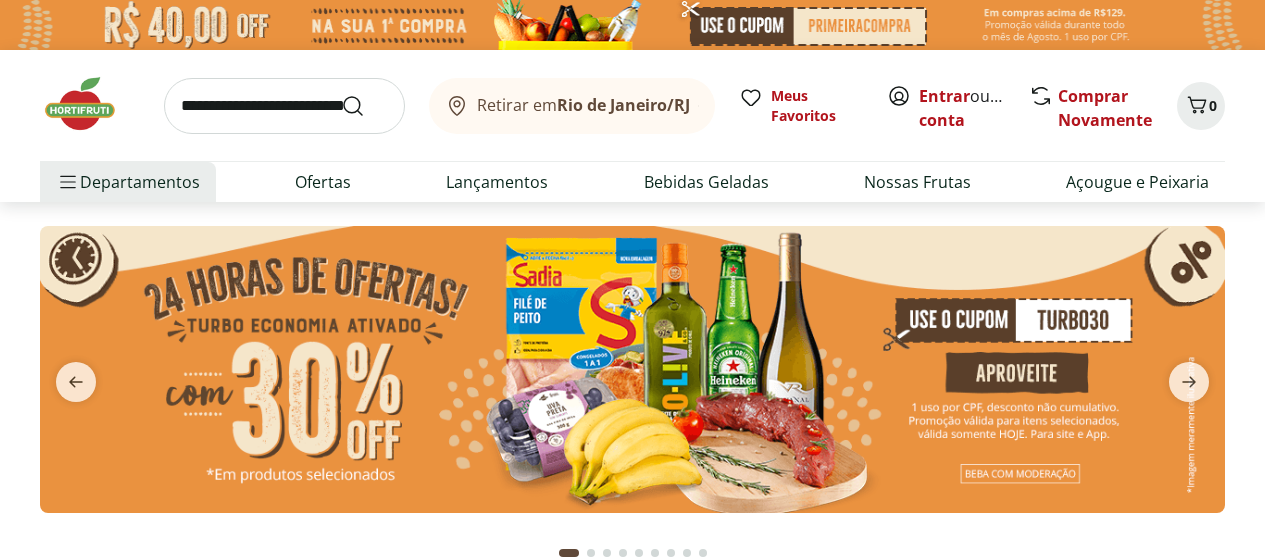 scroll, scrollTop: 0, scrollLeft: 0, axis: both 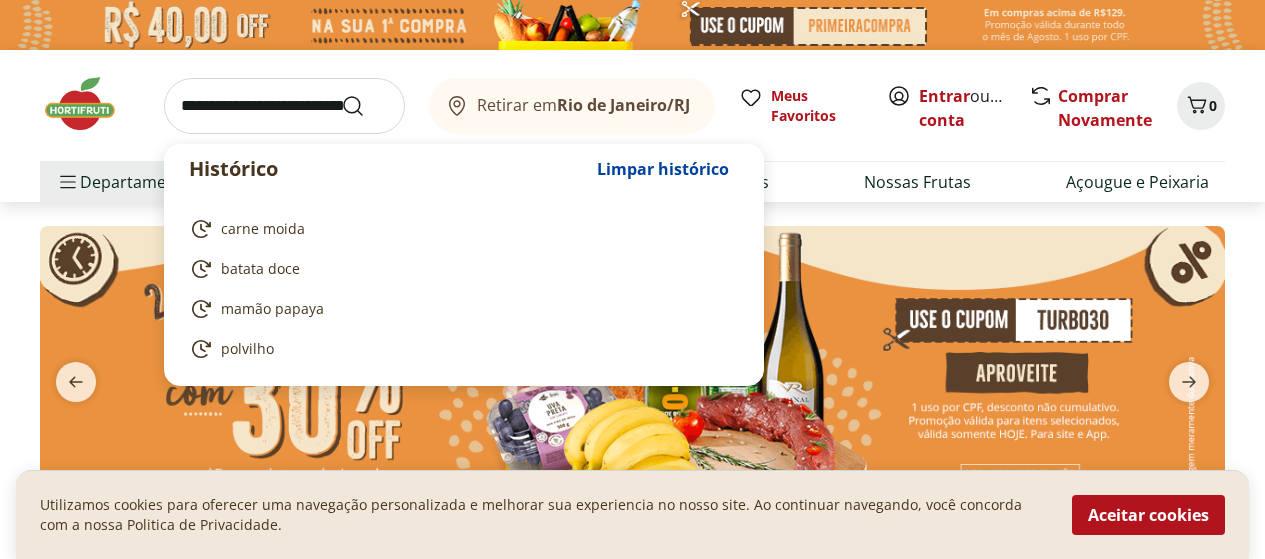 click at bounding box center [284, 106] 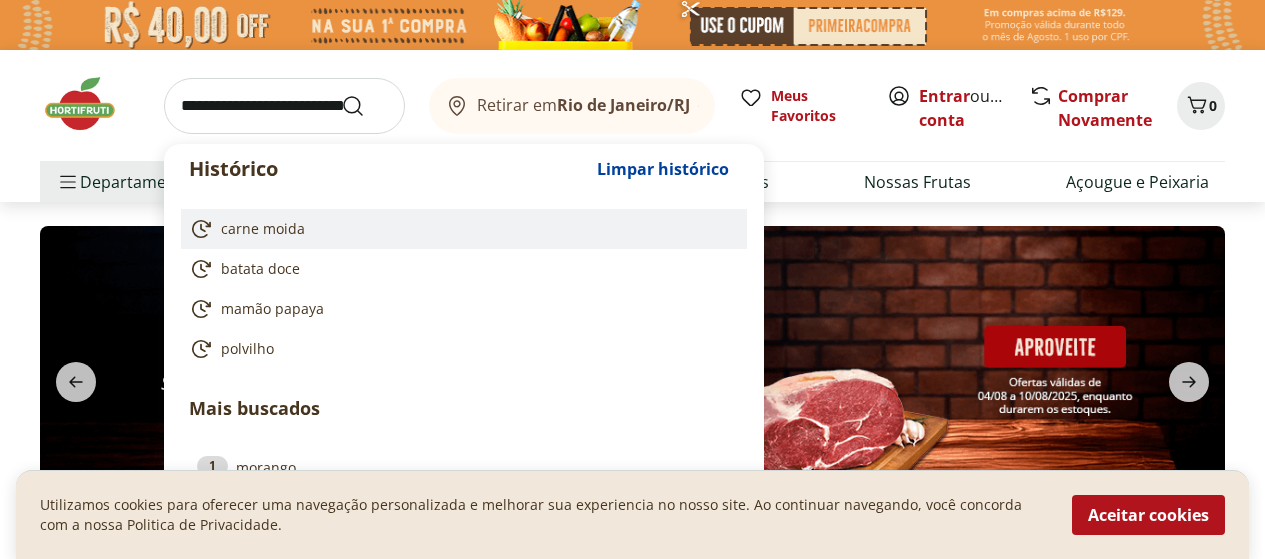 click on "carne moida" at bounding box center (263, 229) 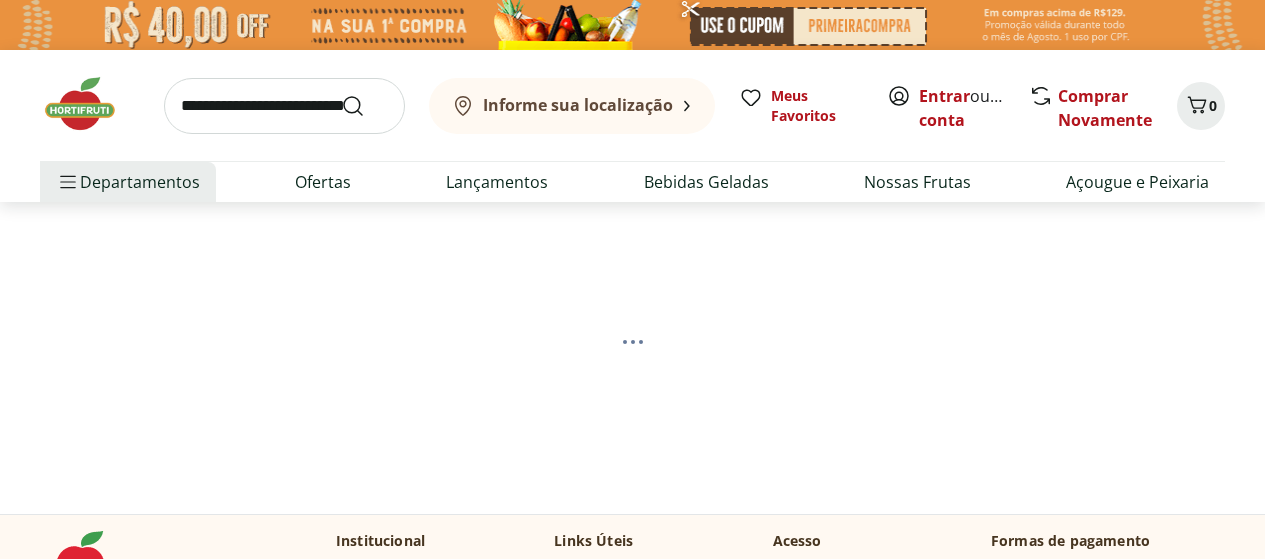 scroll, scrollTop: 0, scrollLeft: 0, axis: both 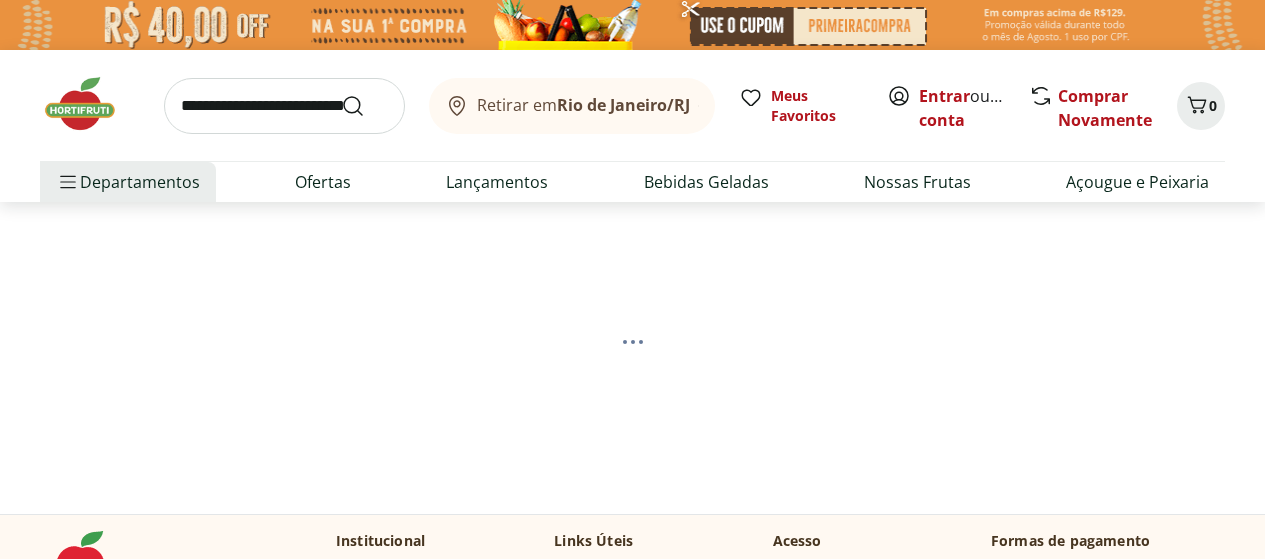 select on "**********" 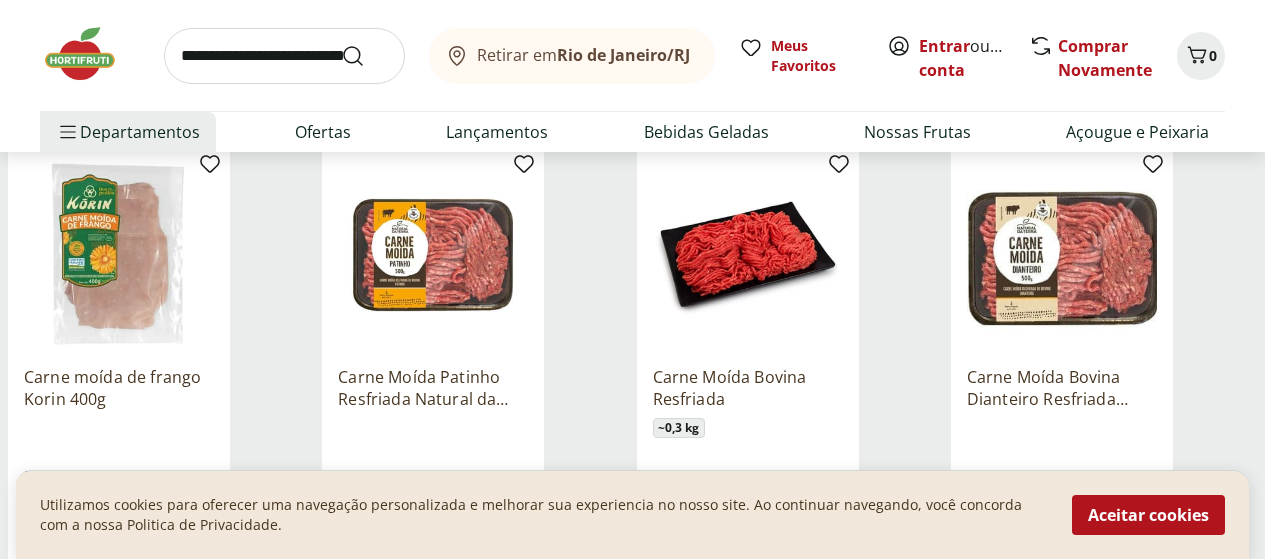 scroll, scrollTop: 300, scrollLeft: 0, axis: vertical 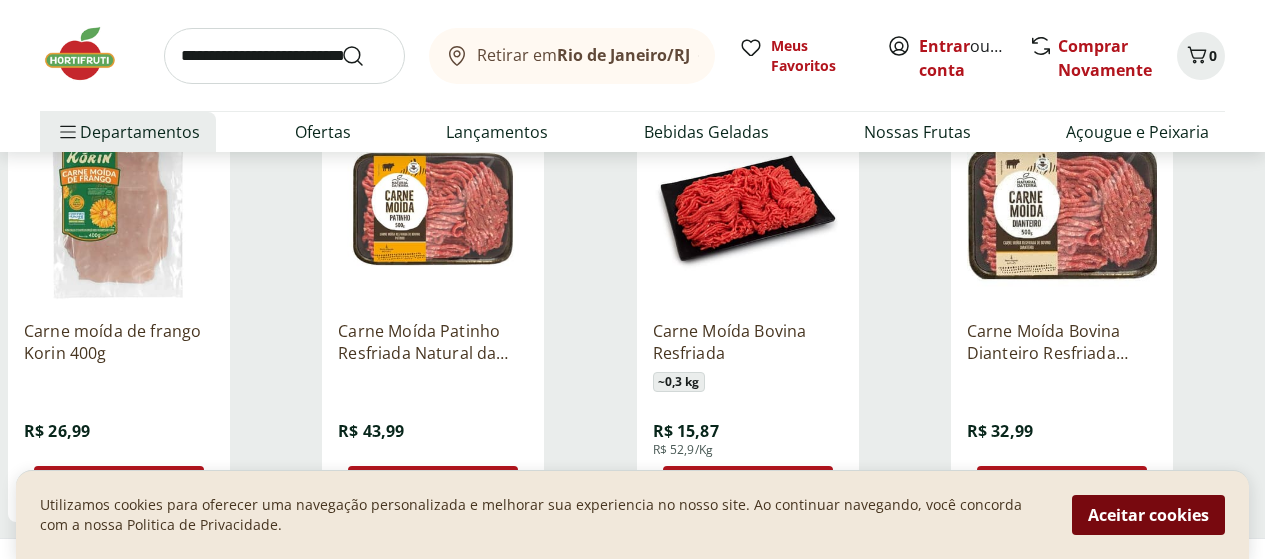 click on "Aceitar cookies" at bounding box center (1148, 515) 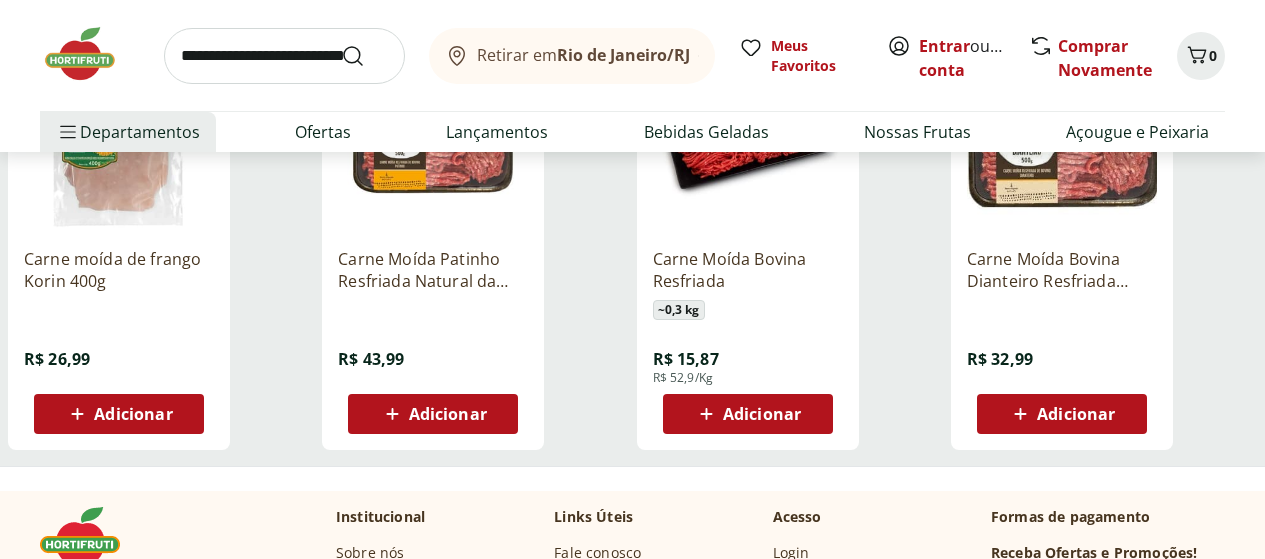 scroll, scrollTop: 300, scrollLeft: 0, axis: vertical 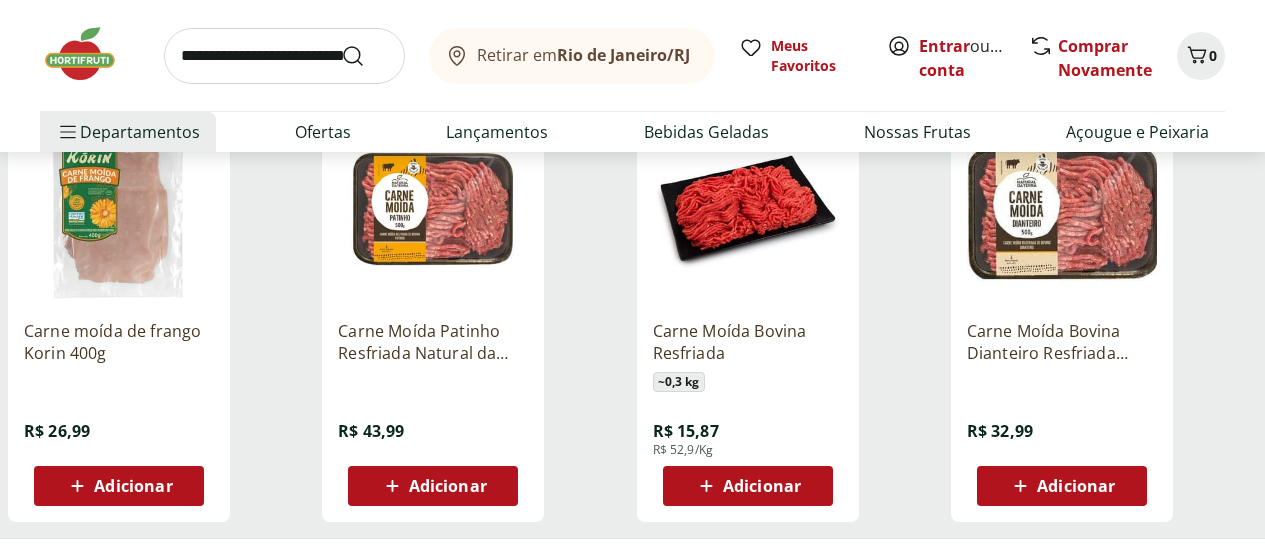 click on "Adicionar" at bounding box center [448, 486] 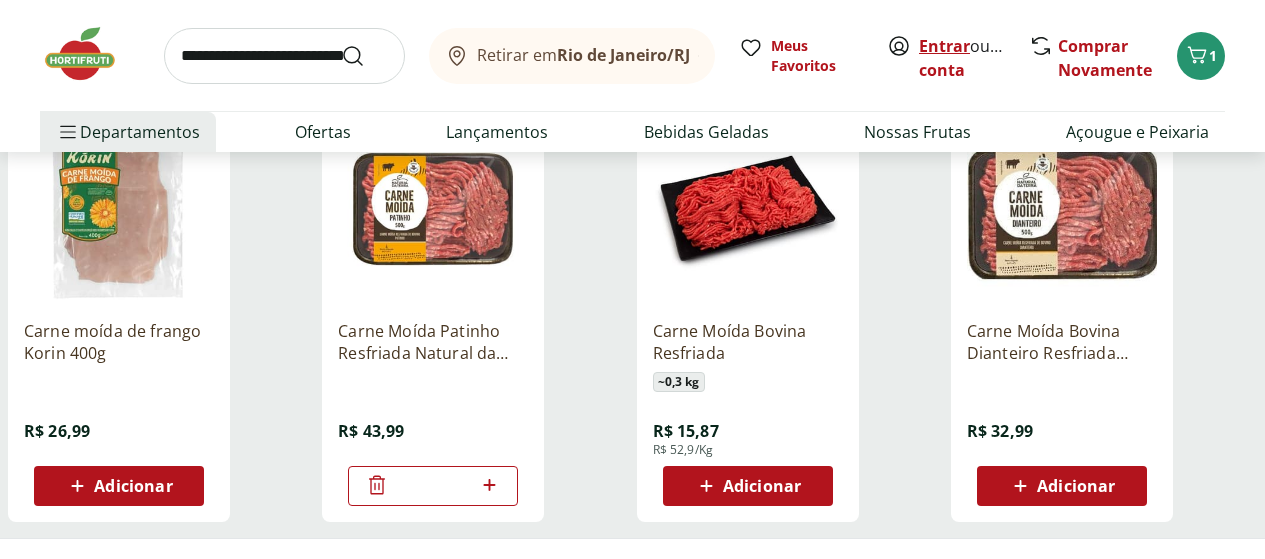 click on "Entrar" at bounding box center (944, 46) 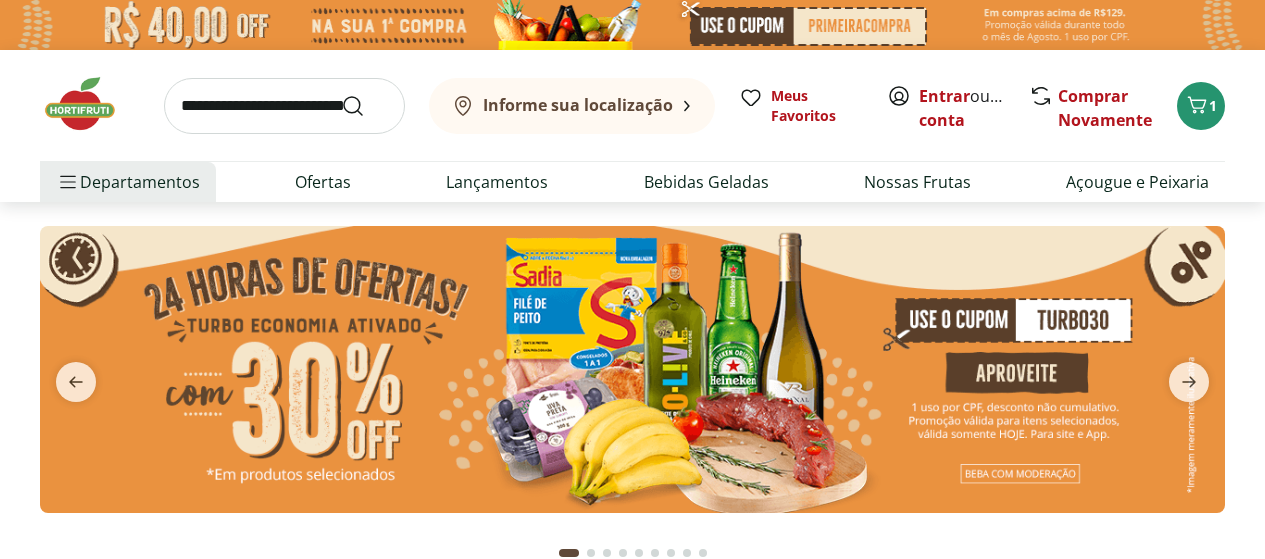 scroll, scrollTop: 0, scrollLeft: 0, axis: both 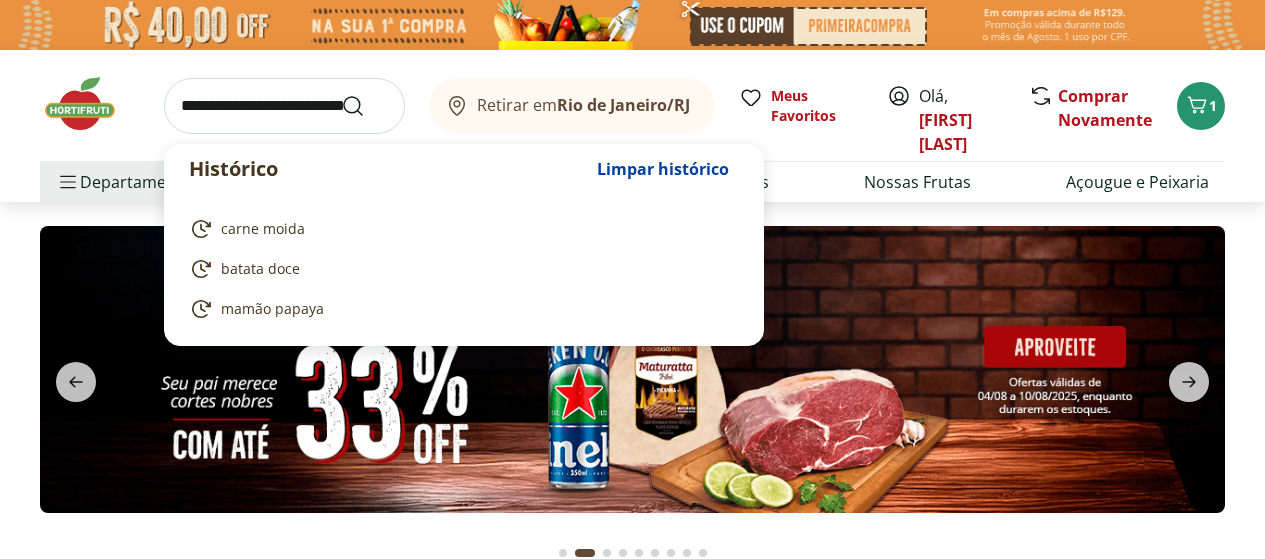 click at bounding box center (284, 106) 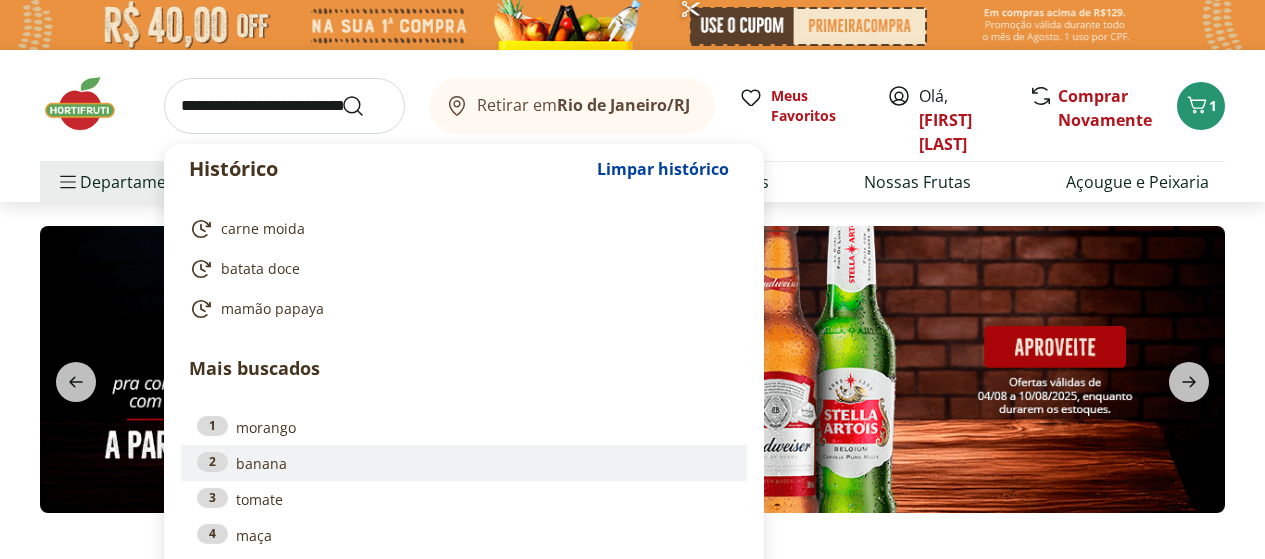 click on "2 banana" at bounding box center (464, 463) 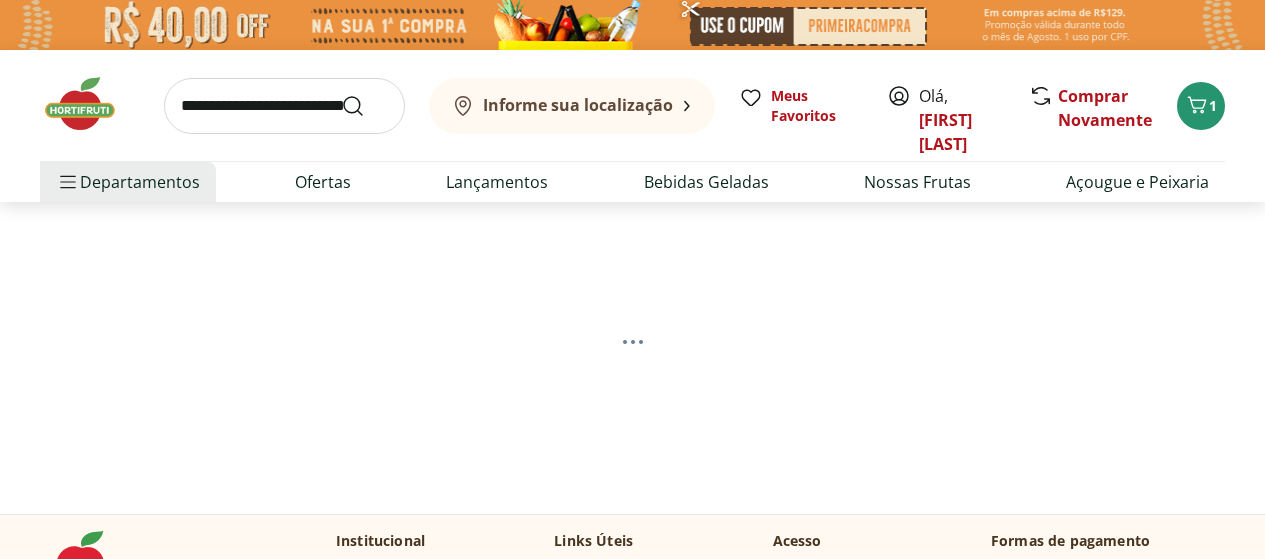 scroll, scrollTop: 0, scrollLeft: 0, axis: both 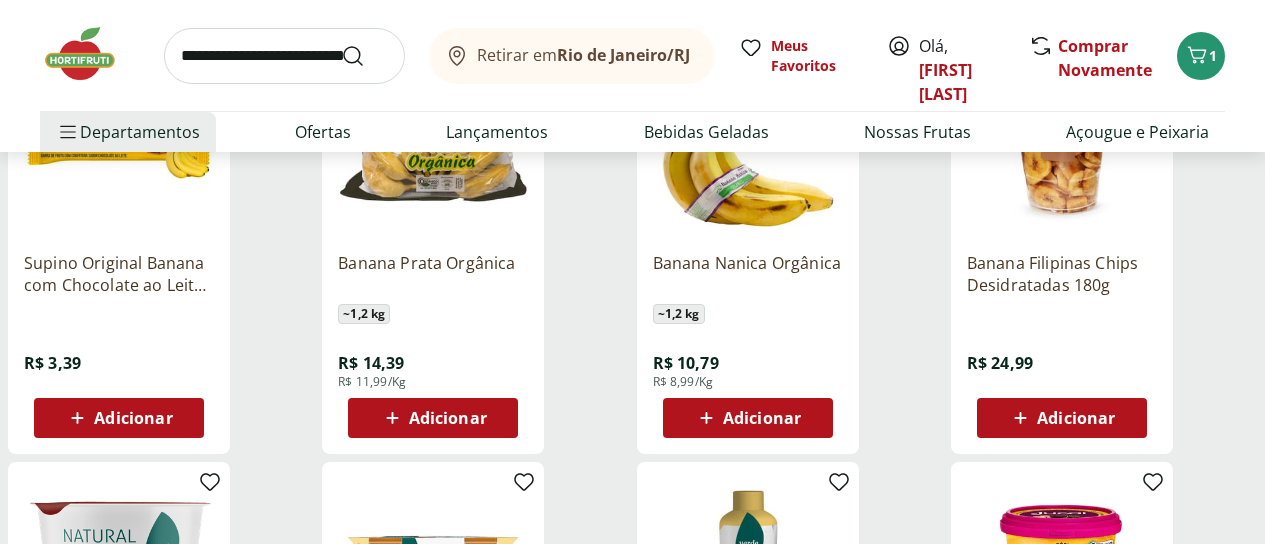 click on "Adicionar" at bounding box center (747, 418) 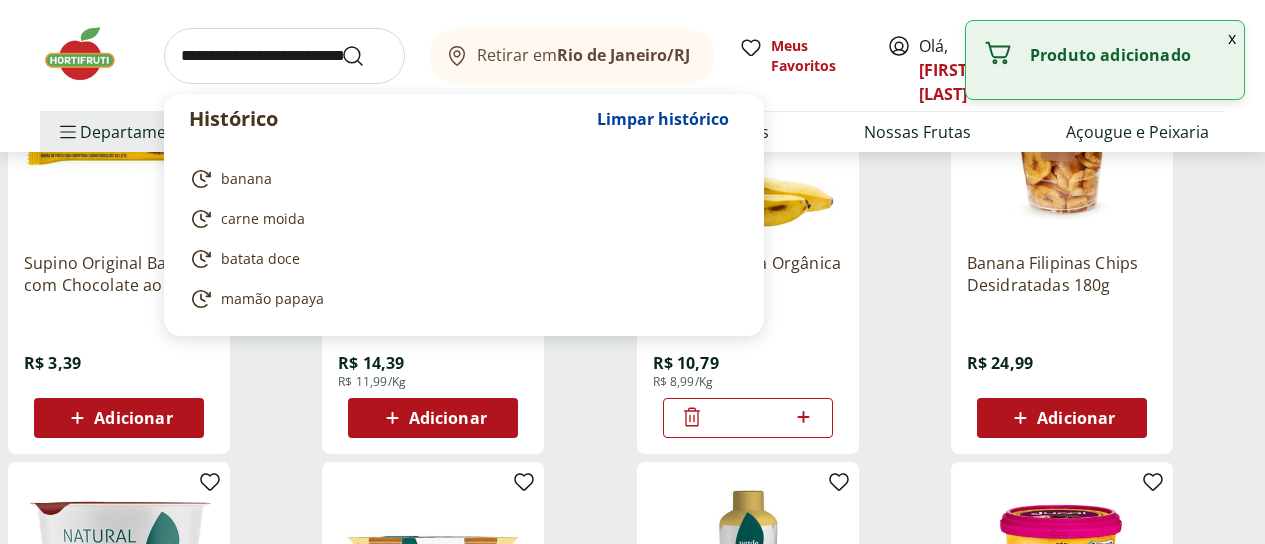 click at bounding box center (284, 56) 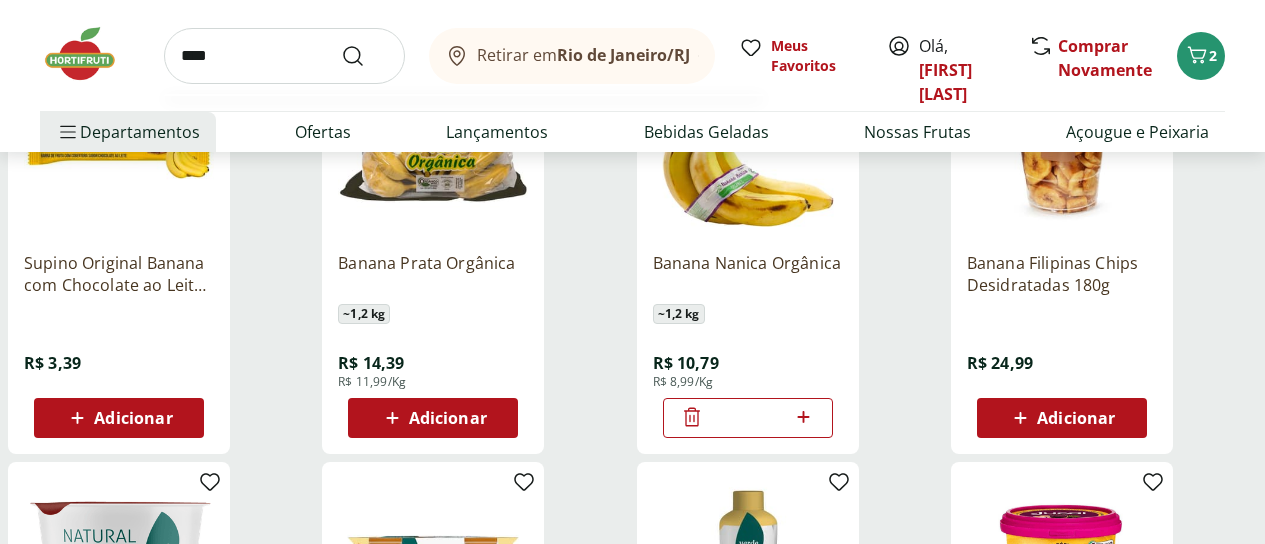 type on "****" 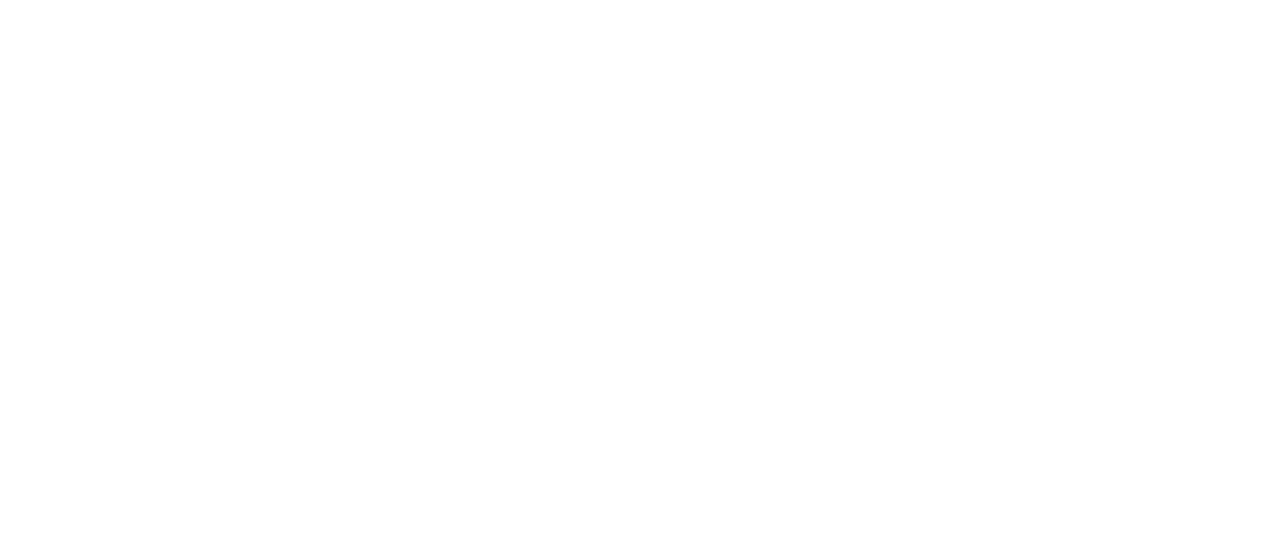 scroll, scrollTop: 0, scrollLeft: 0, axis: both 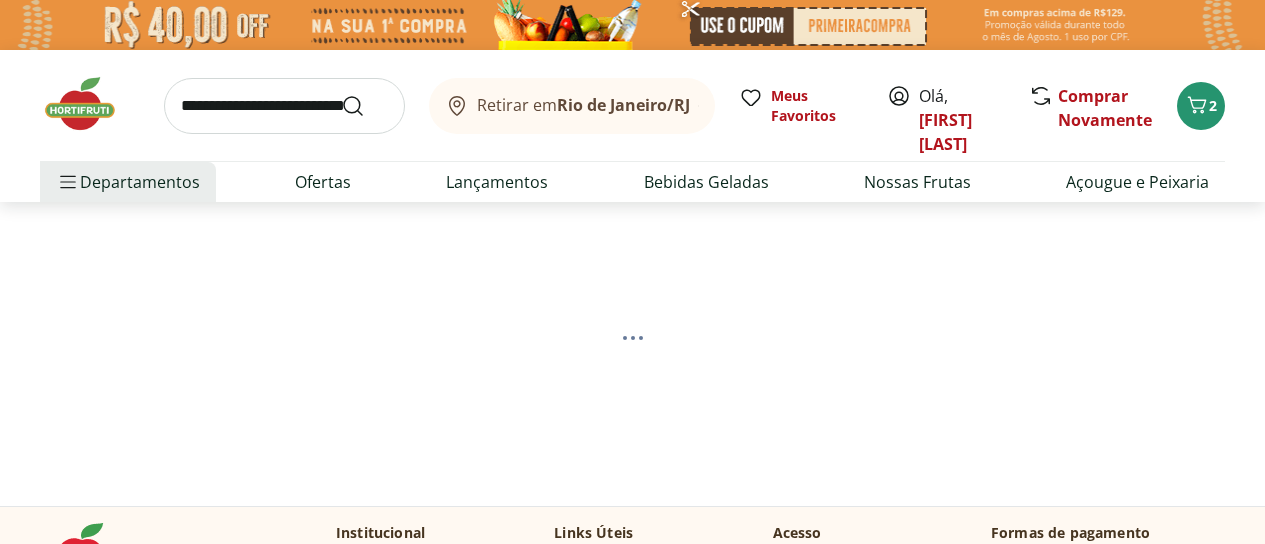select on "**********" 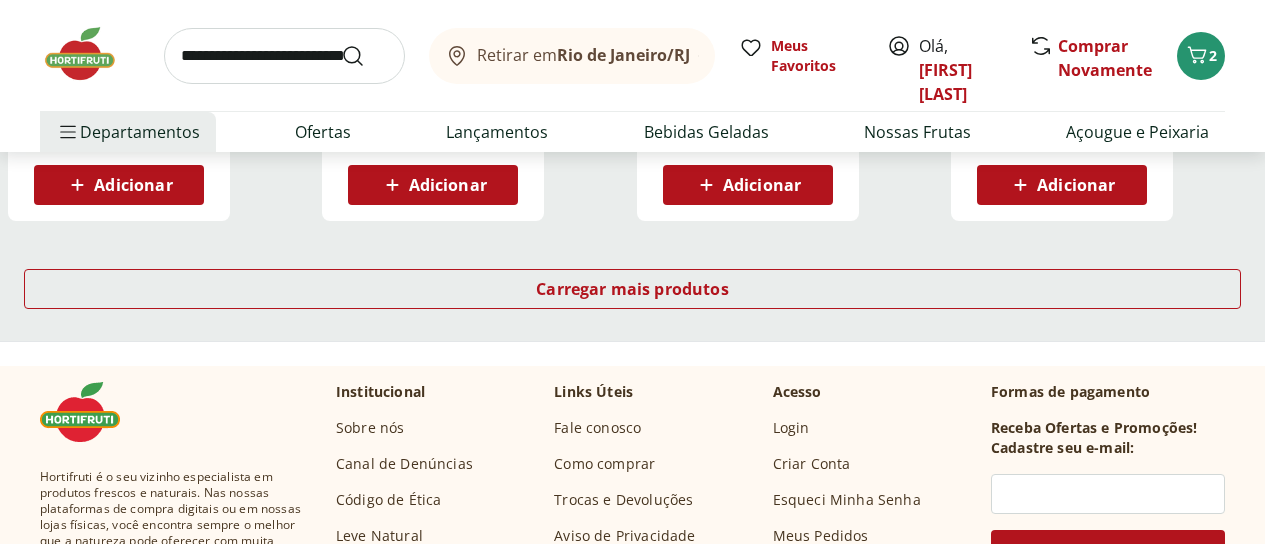 scroll, scrollTop: 1500, scrollLeft: 0, axis: vertical 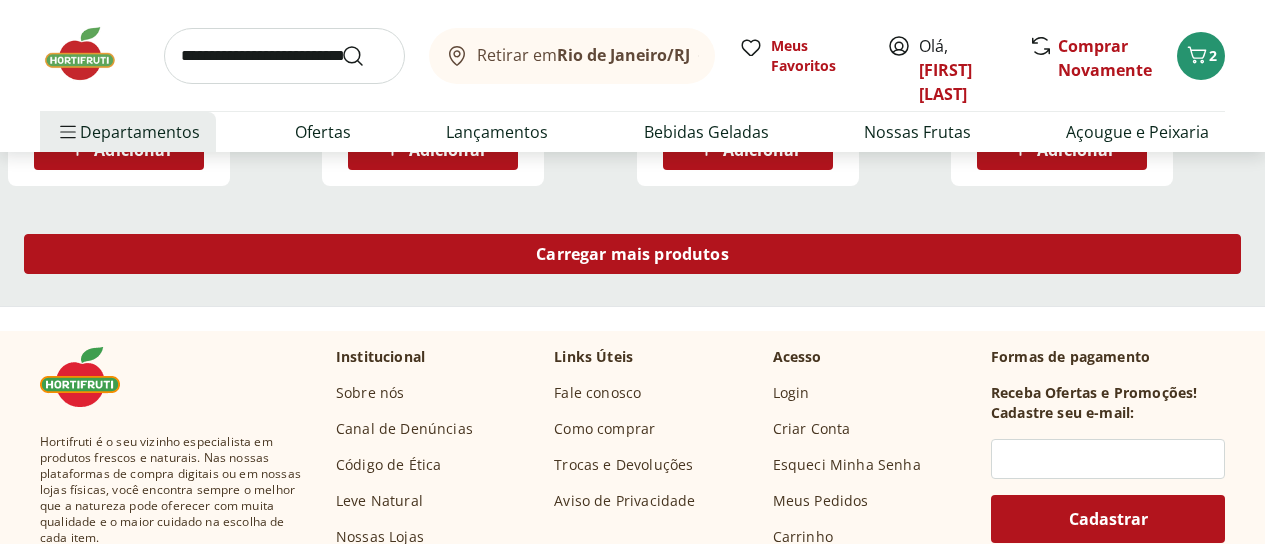 click on "Carregar mais produtos" at bounding box center [632, 254] 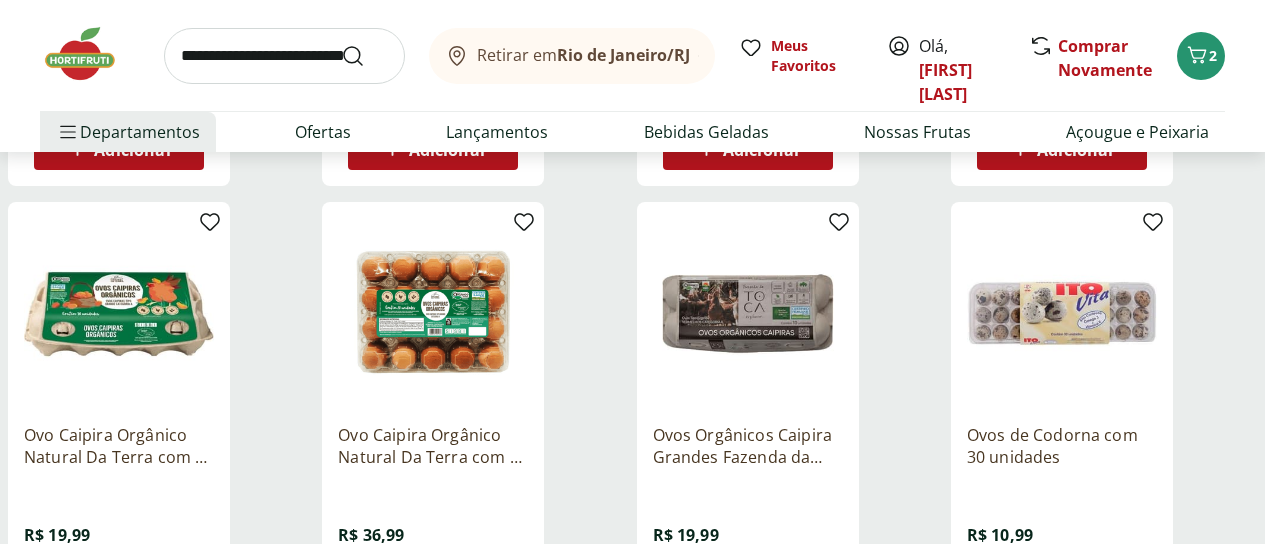 scroll, scrollTop: 1600, scrollLeft: 0, axis: vertical 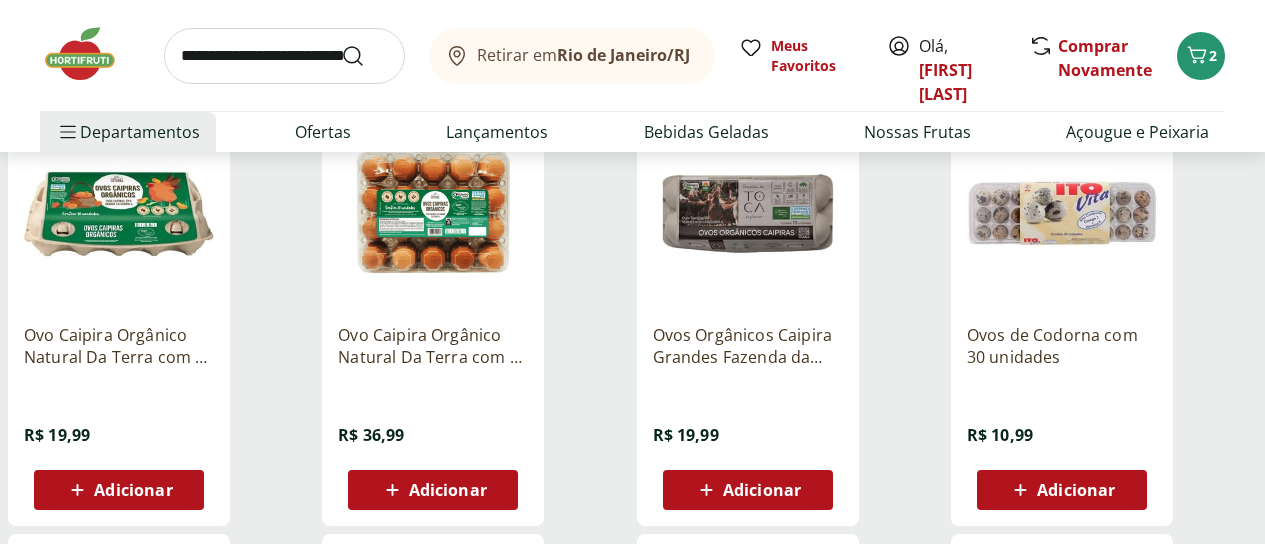click on "Adicionar" at bounding box center [448, 490] 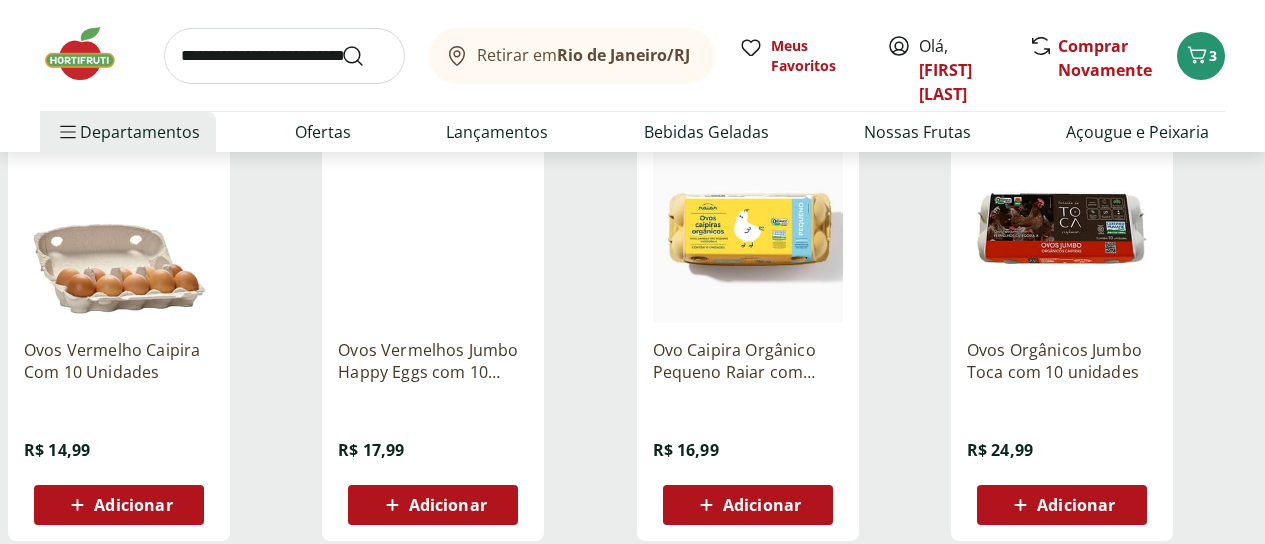 scroll, scrollTop: 2500, scrollLeft: 0, axis: vertical 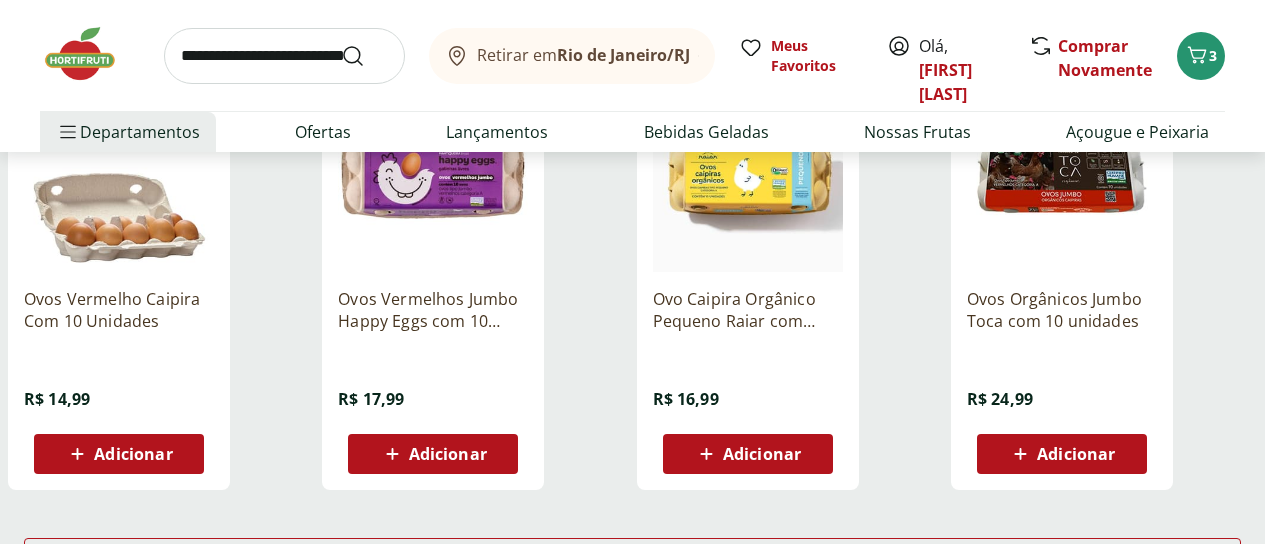 click at bounding box center [284, 56] 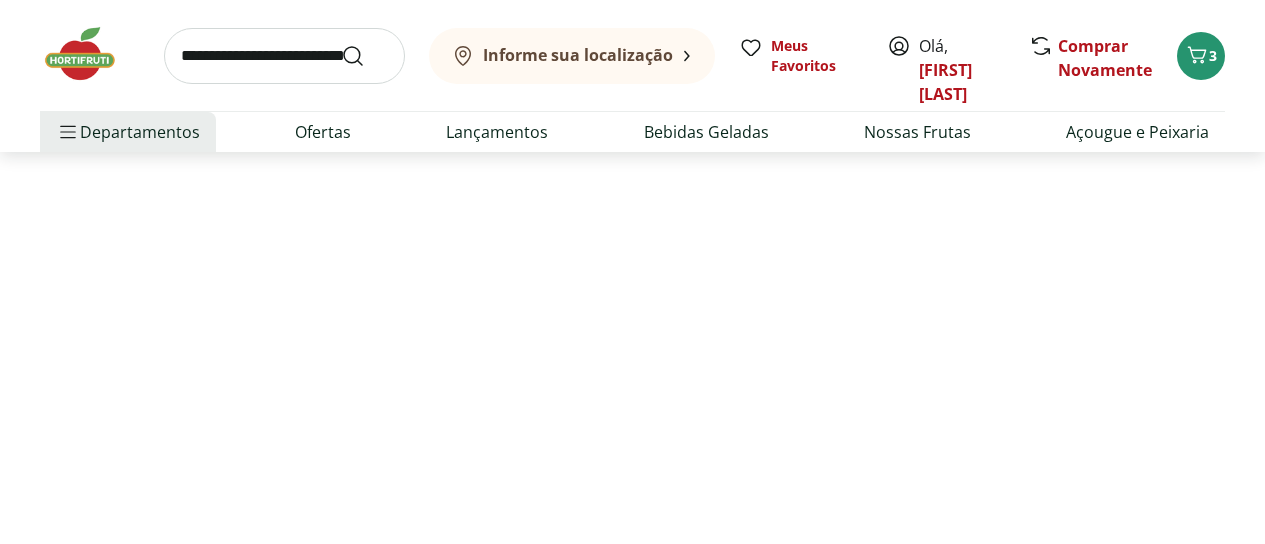 scroll, scrollTop: 0, scrollLeft: 0, axis: both 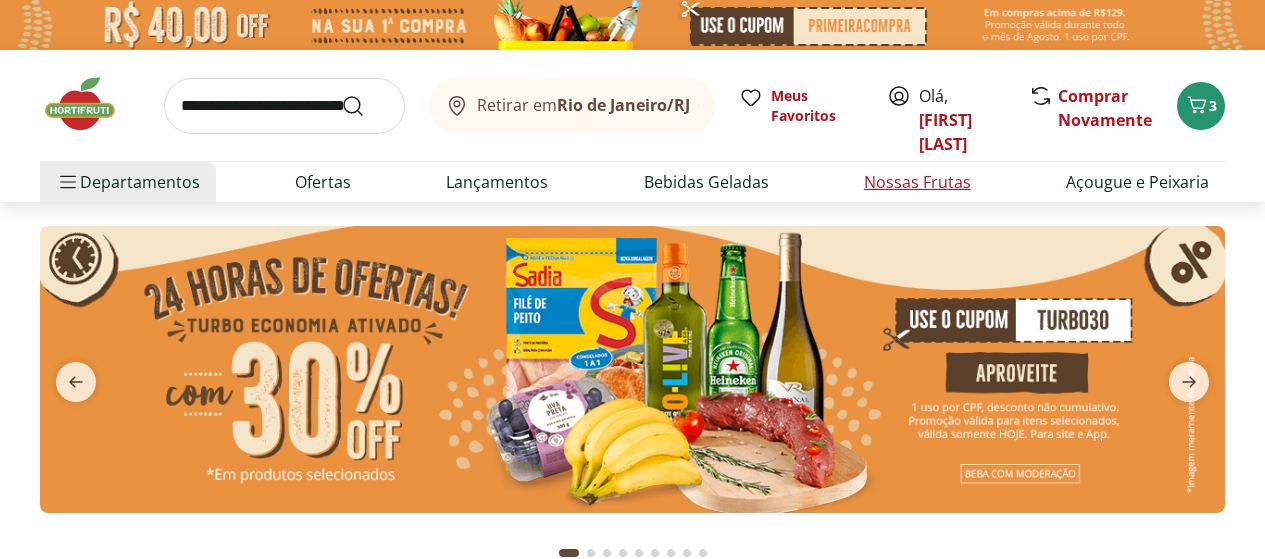 click on "Nossas Frutas" at bounding box center [917, 182] 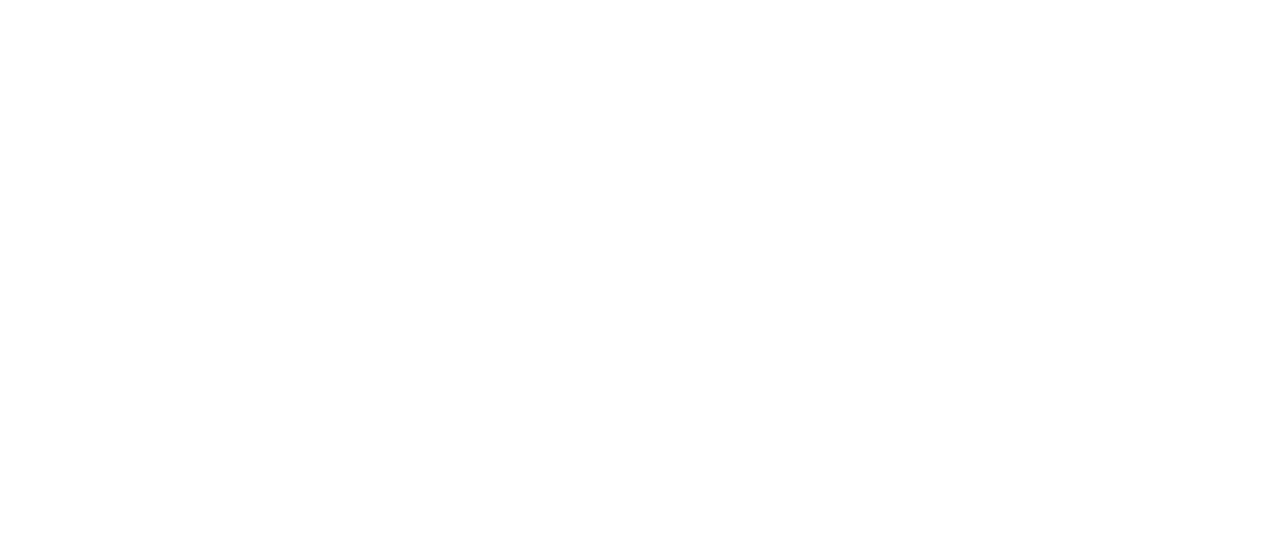 select on "**********" 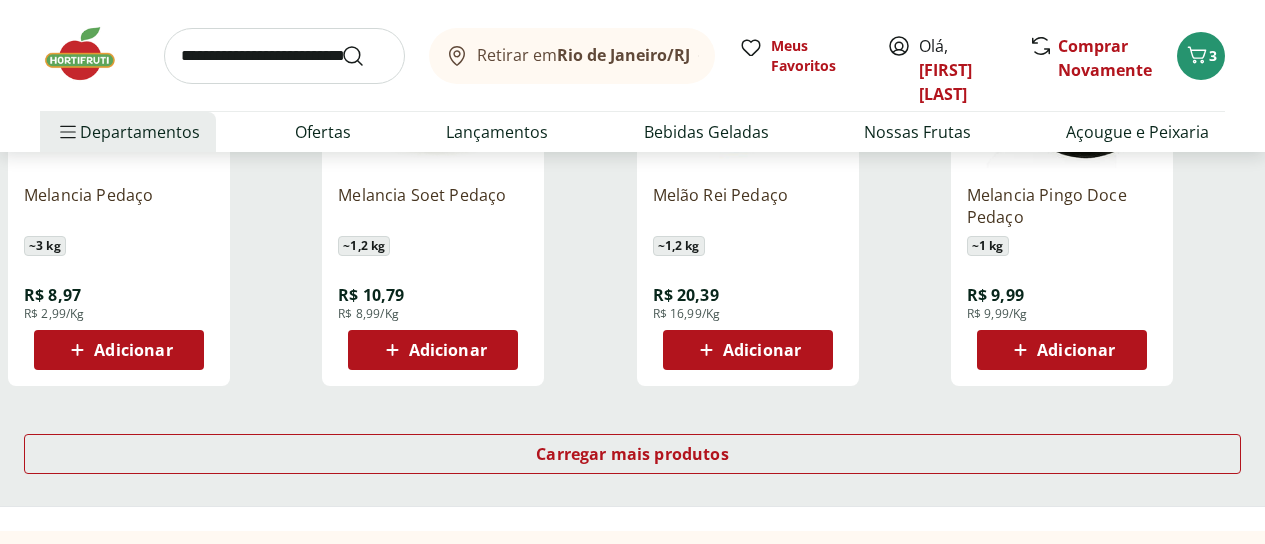 scroll, scrollTop: 1300, scrollLeft: 0, axis: vertical 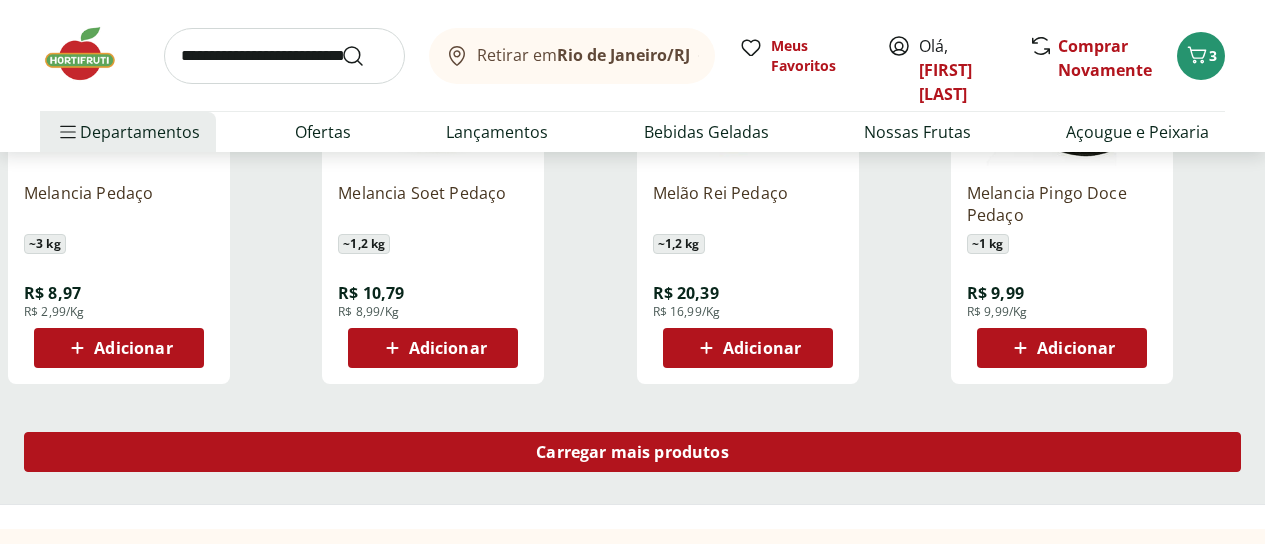 click on "Carregar mais produtos" at bounding box center [632, 452] 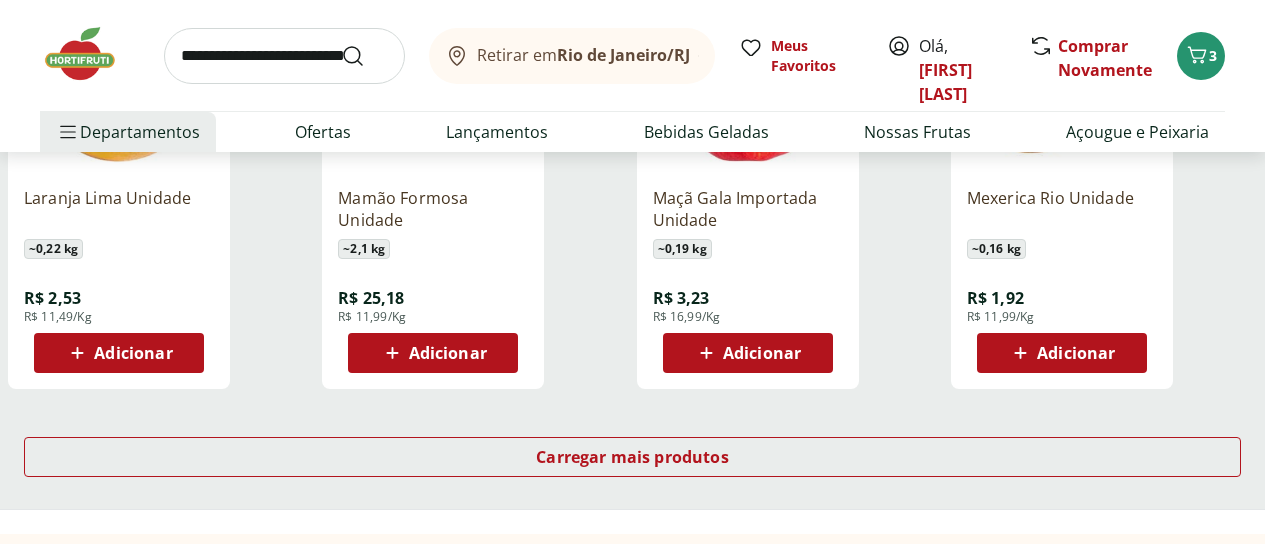 scroll, scrollTop: 2600, scrollLeft: 0, axis: vertical 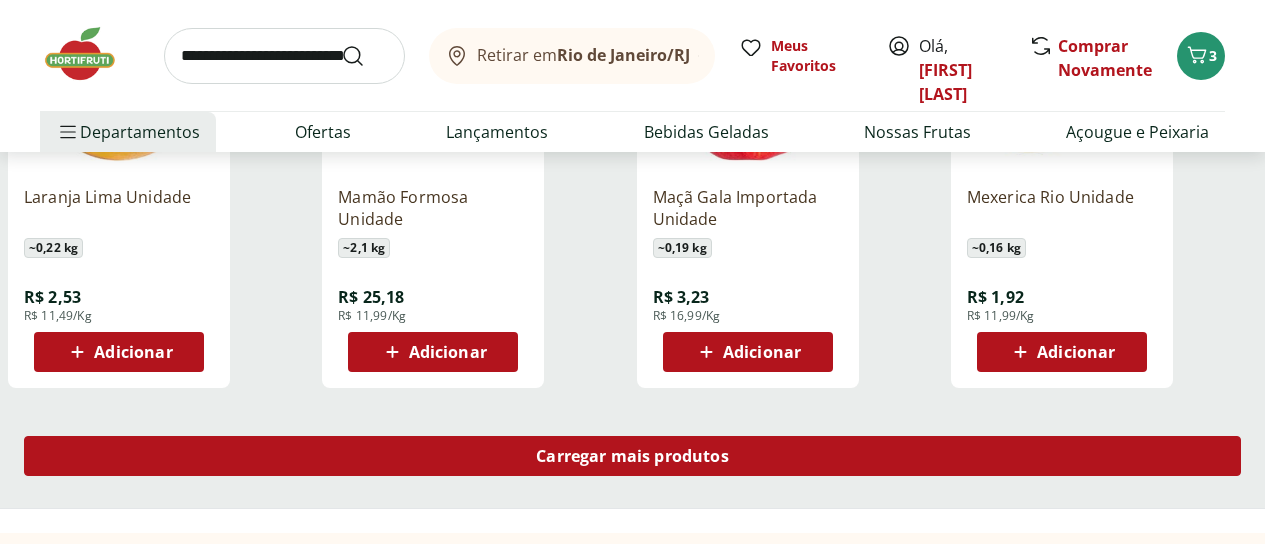 click on "Carregar mais produtos" at bounding box center [632, 456] 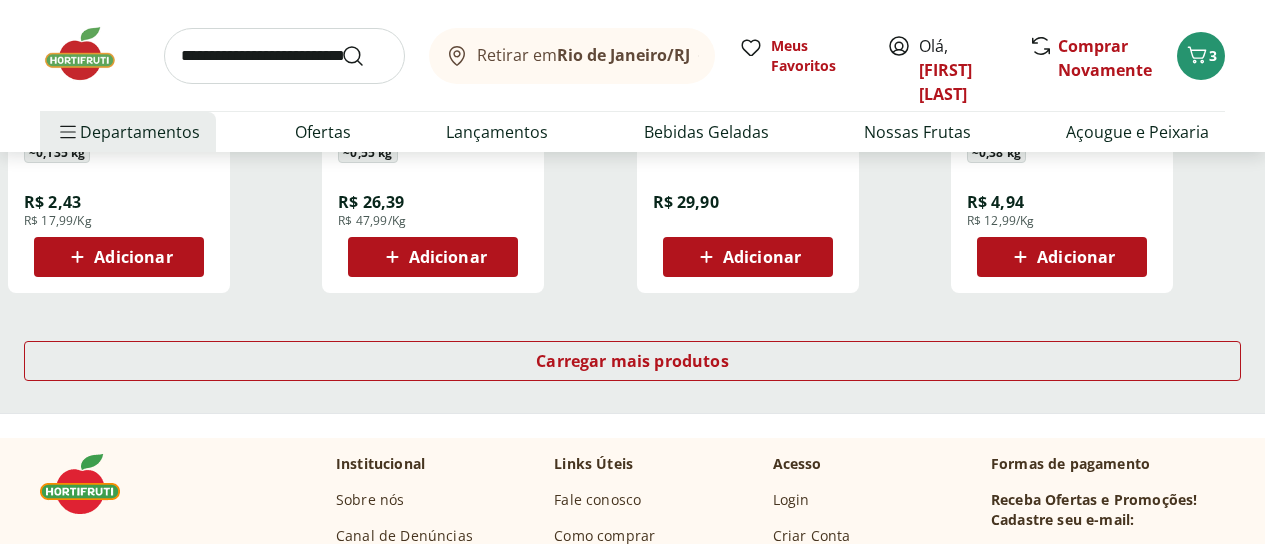 scroll, scrollTop: 4000, scrollLeft: 0, axis: vertical 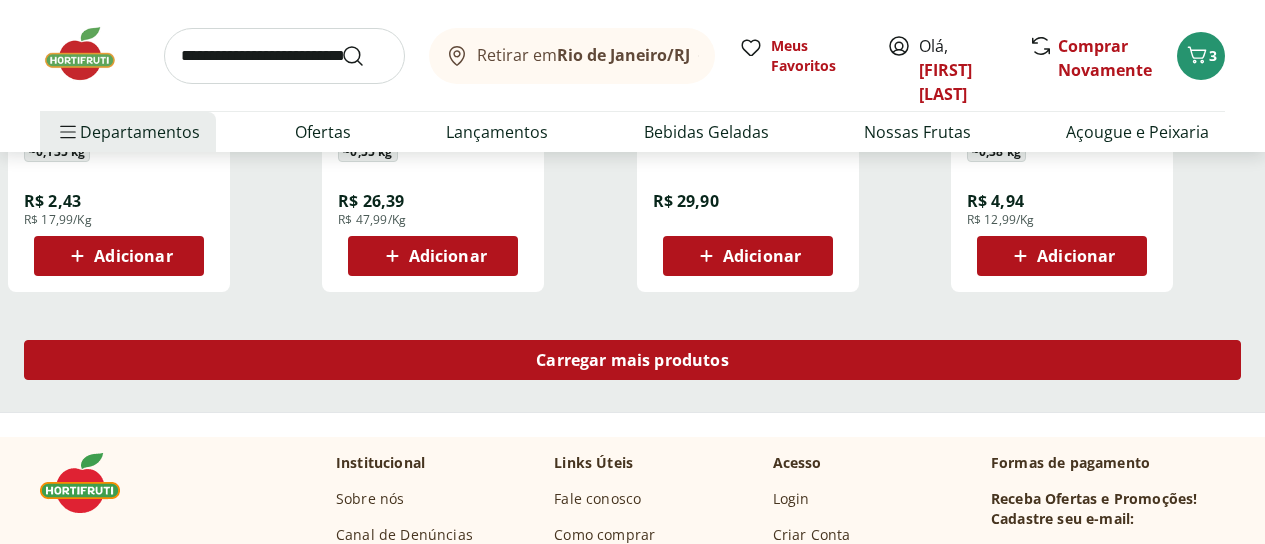 click on "Carregar mais produtos" at bounding box center [632, 360] 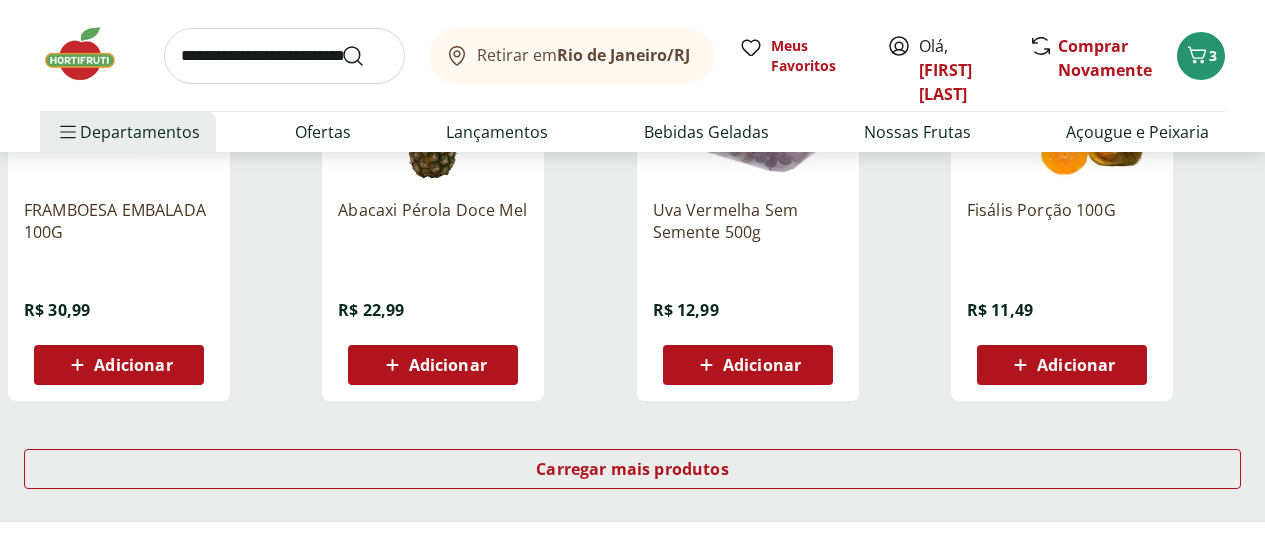scroll, scrollTop: 5200, scrollLeft: 0, axis: vertical 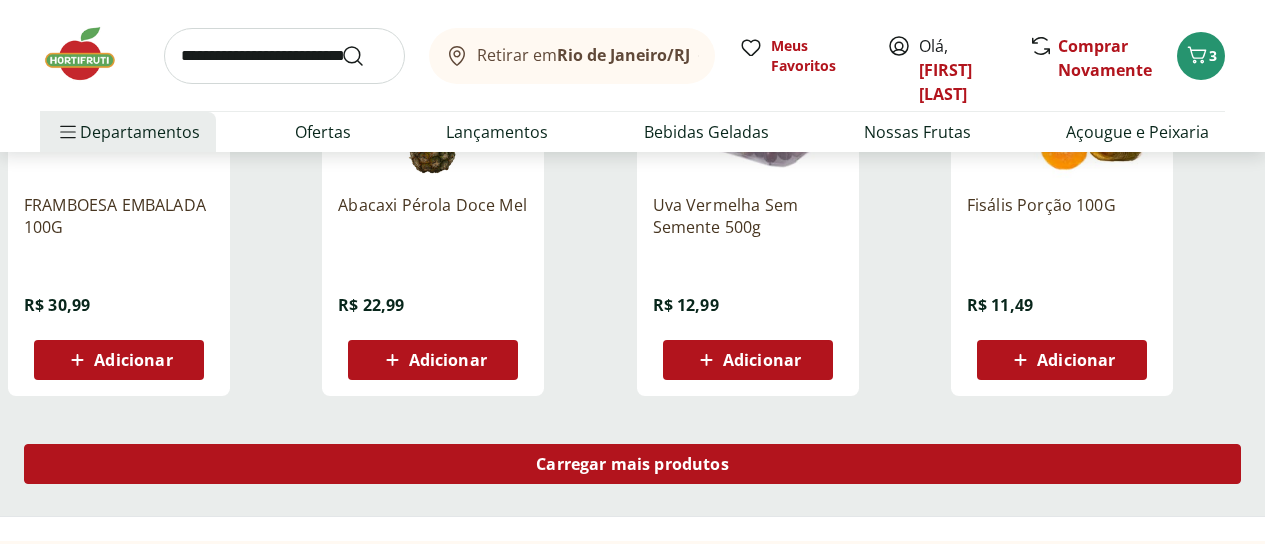 click on "Carregar mais produtos" at bounding box center (632, 464) 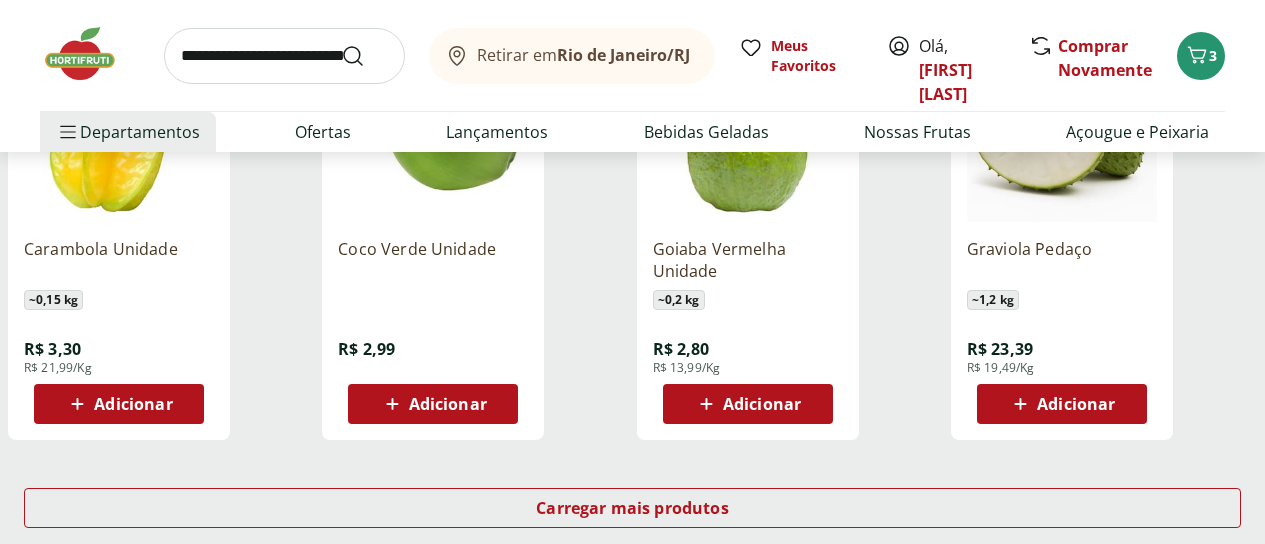 scroll, scrollTop: 6600, scrollLeft: 0, axis: vertical 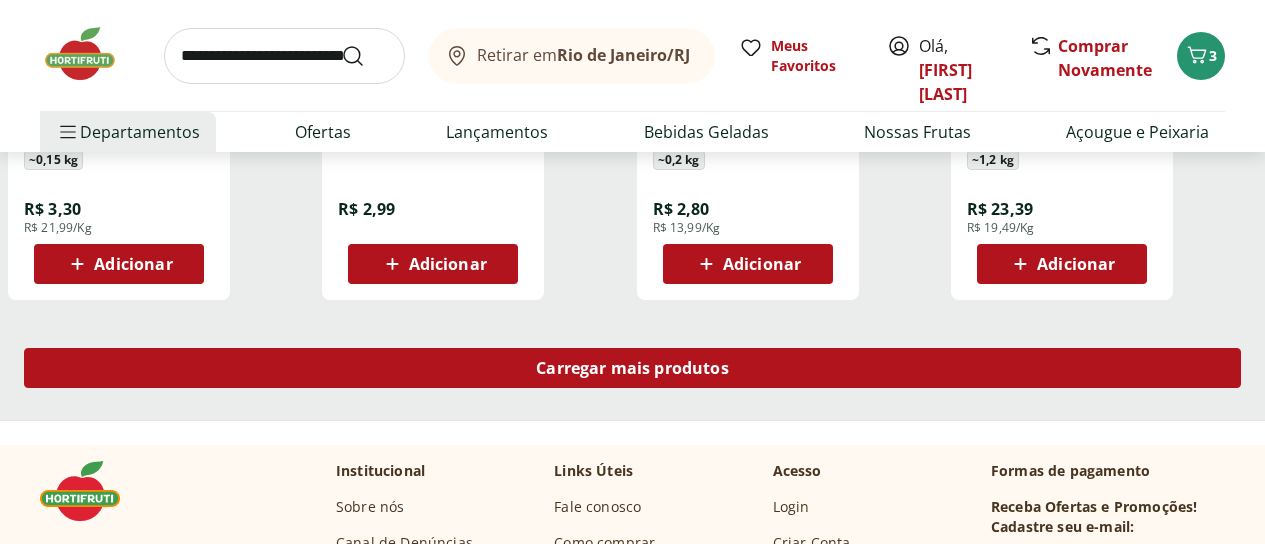 click on "Carregar mais produtos" at bounding box center (632, 368) 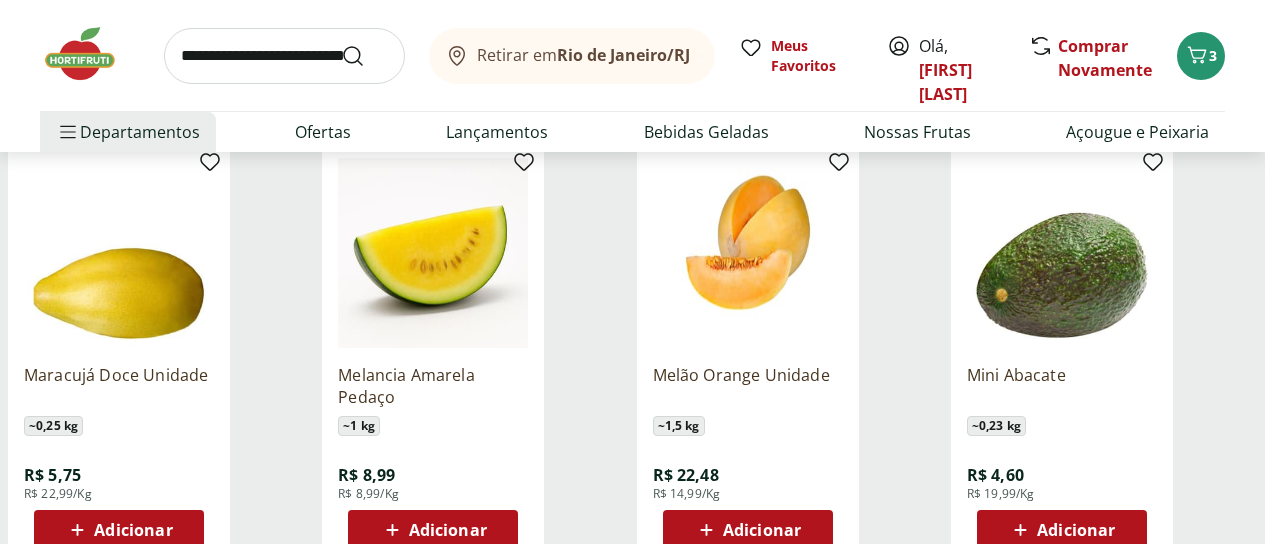 scroll, scrollTop: 7800, scrollLeft: 0, axis: vertical 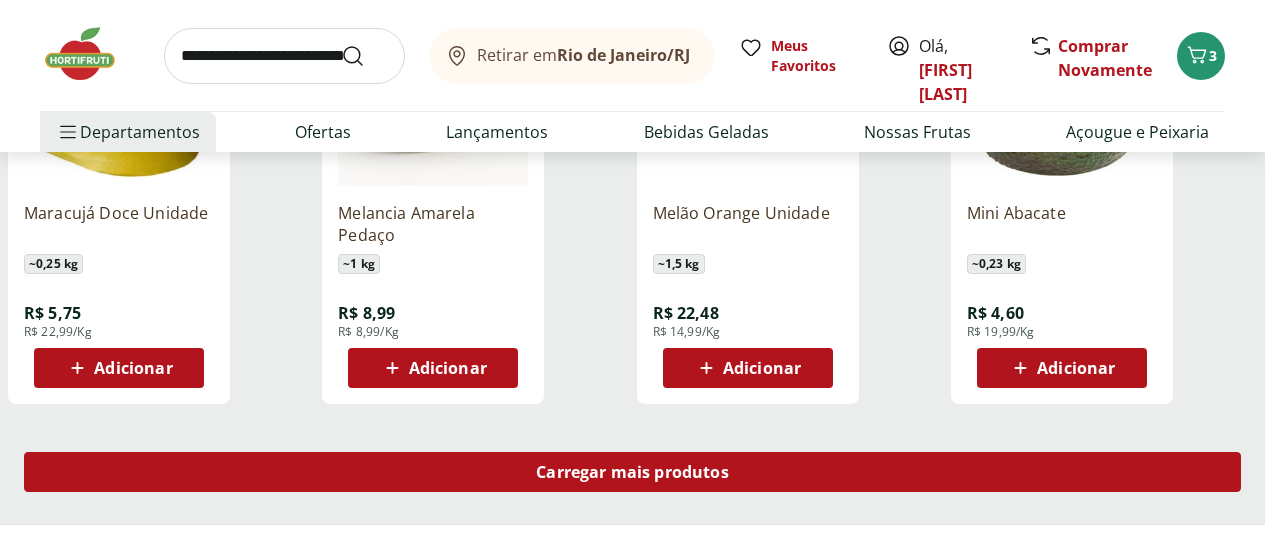 click on "Carregar mais produtos" at bounding box center (632, 472) 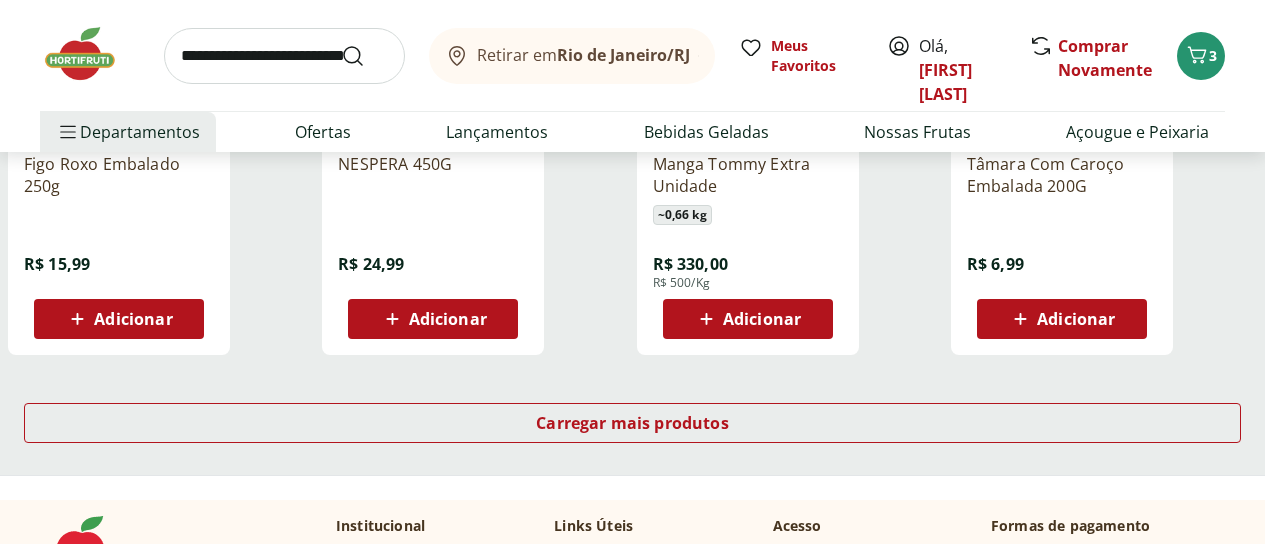 scroll, scrollTop: 9200, scrollLeft: 0, axis: vertical 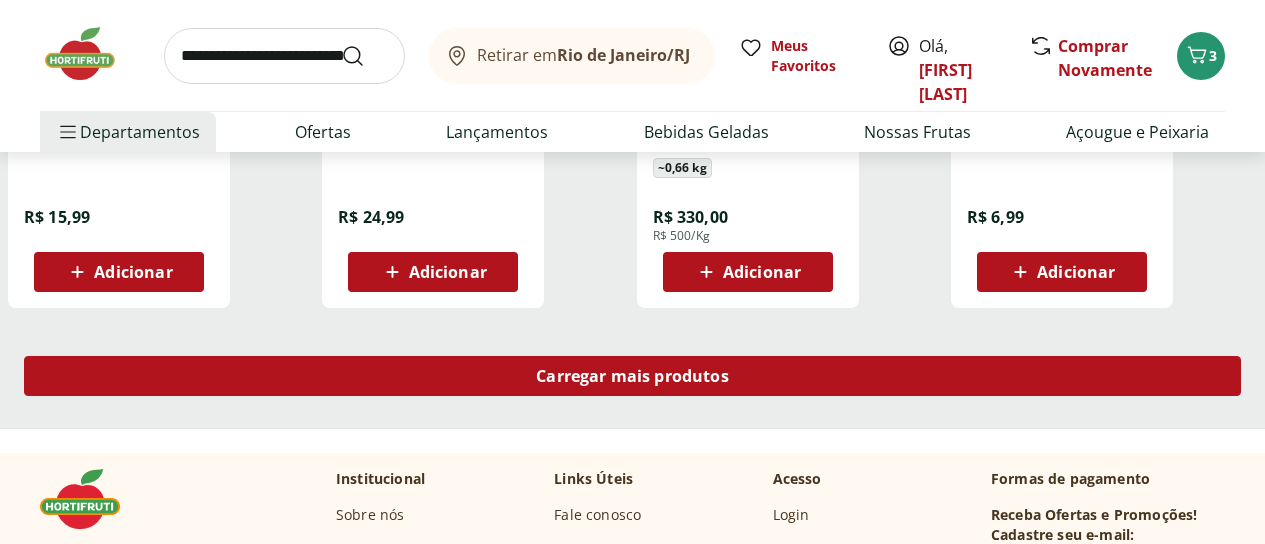 click on "Carregar mais produtos" at bounding box center (632, 376) 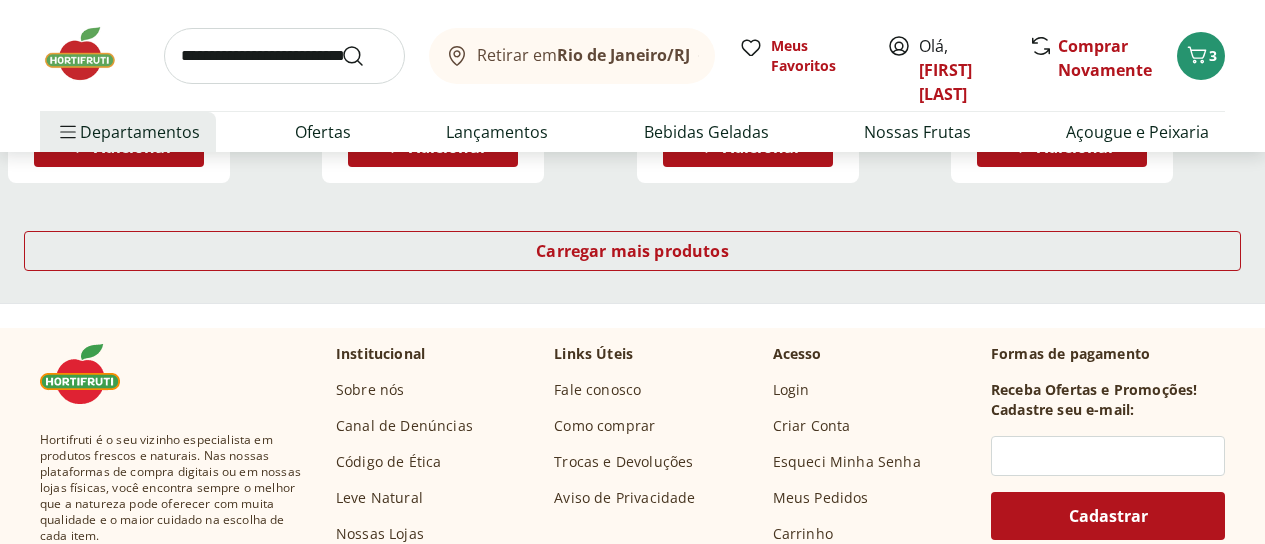 scroll, scrollTop: 10700, scrollLeft: 0, axis: vertical 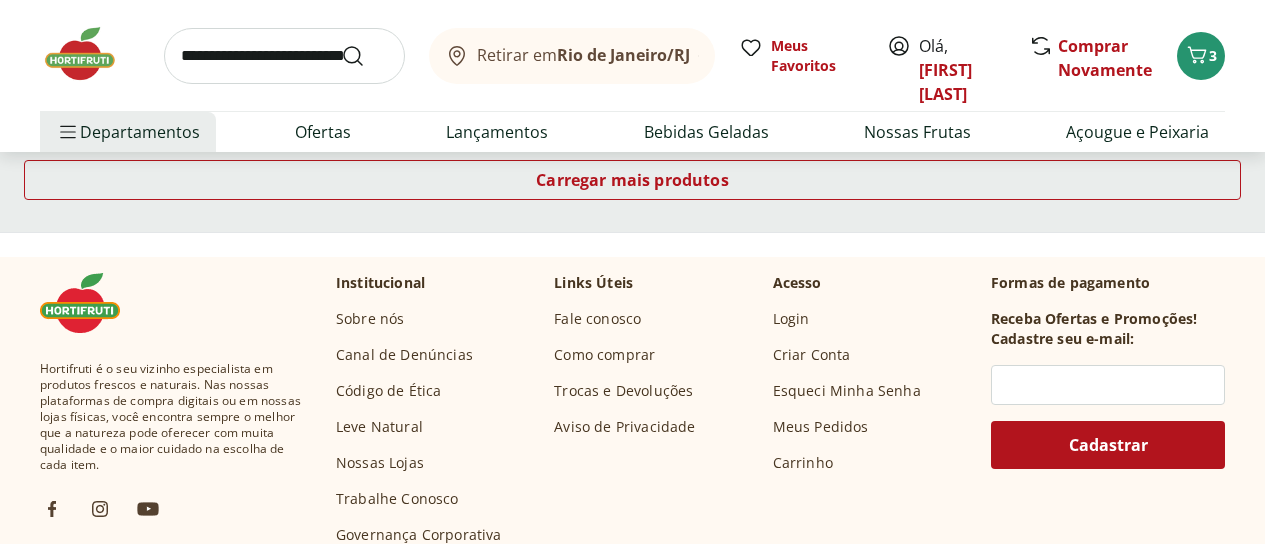 click at bounding box center (284, 56) 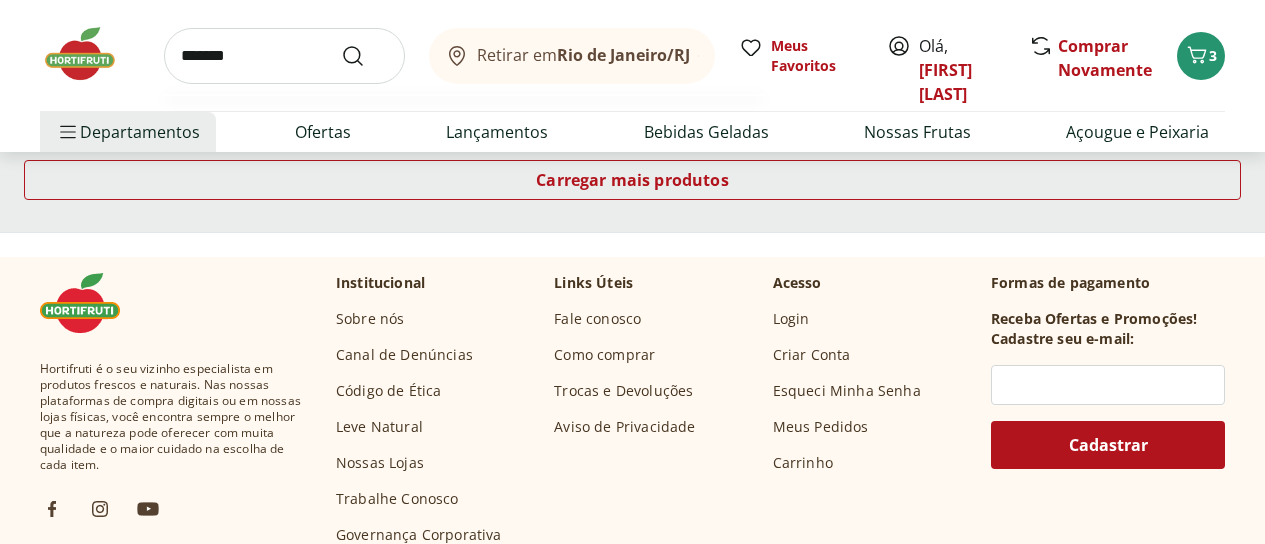 type on "*******" 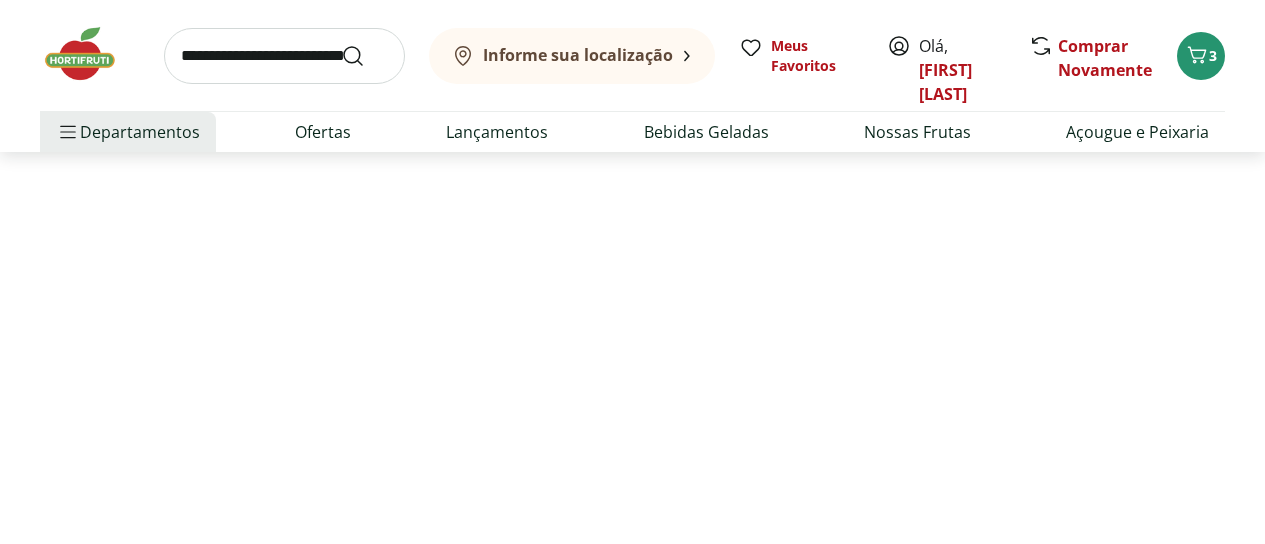 scroll, scrollTop: 0, scrollLeft: 0, axis: both 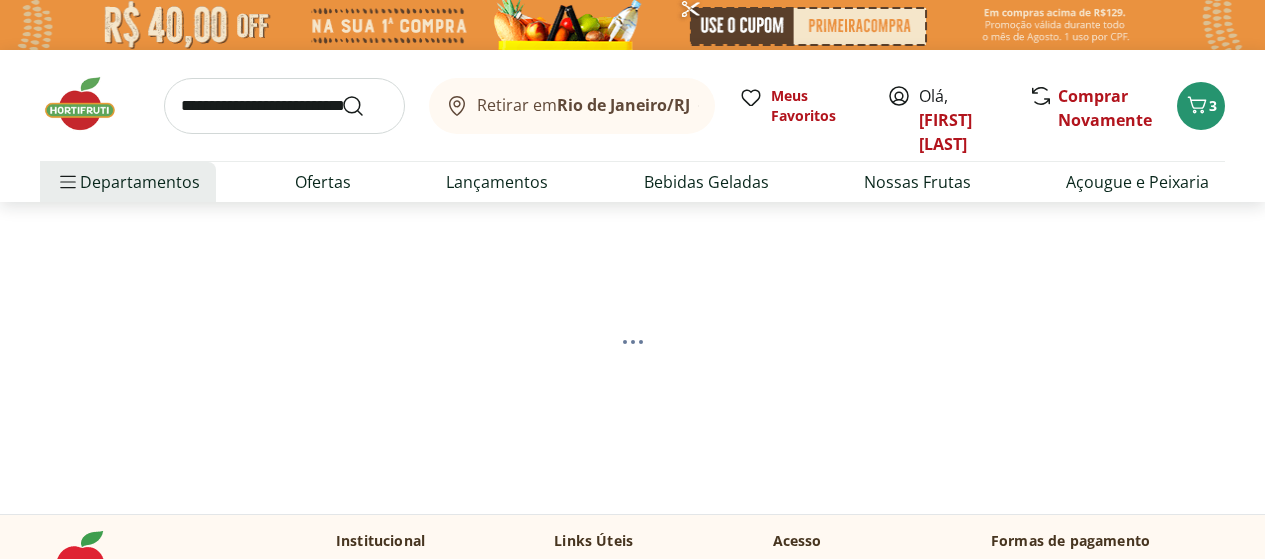 select on "**********" 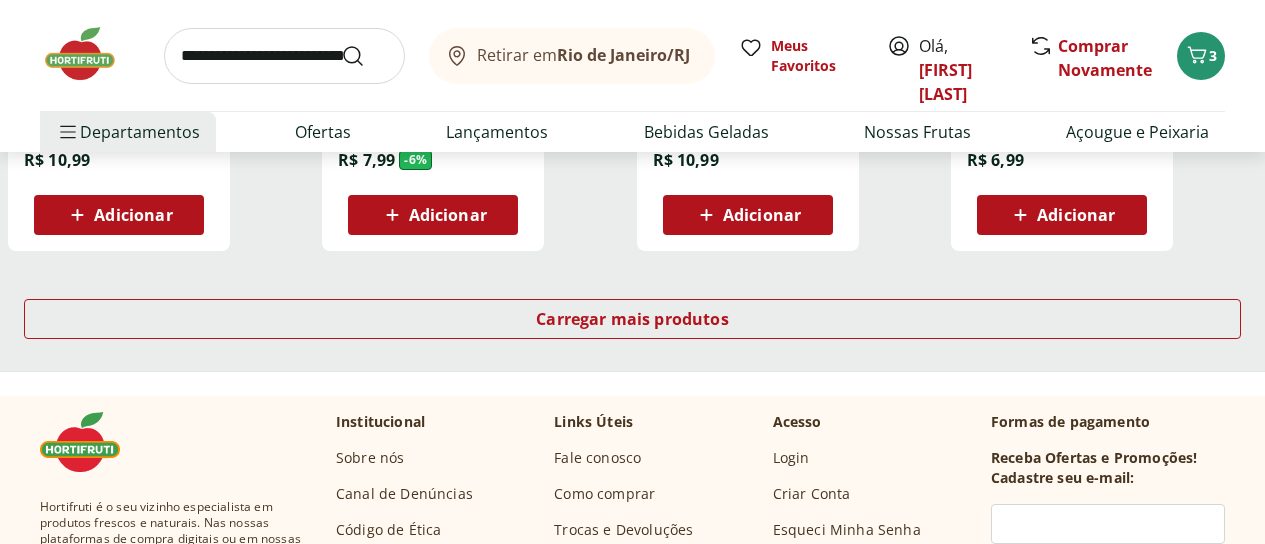 scroll, scrollTop: 1500, scrollLeft: 0, axis: vertical 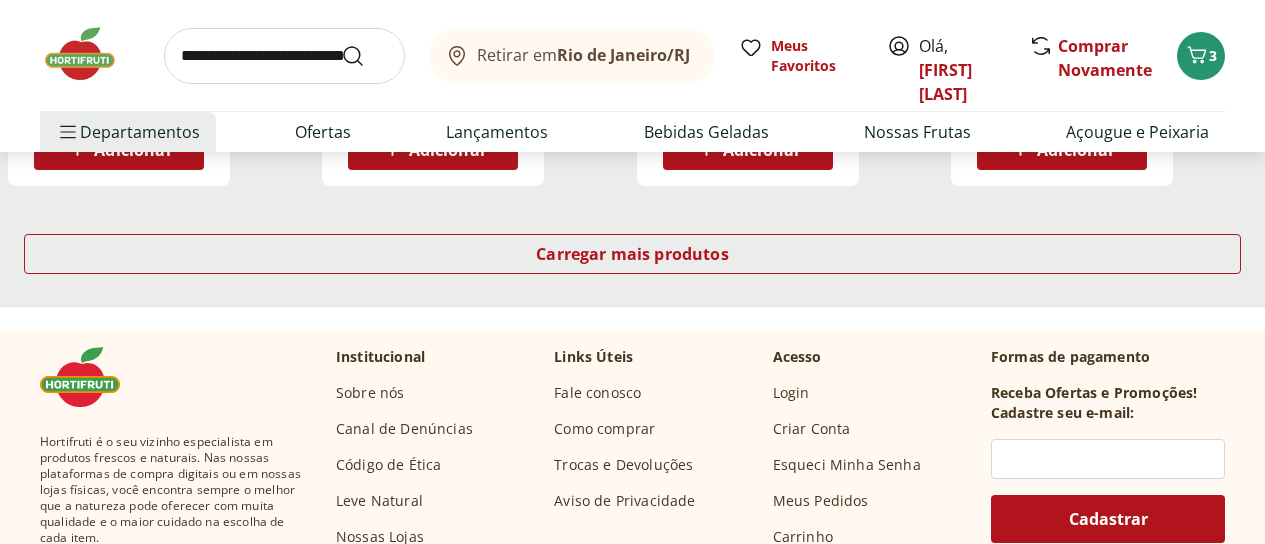click at bounding box center [284, 56] 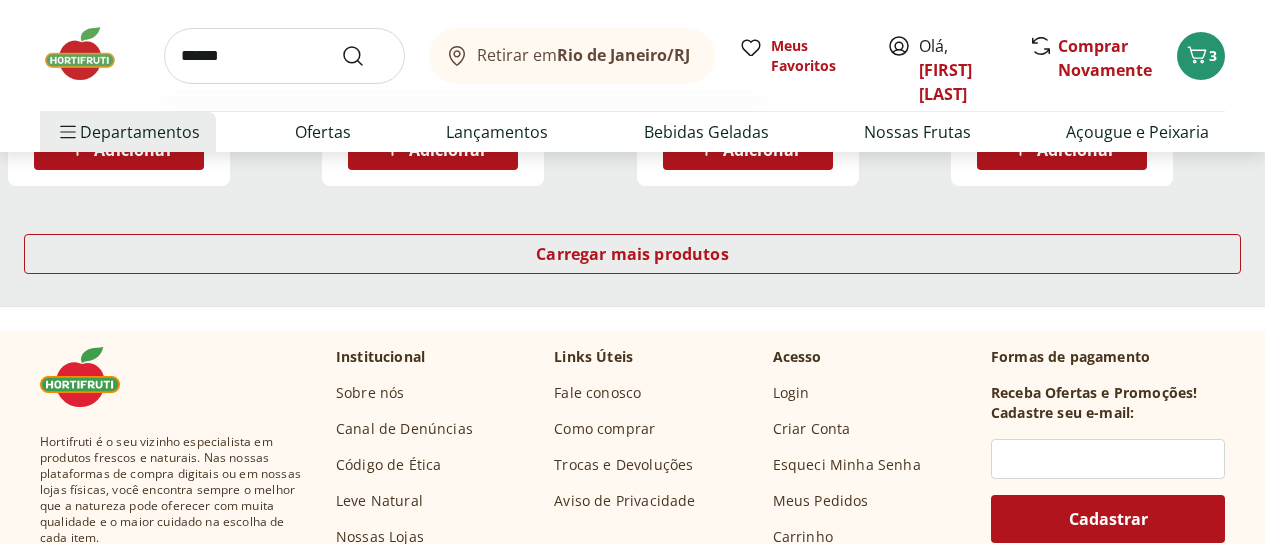 type on "******" 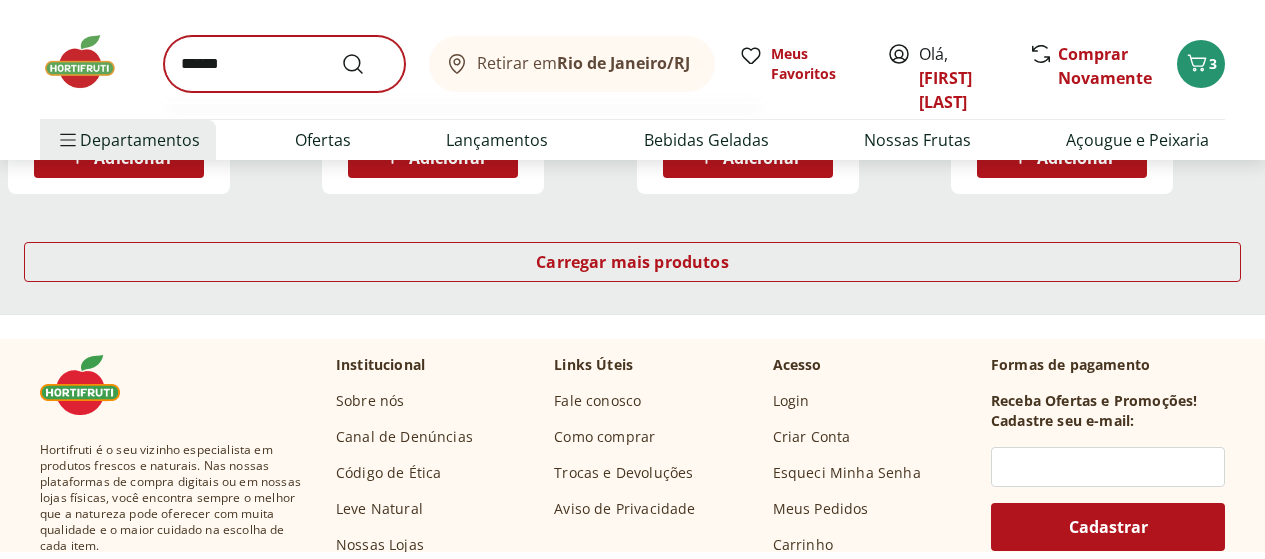 scroll, scrollTop: 0, scrollLeft: 0, axis: both 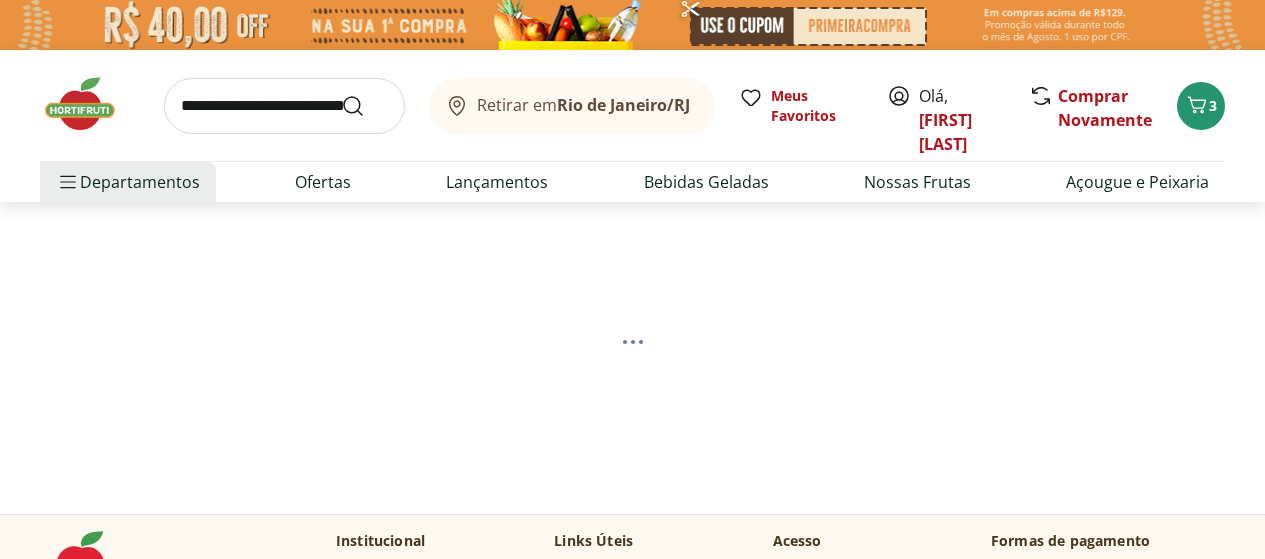 select on "**********" 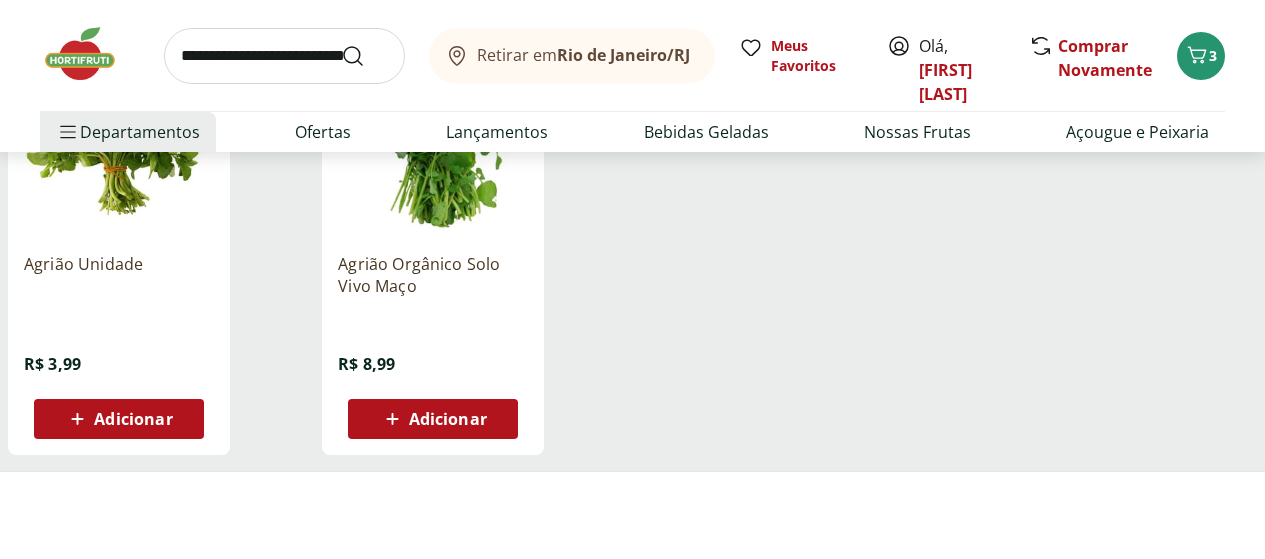 scroll, scrollTop: 800, scrollLeft: 0, axis: vertical 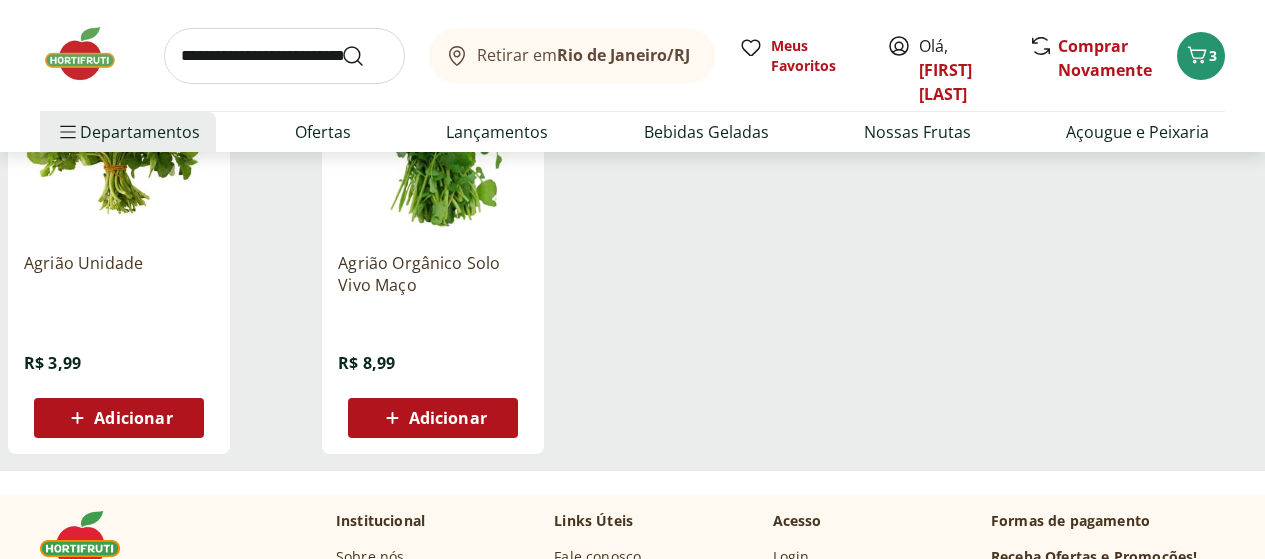 click on "Adicionar" at bounding box center (448, 418) 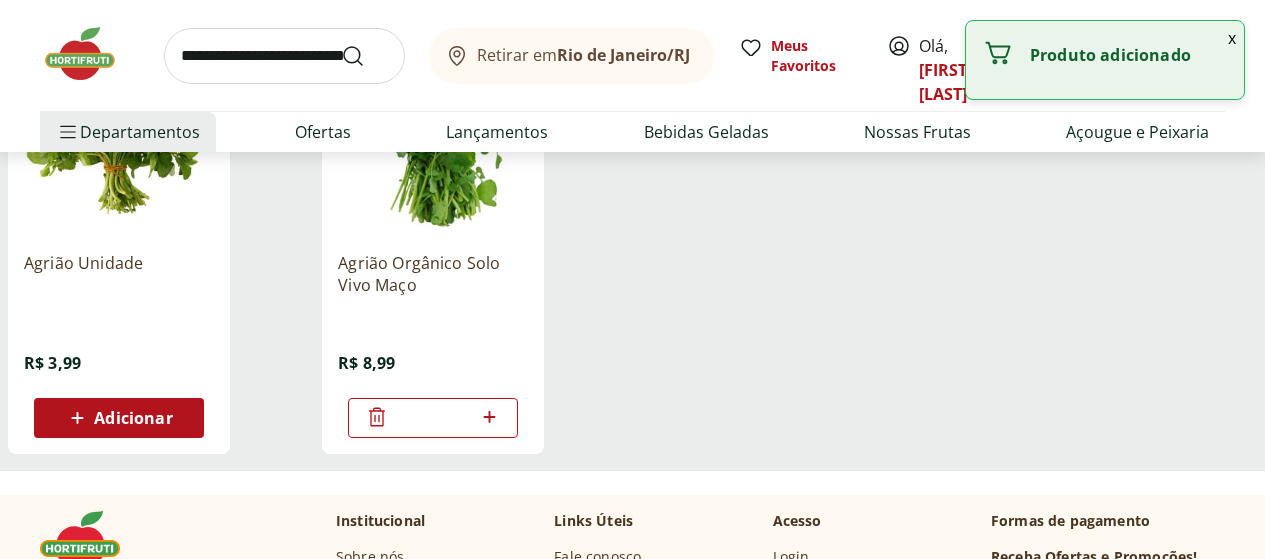 click at bounding box center [284, 56] 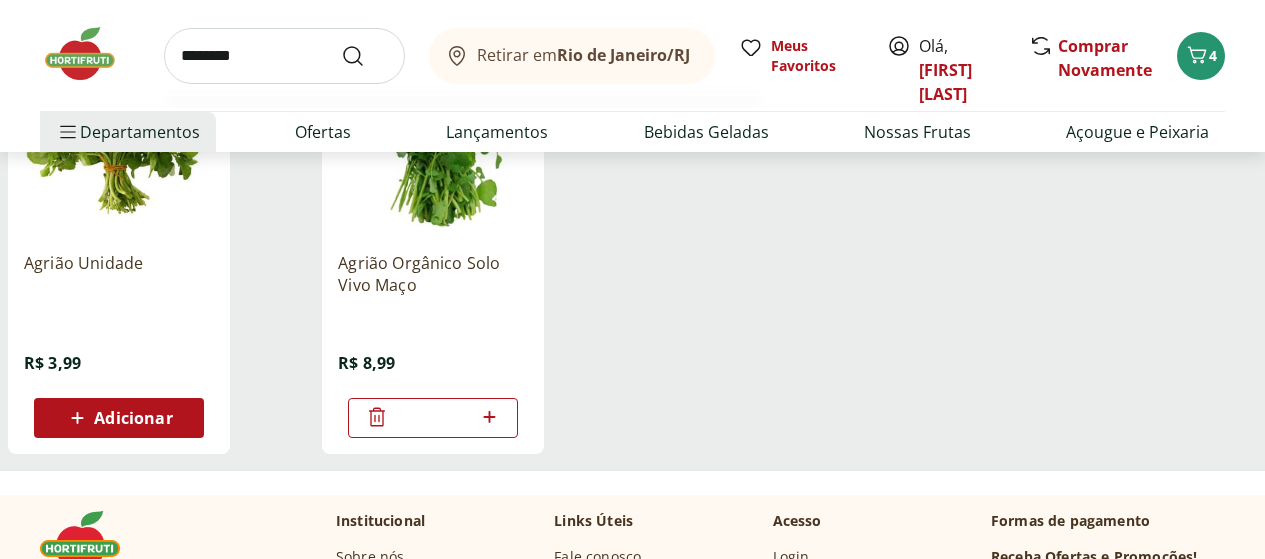 type on "********" 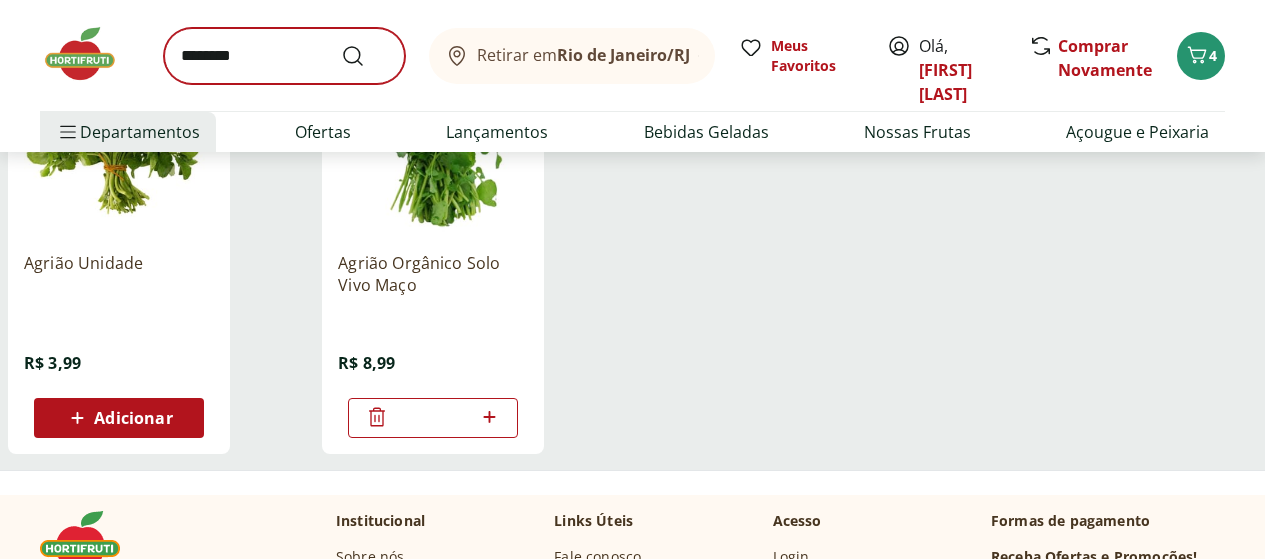 scroll, scrollTop: 0, scrollLeft: 0, axis: both 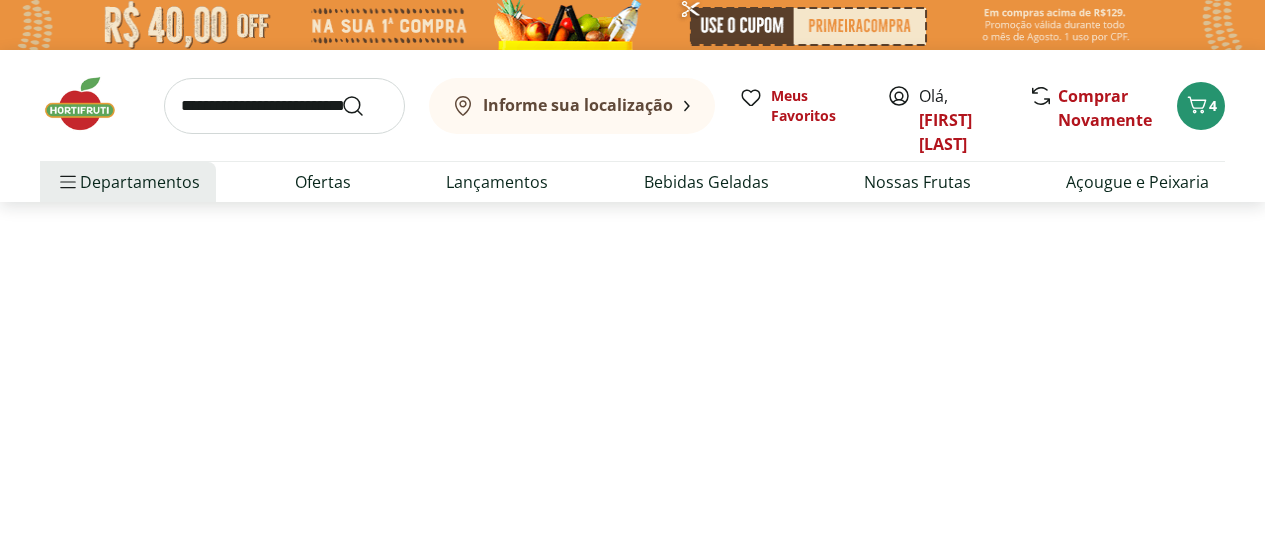 select on "**********" 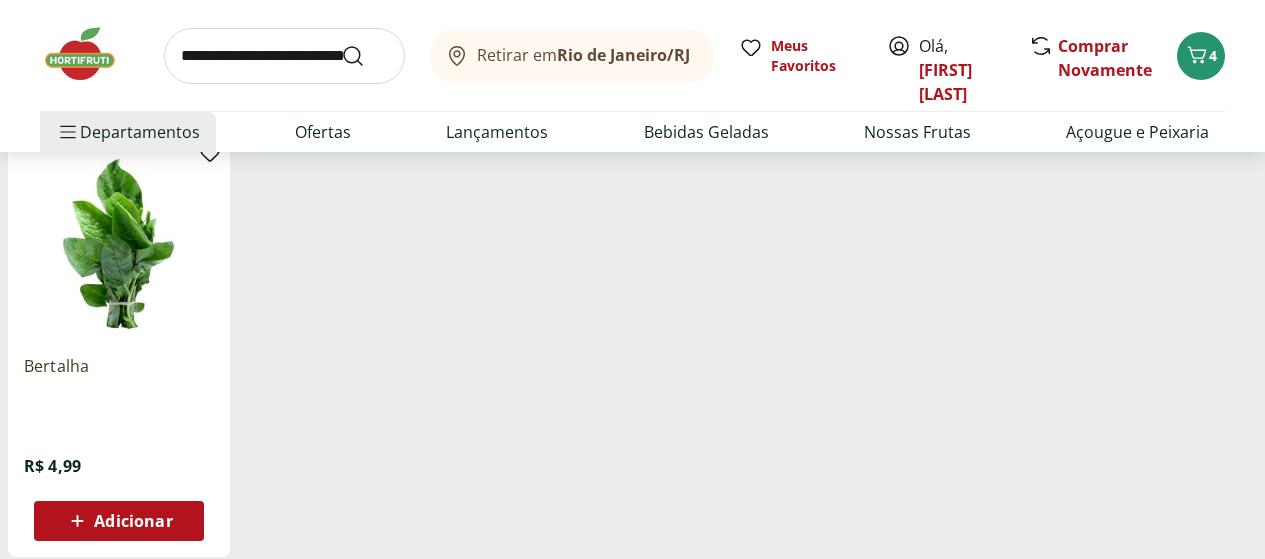 scroll, scrollTop: 300, scrollLeft: 0, axis: vertical 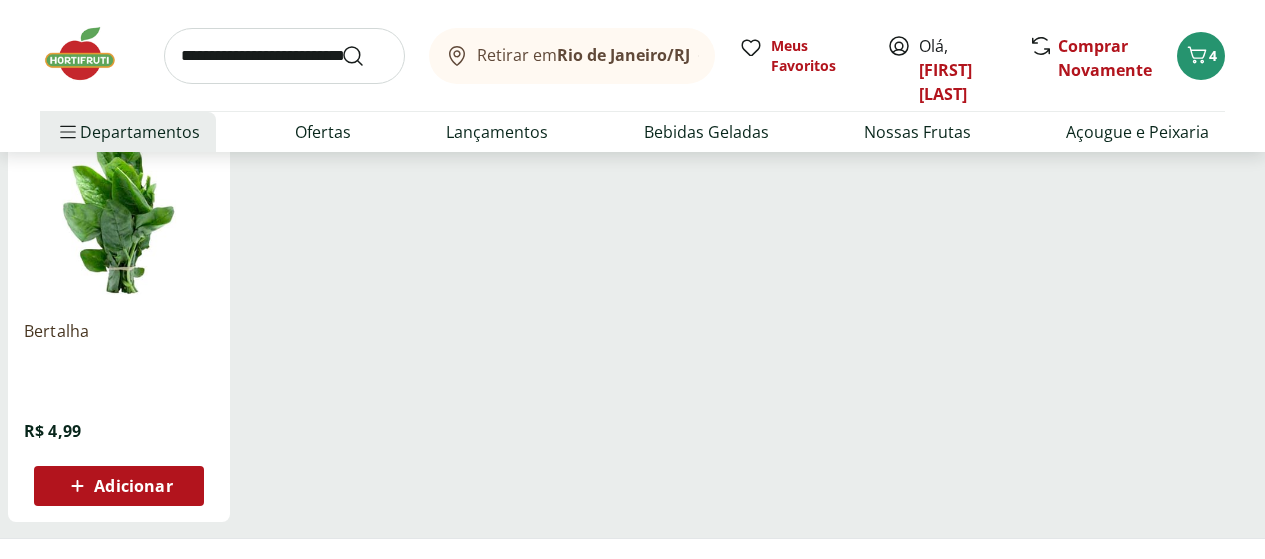 click on "Adicionar" at bounding box center (133, 486) 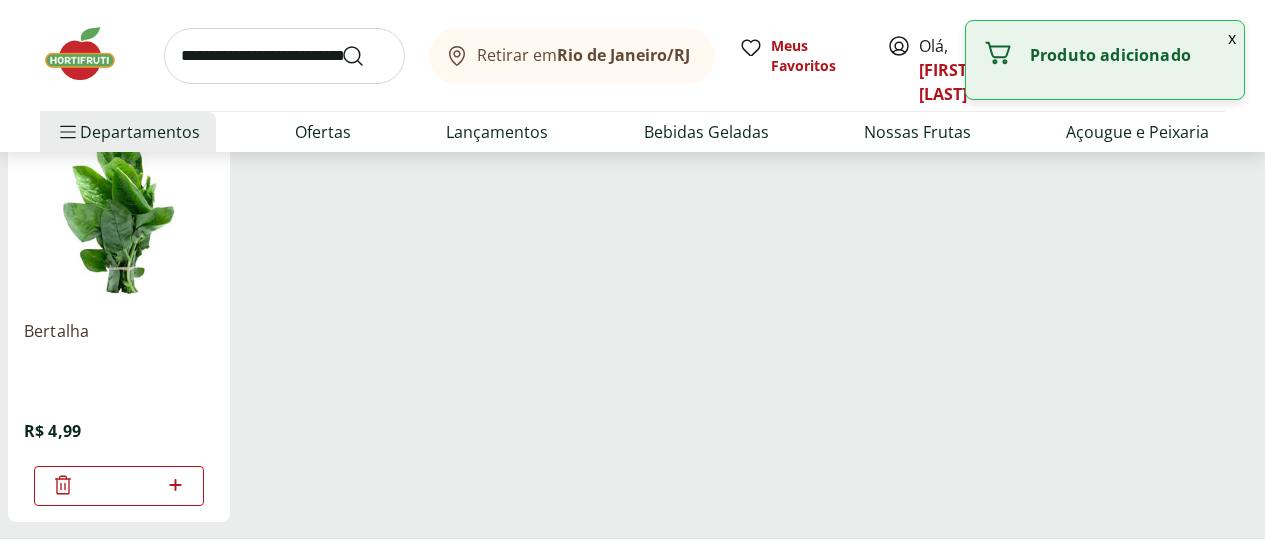 click at bounding box center [284, 56] 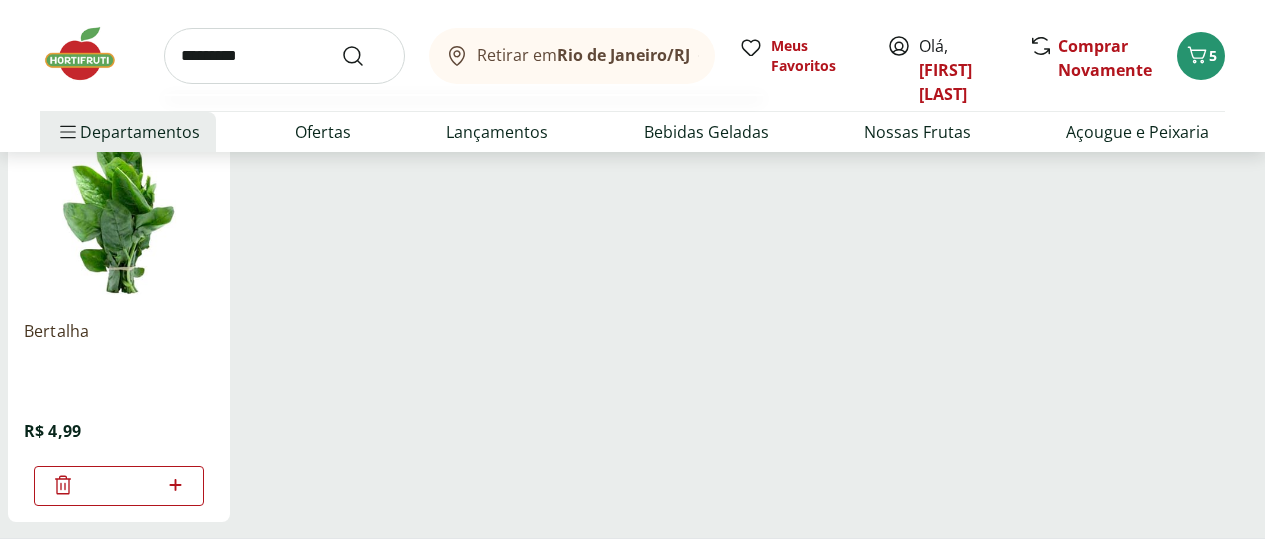 type on "*********" 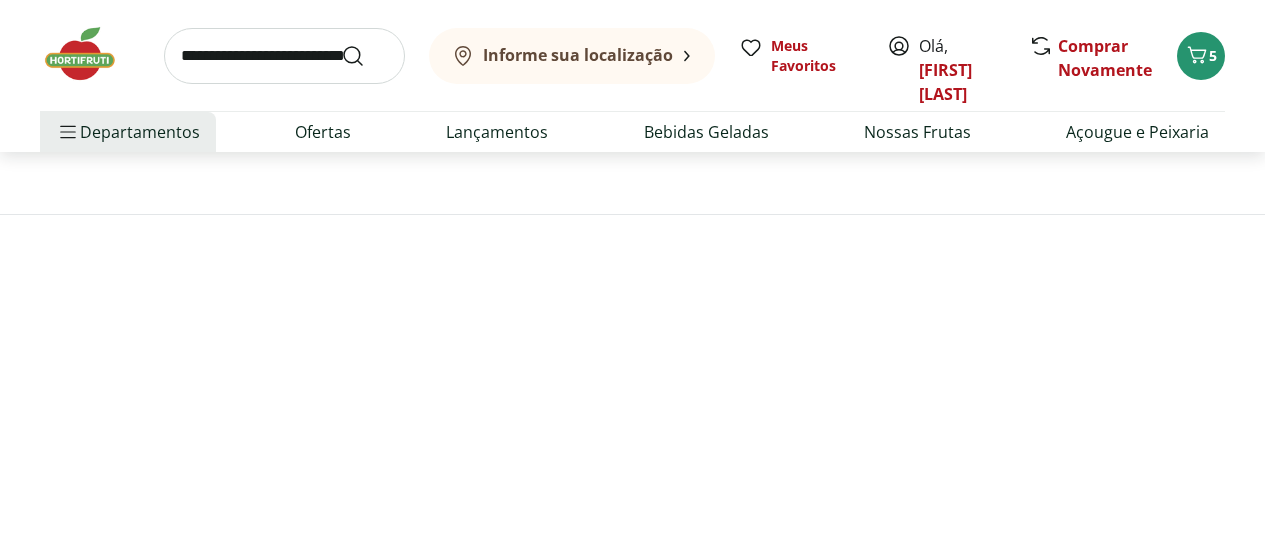 scroll, scrollTop: 0, scrollLeft: 0, axis: both 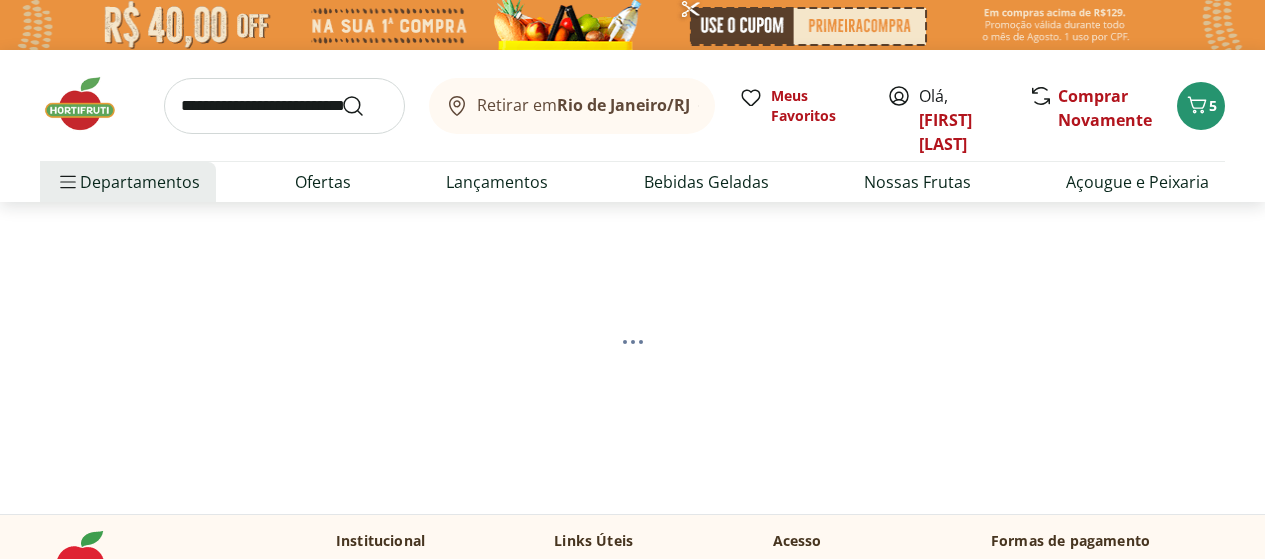 select on "**********" 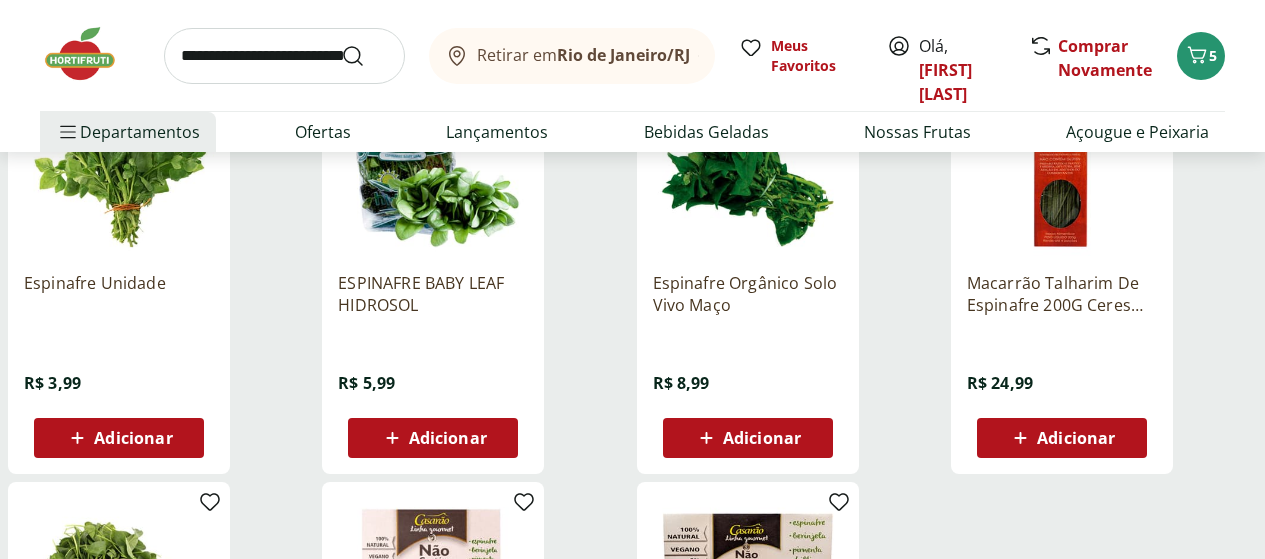 scroll, scrollTop: 300, scrollLeft: 0, axis: vertical 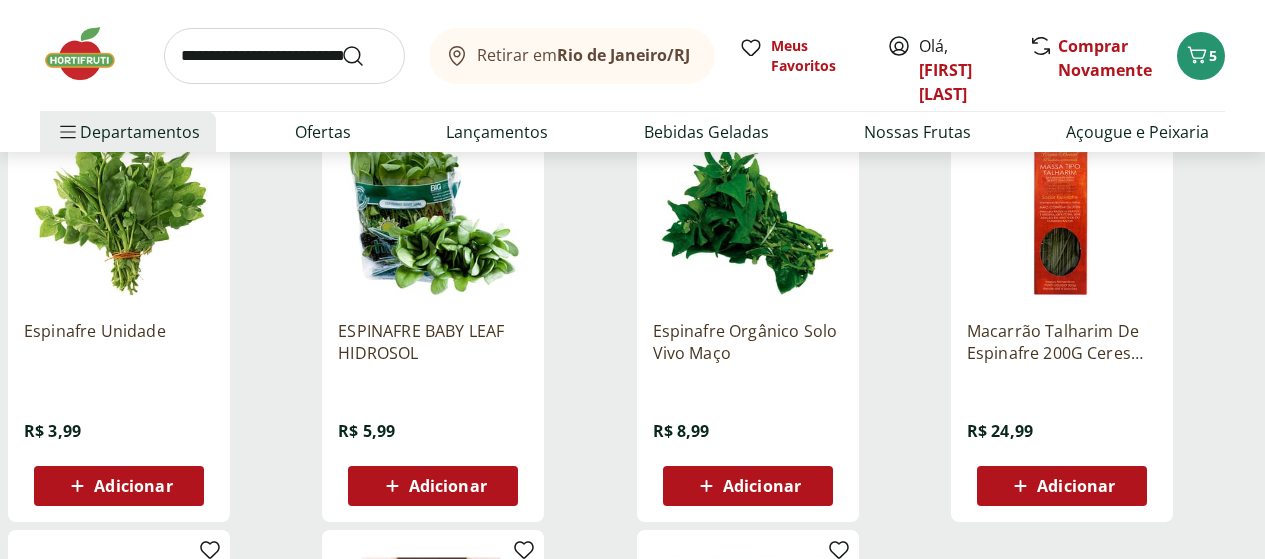 click on "Adicionar" at bounding box center (747, 486) 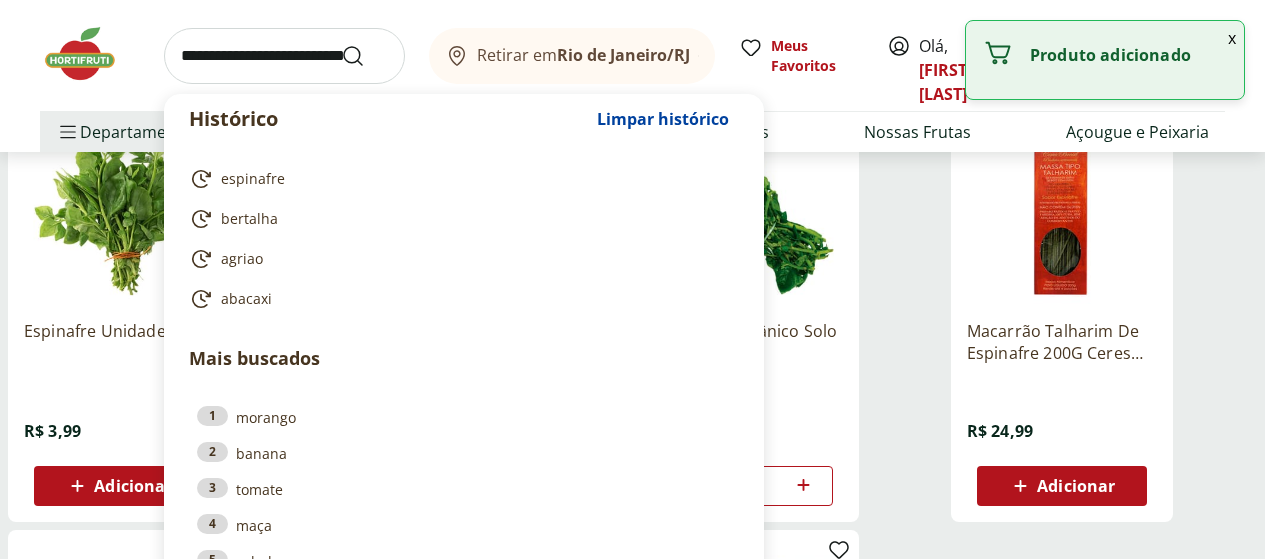 click at bounding box center [284, 56] 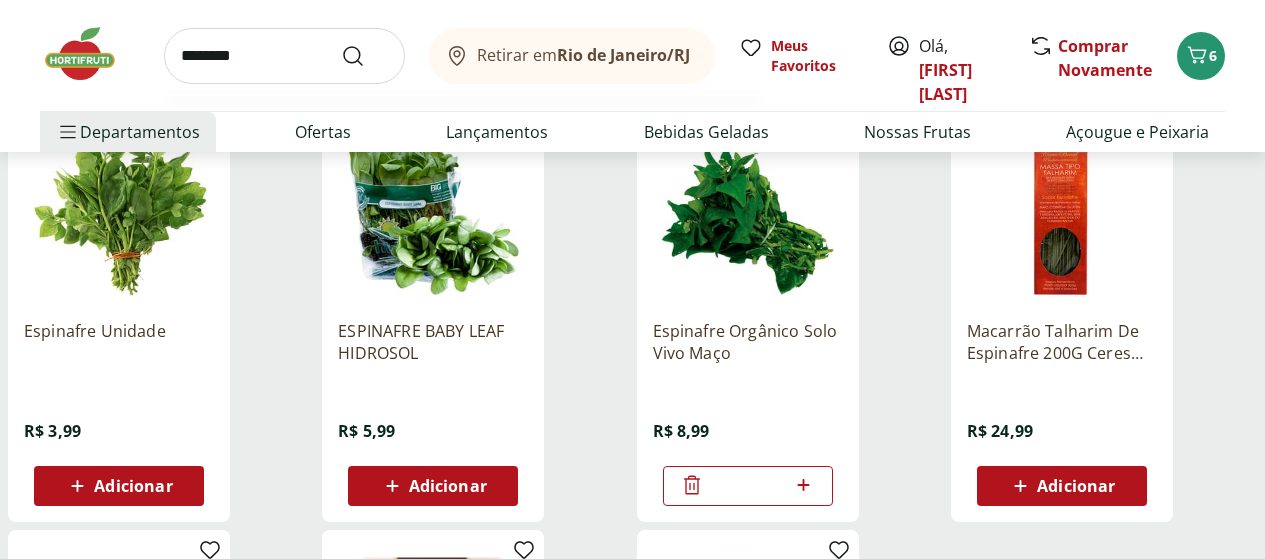 type on "********" 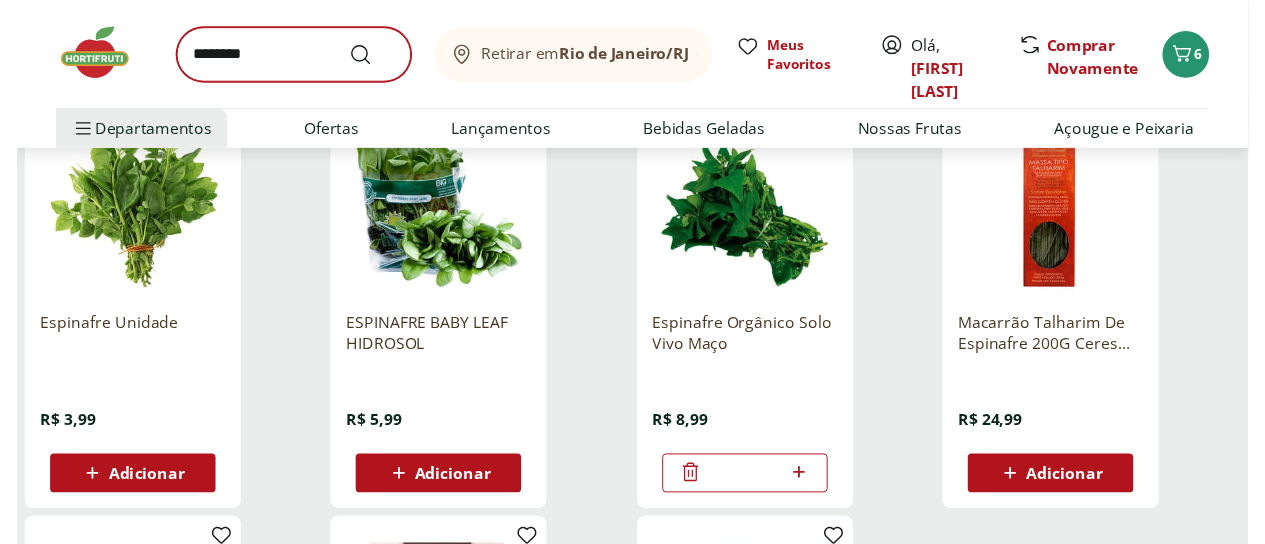 scroll, scrollTop: 0, scrollLeft: 0, axis: both 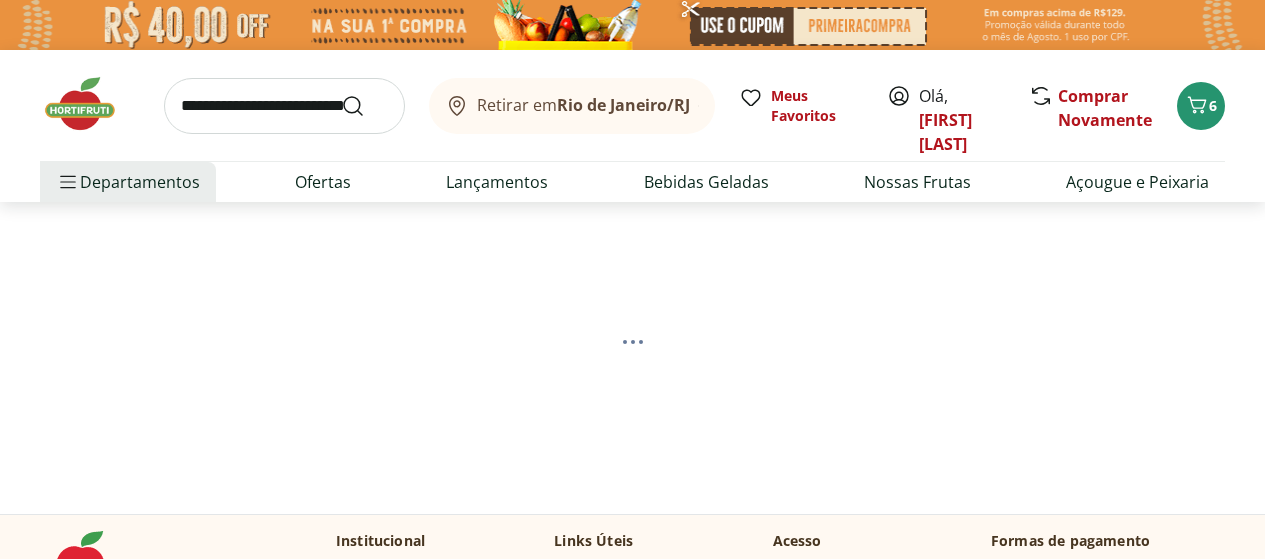 select on "**********" 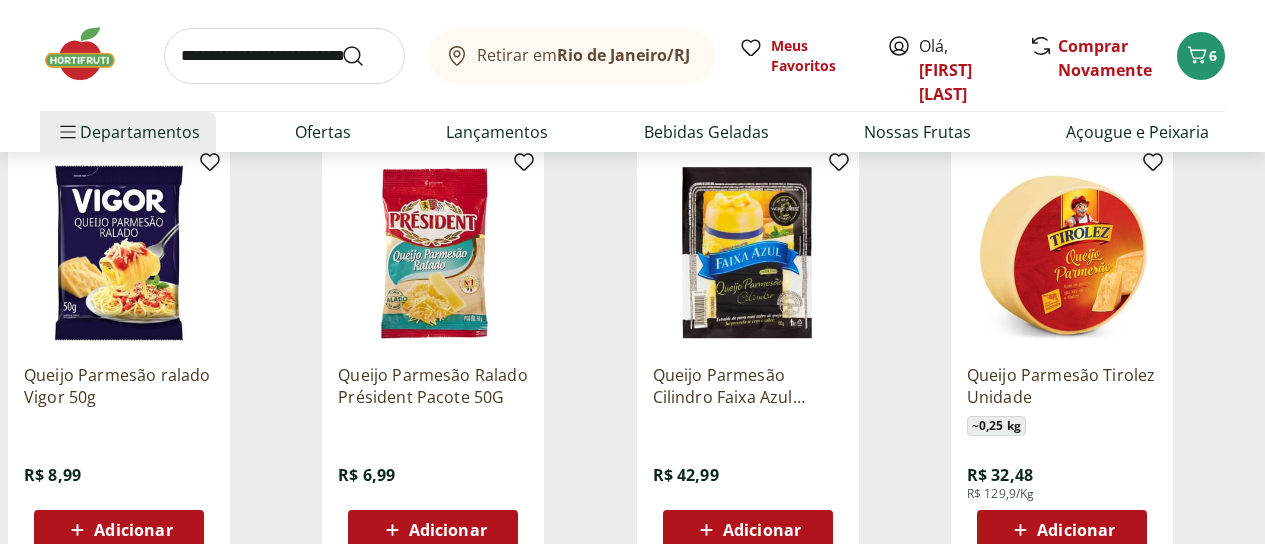 scroll, scrollTop: 300, scrollLeft: 0, axis: vertical 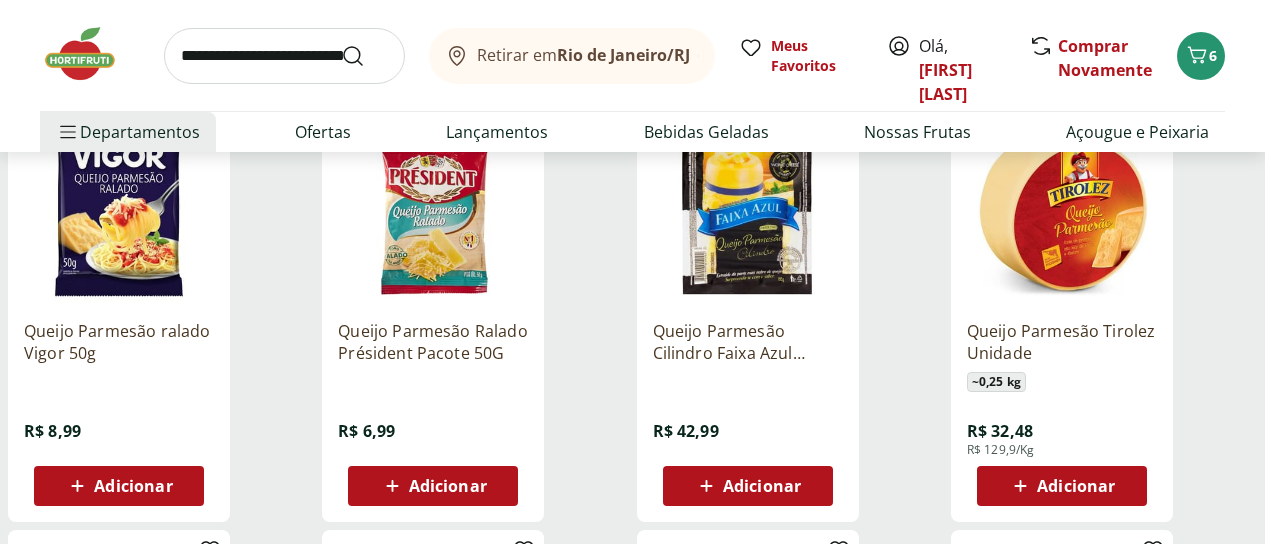 click on "Adicionar" at bounding box center (762, 486) 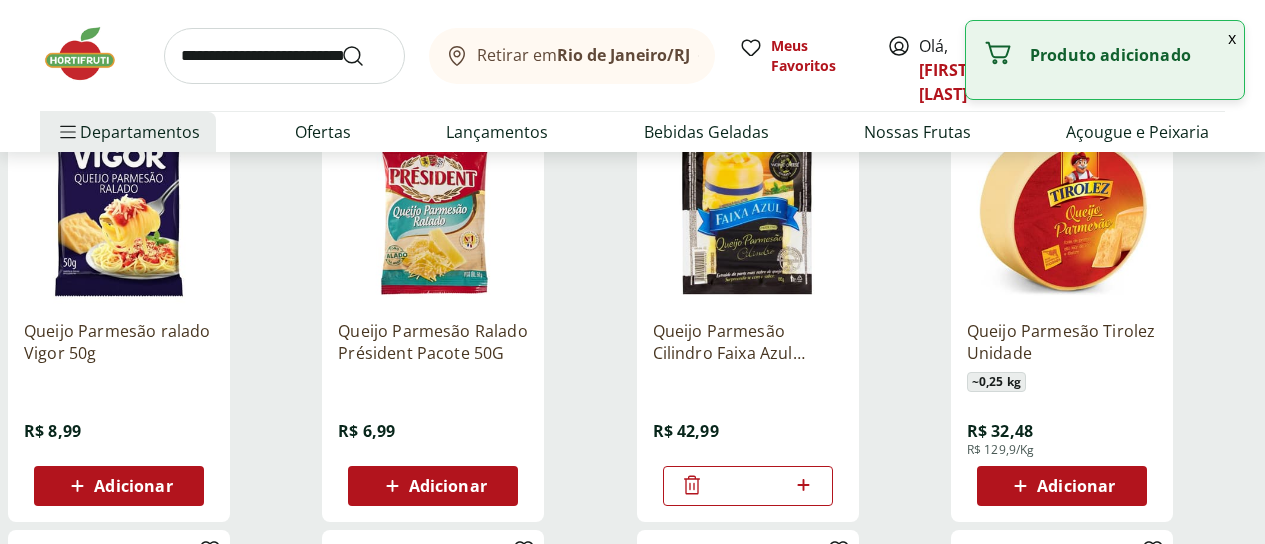 click 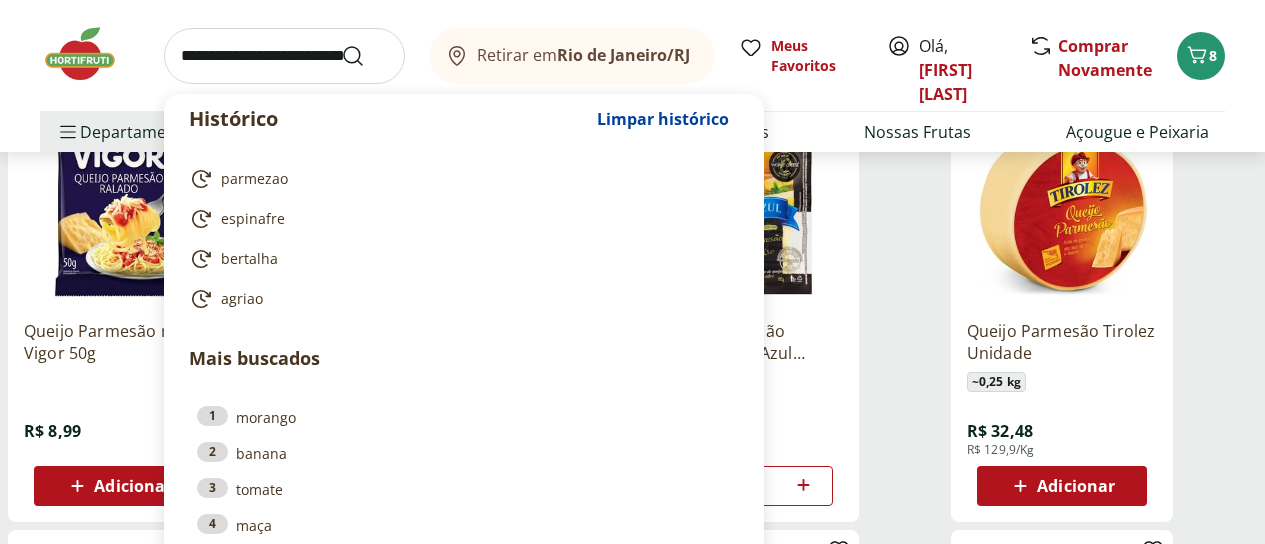 click at bounding box center (284, 56) 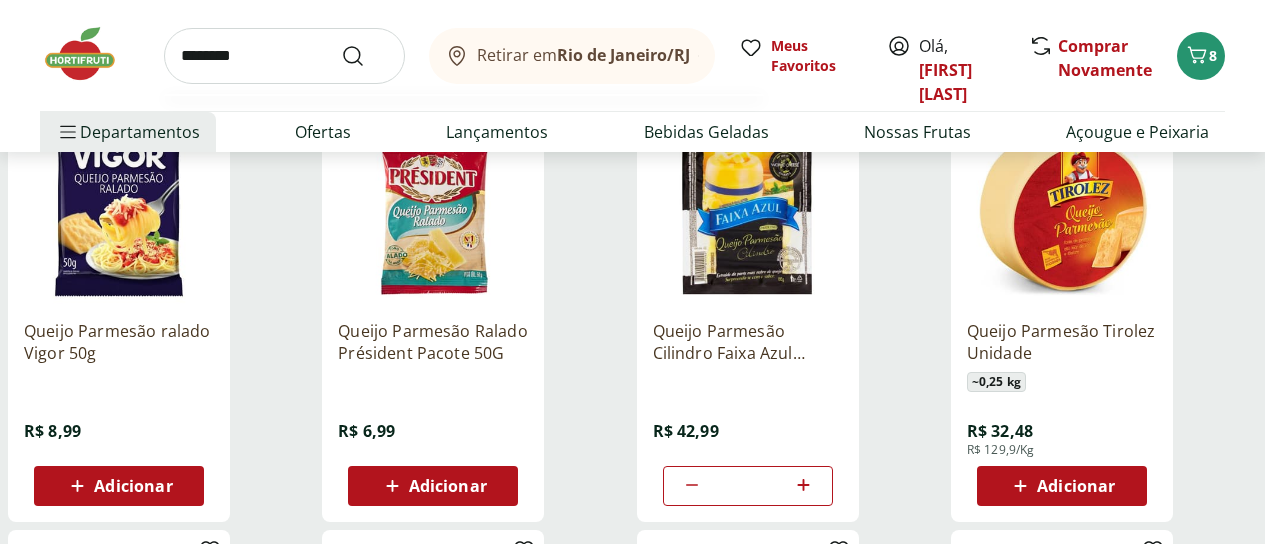 type on "********" 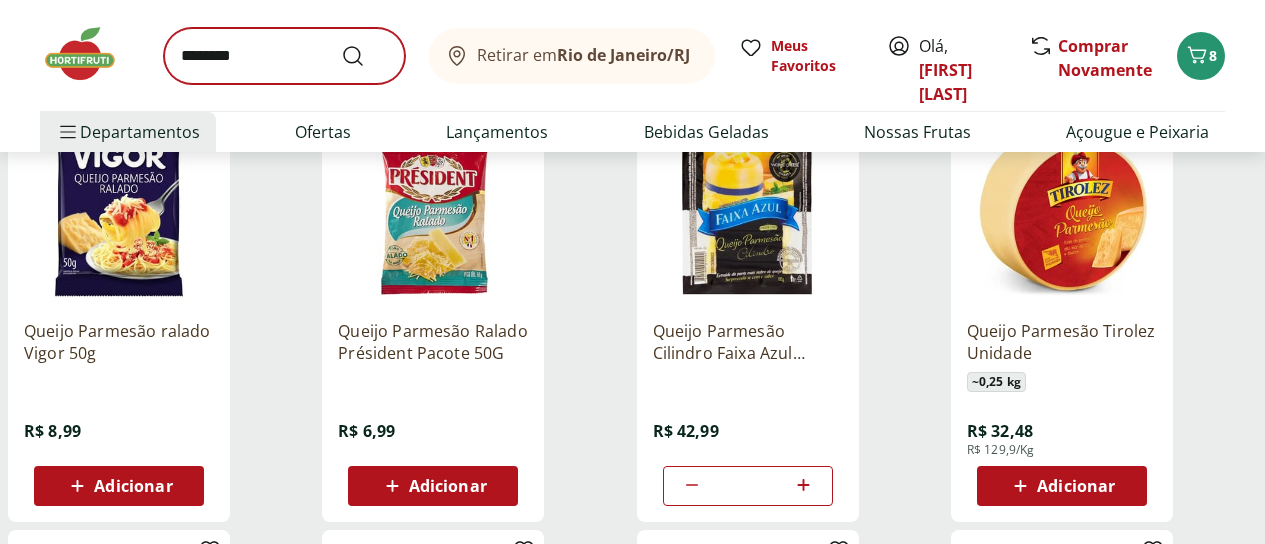 scroll, scrollTop: 0, scrollLeft: 0, axis: both 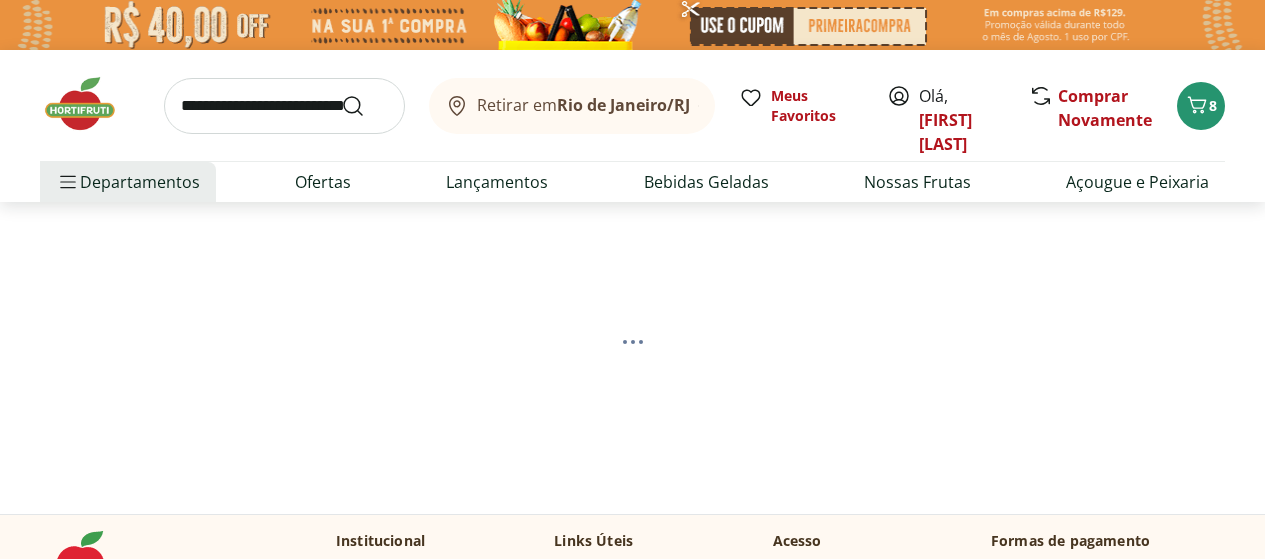 select on "**********" 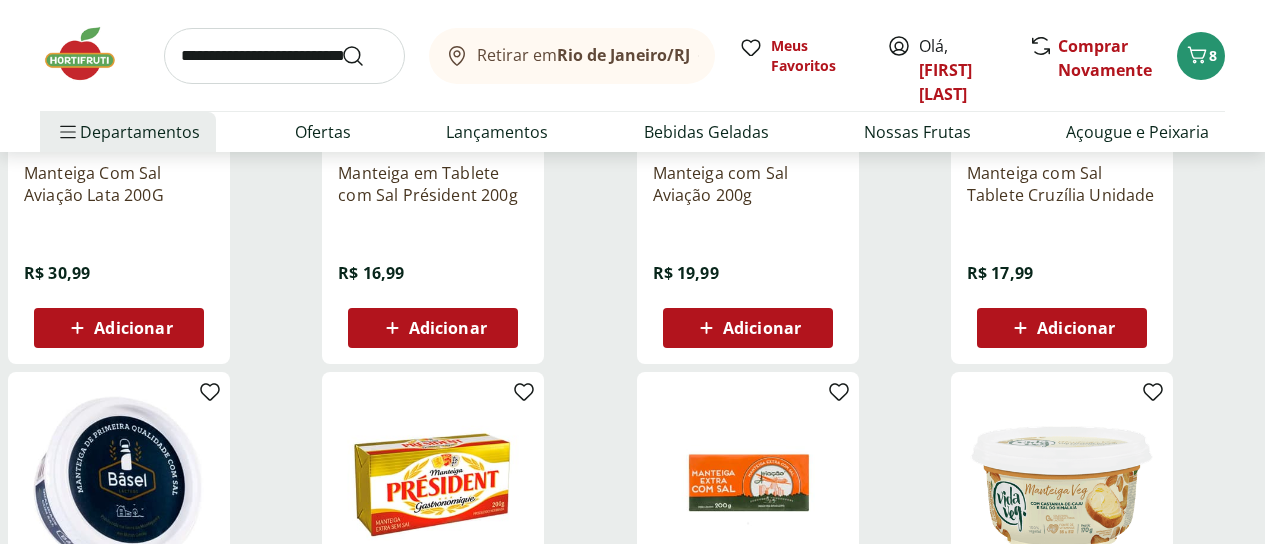 scroll, scrollTop: 500, scrollLeft: 0, axis: vertical 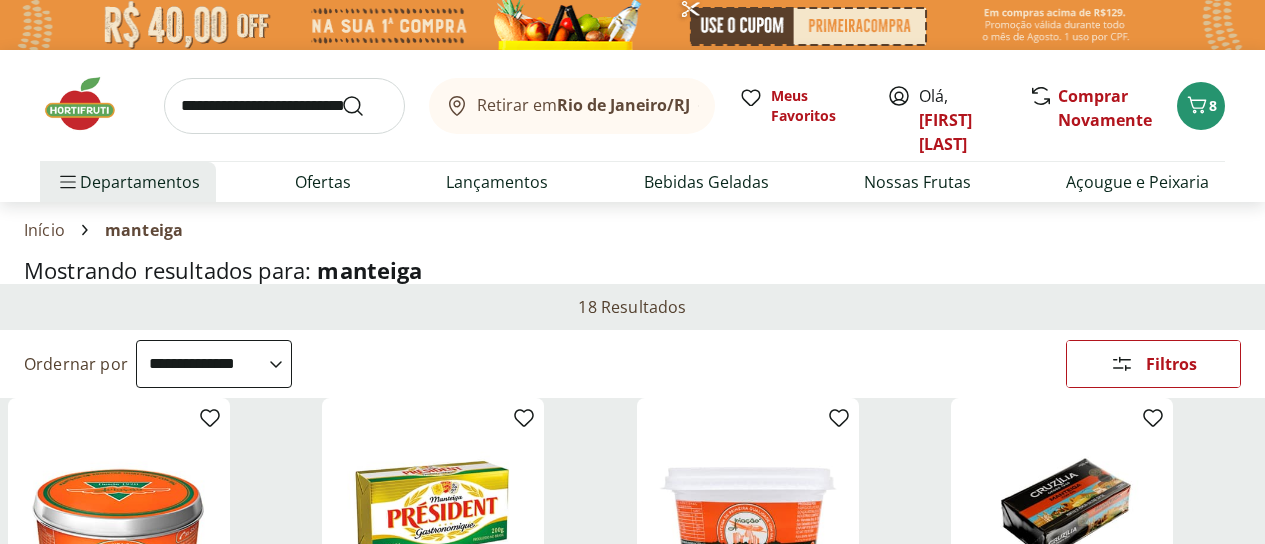 select on "**********" 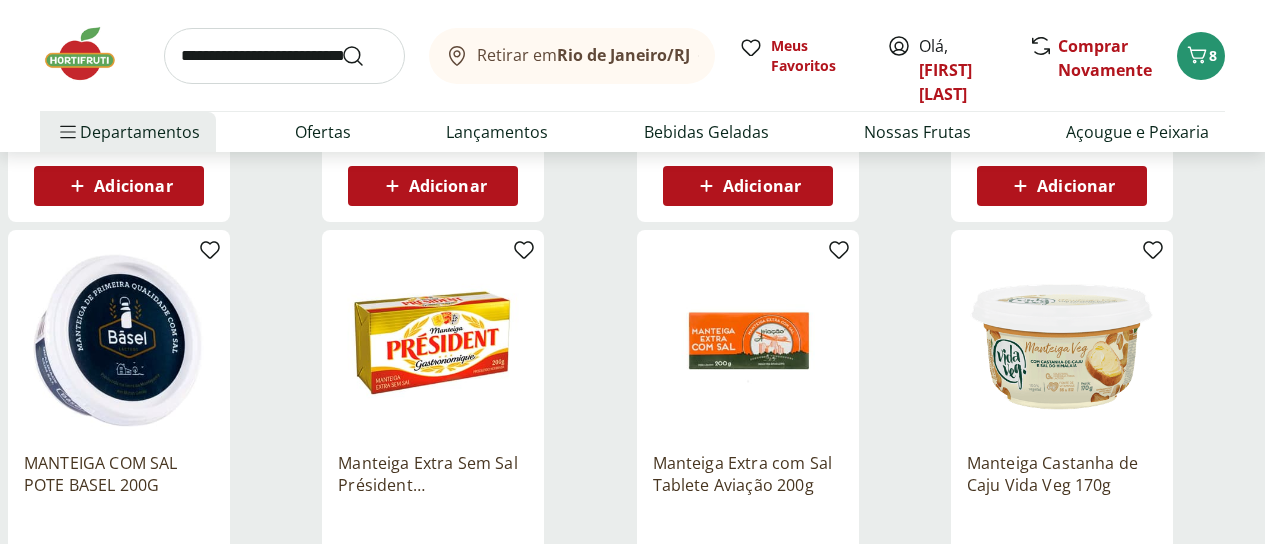 scroll, scrollTop: 0, scrollLeft: 0, axis: both 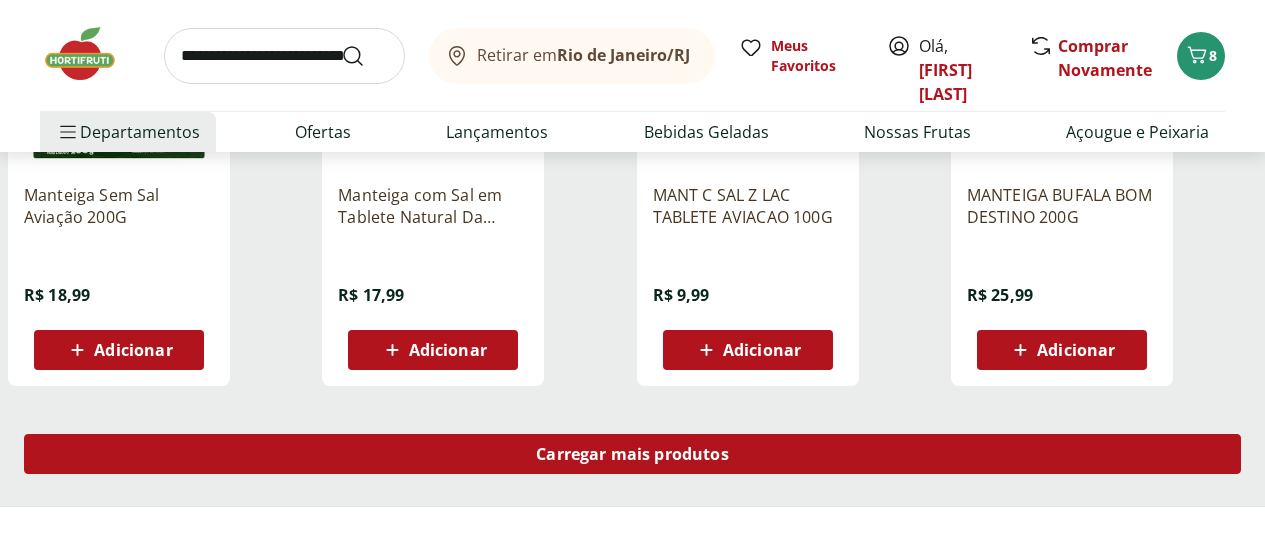 click on "Carregar mais produtos" at bounding box center (632, 454) 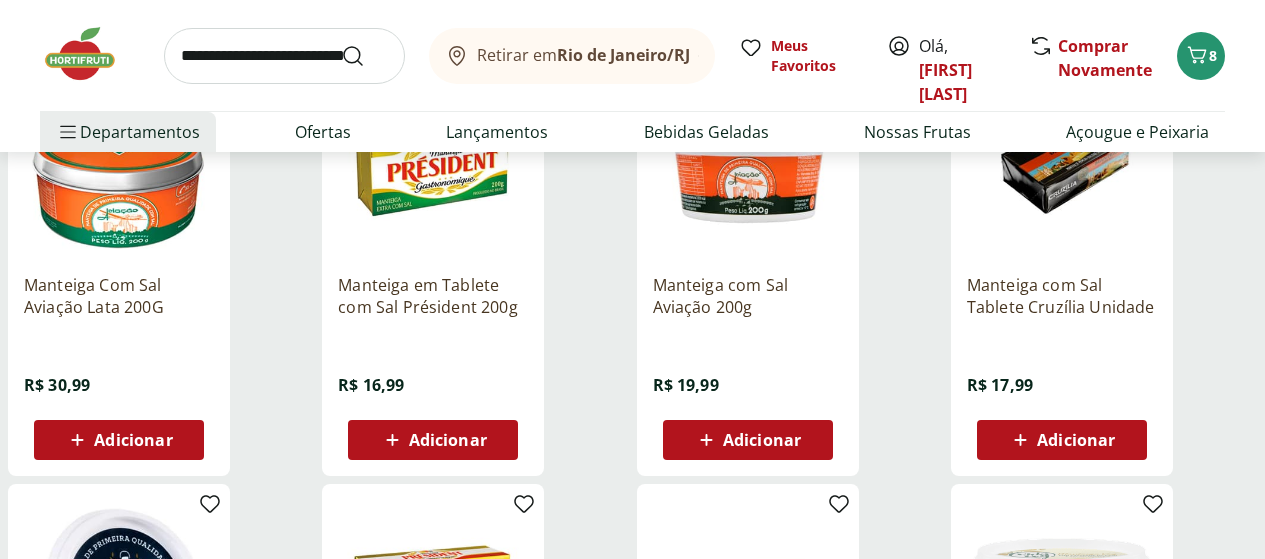 scroll, scrollTop: 300, scrollLeft: 0, axis: vertical 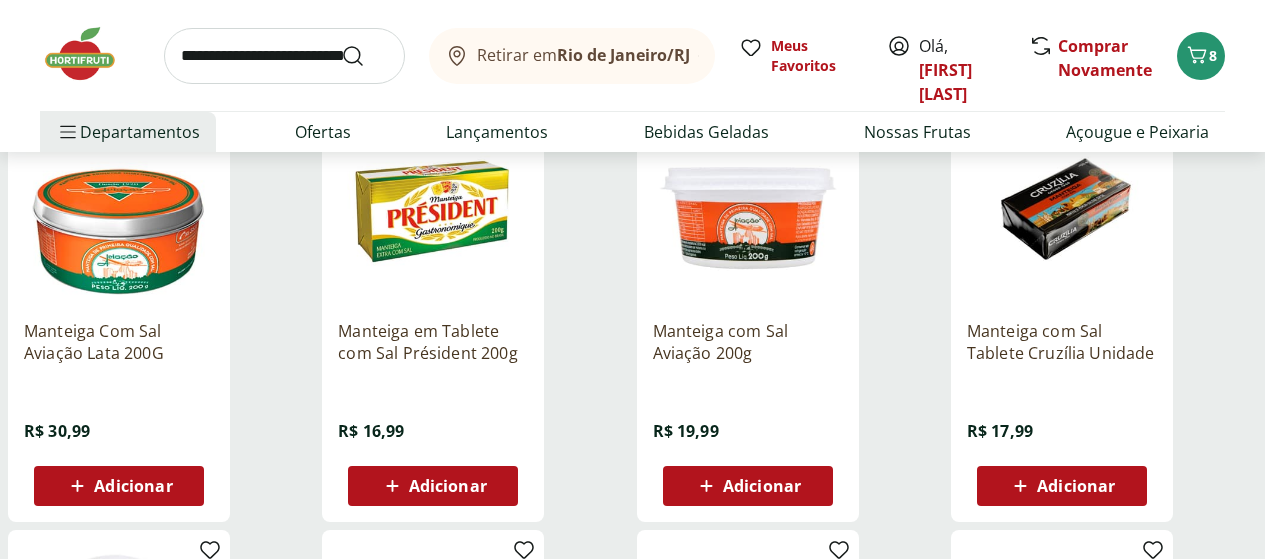 click on "Adicionar" at bounding box center [762, 486] 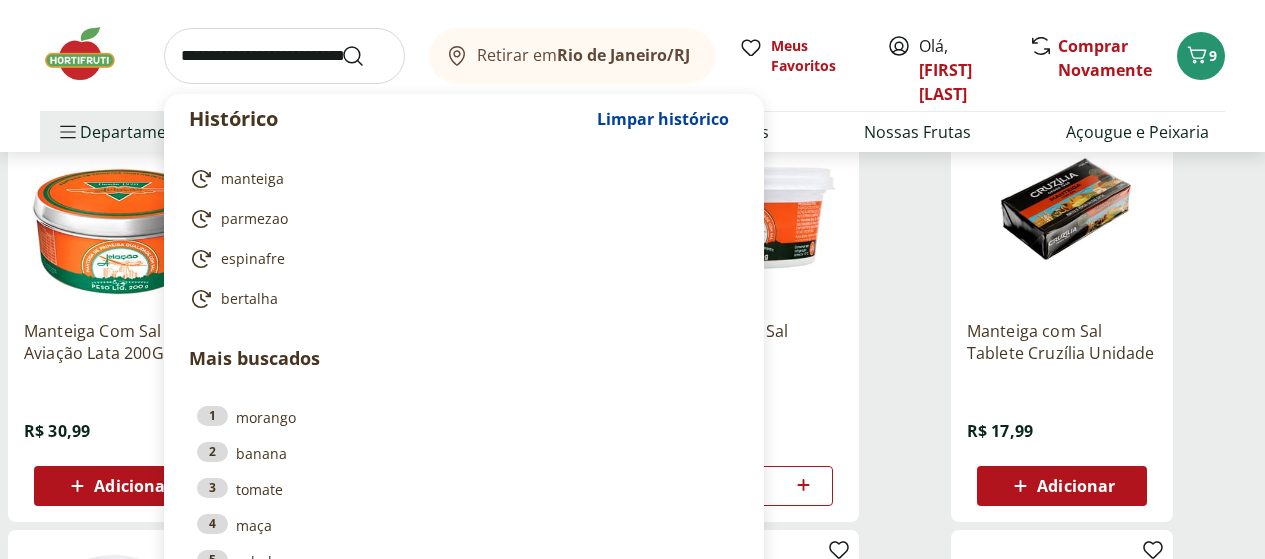 click at bounding box center [284, 56] 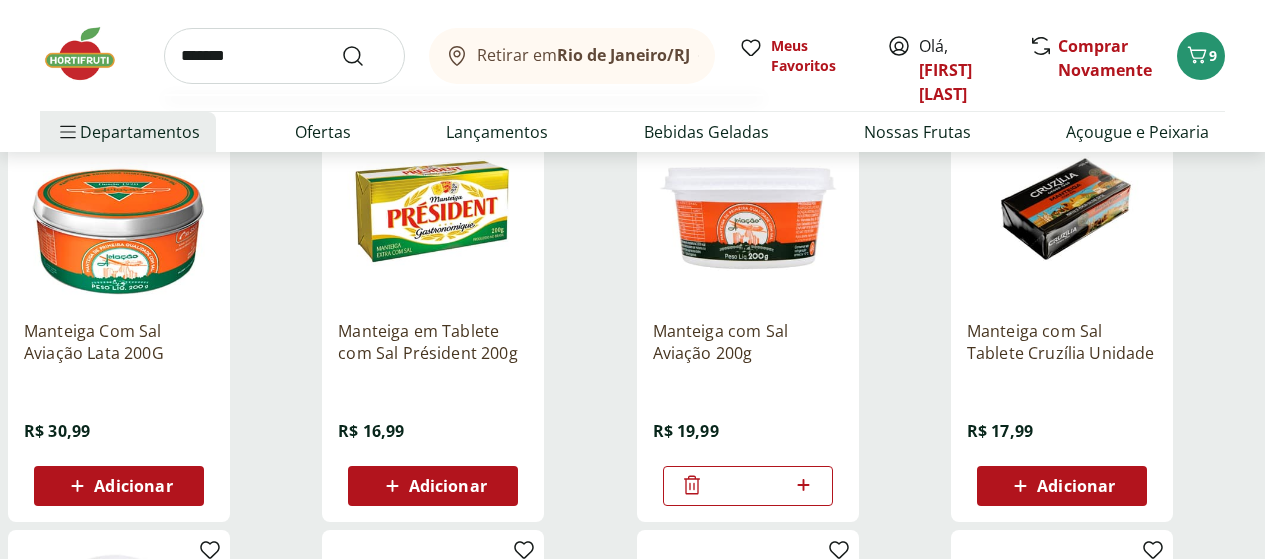 type on "*******" 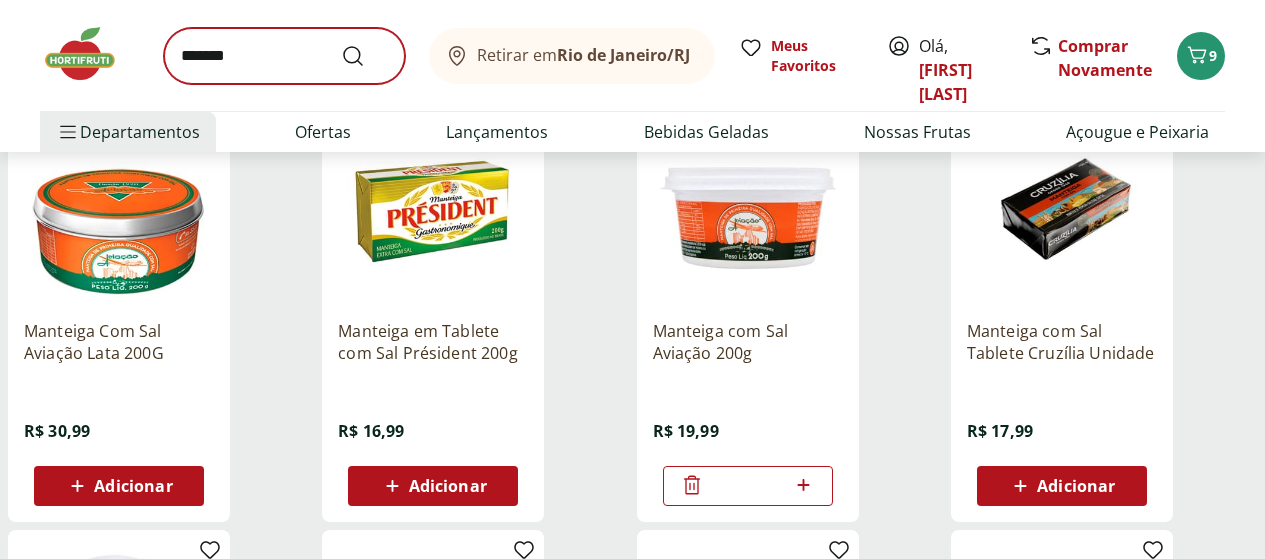 scroll, scrollTop: 0, scrollLeft: 0, axis: both 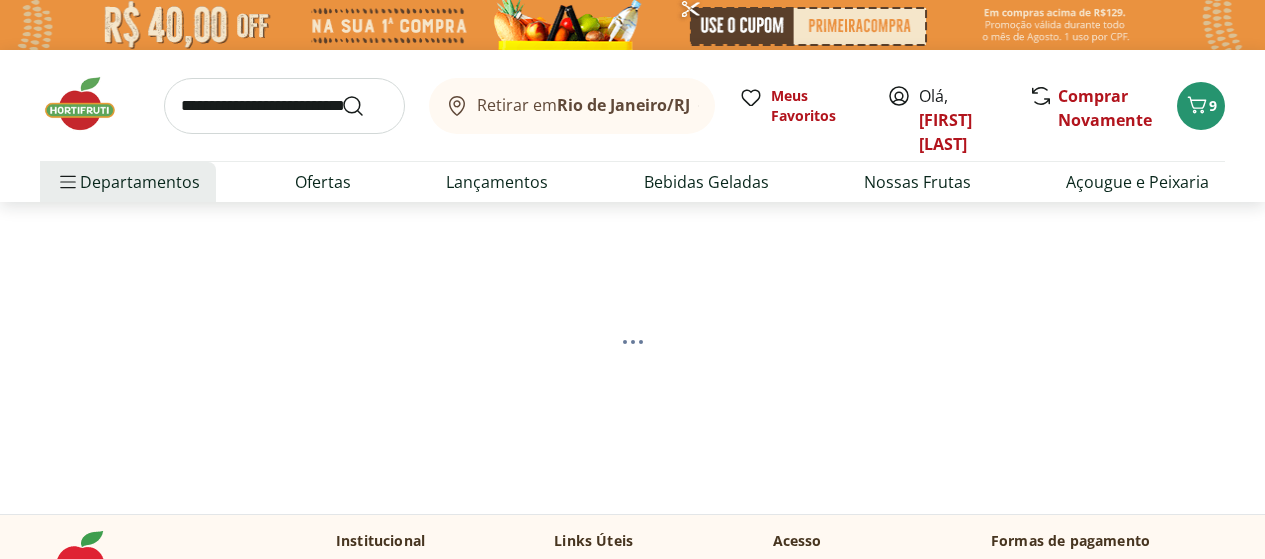 select on "**********" 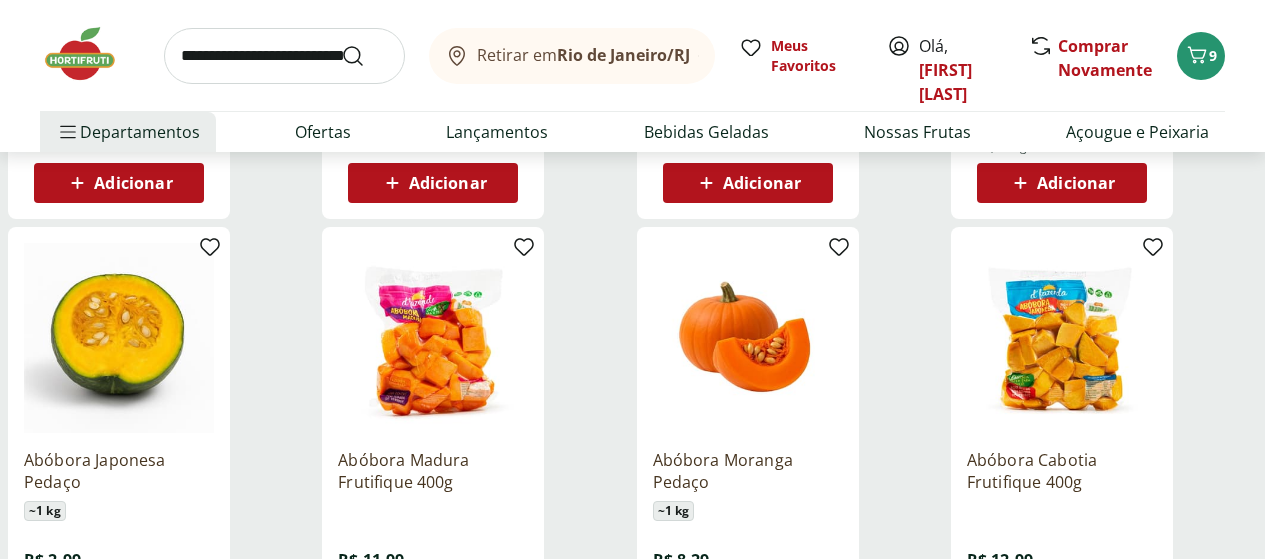 scroll, scrollTop: 700, scrollLeft: 0, axis: vertical 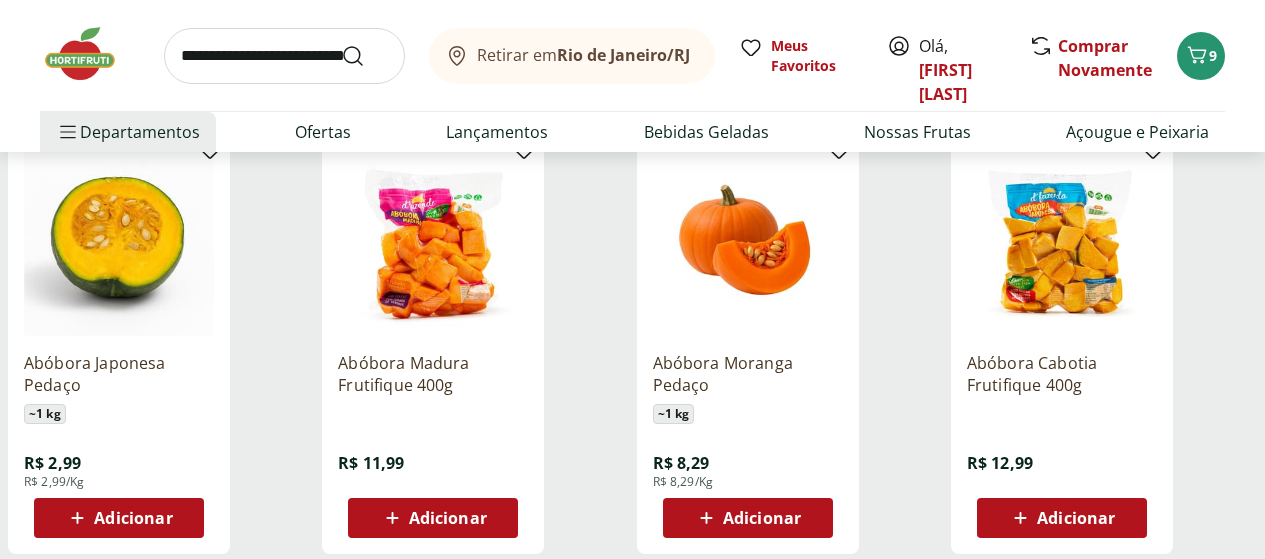 click on "Adicionar" at bounding box center [448, 518] 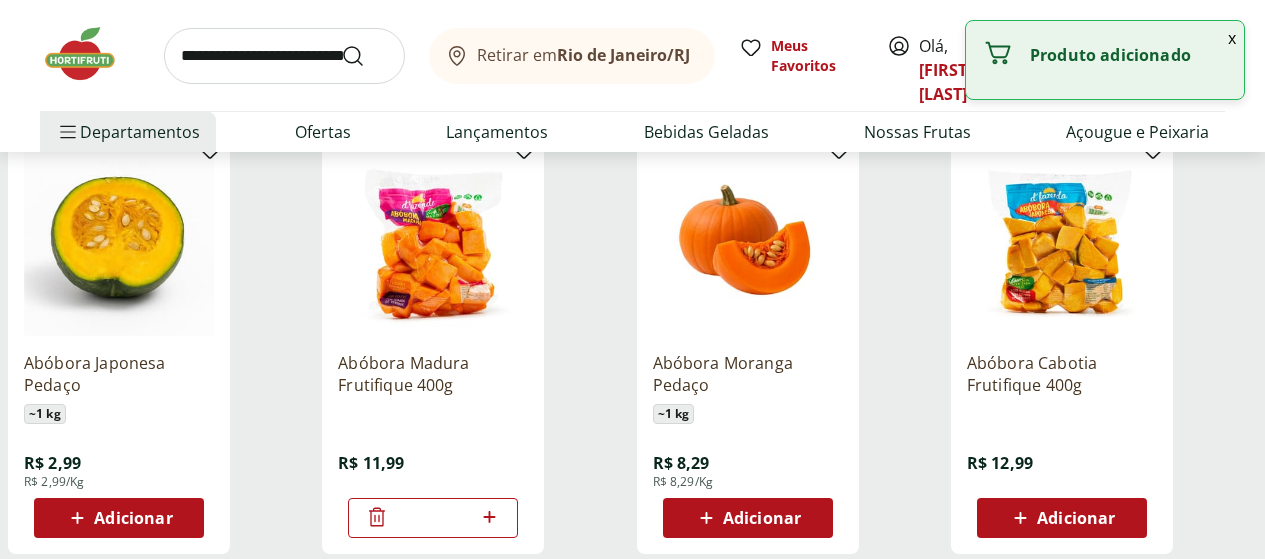 click on "Adicionar" at bounding box center [1076, 518] 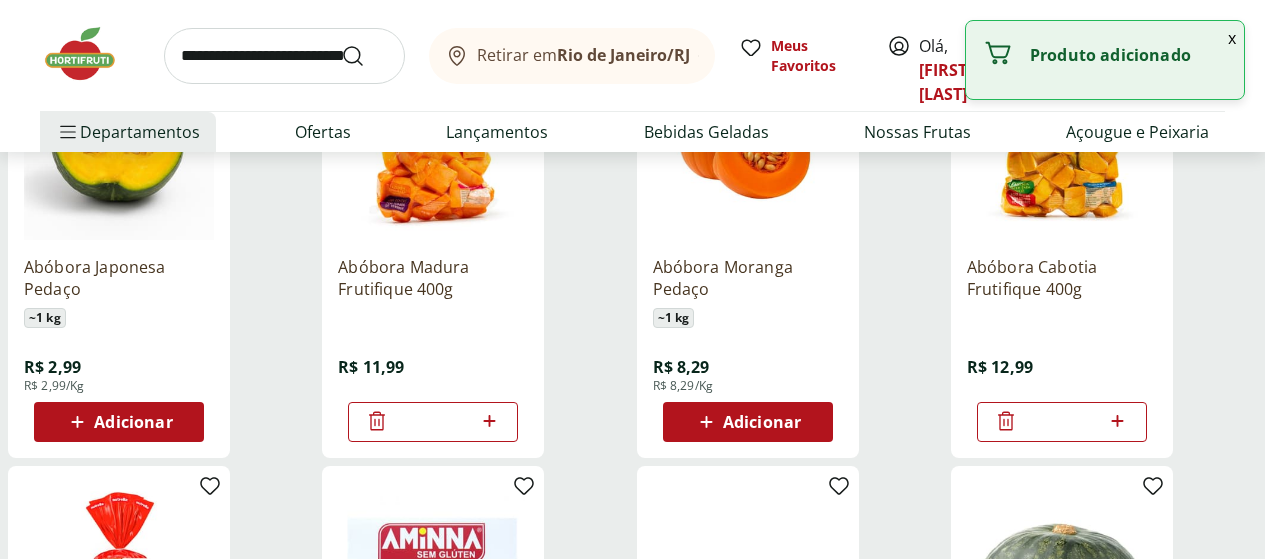 scroll, scrollTop: 1100, scrollLeft: 0, axis: vertical 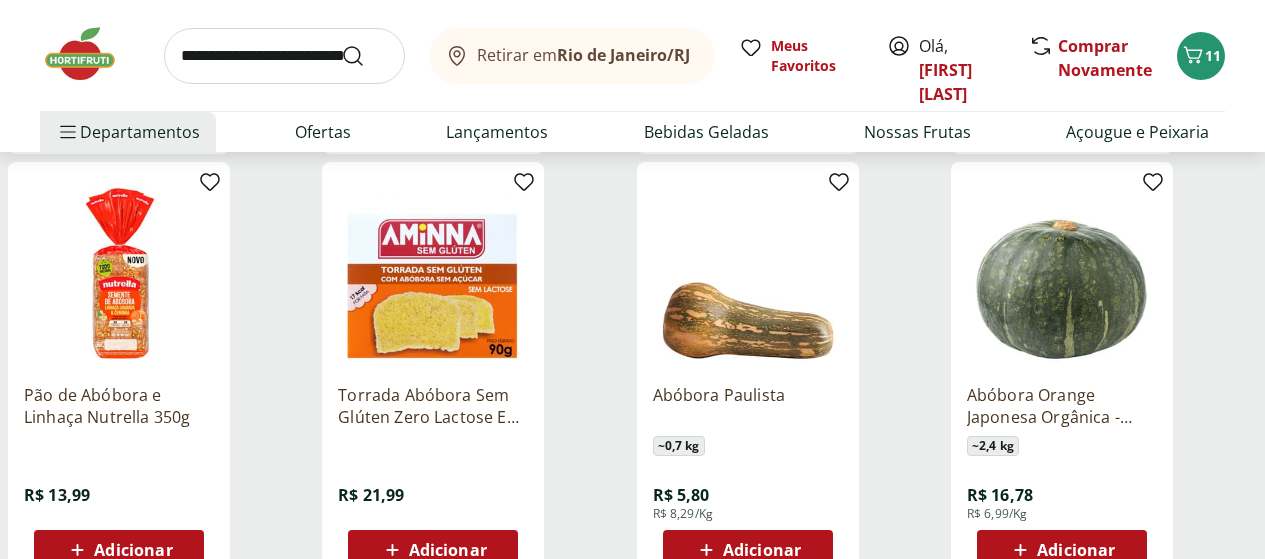 click at bounding box center [284, 56] 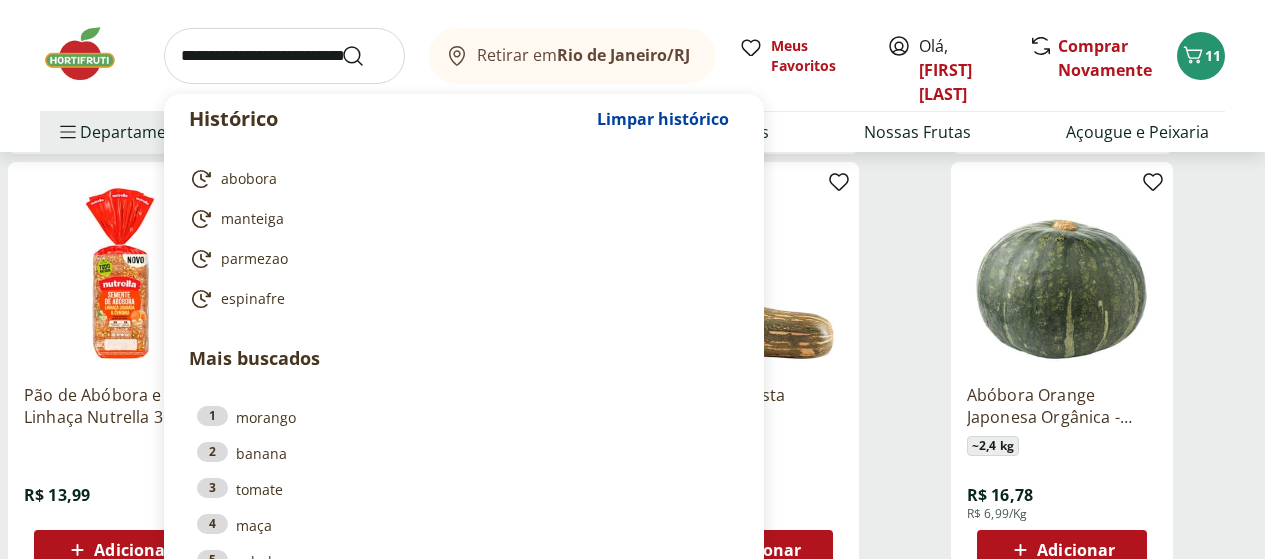 type on "*" 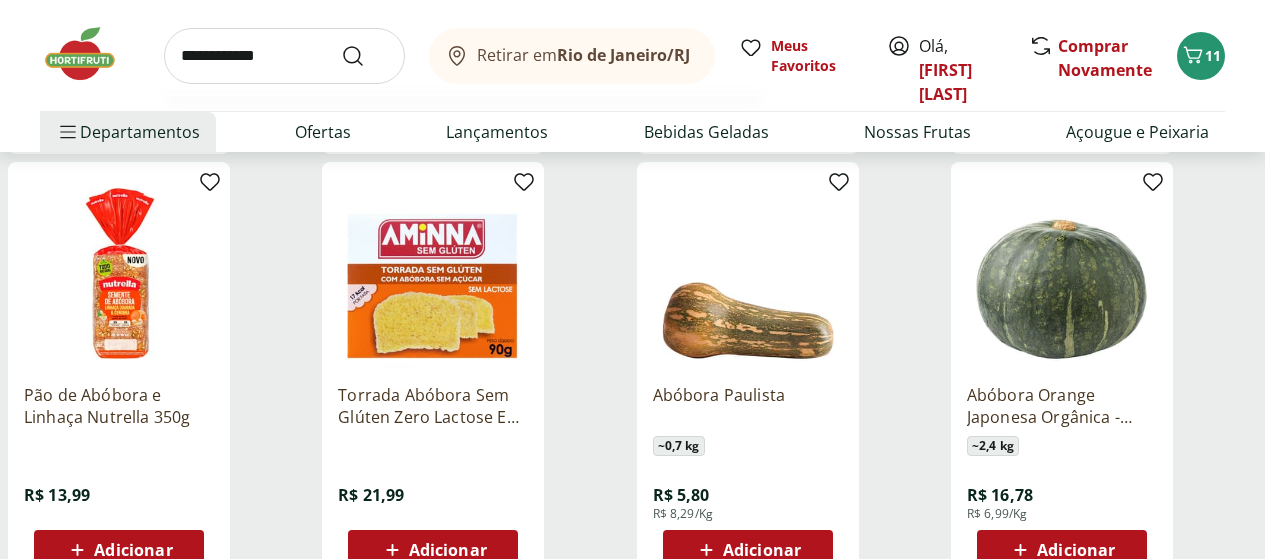 type on "**********" 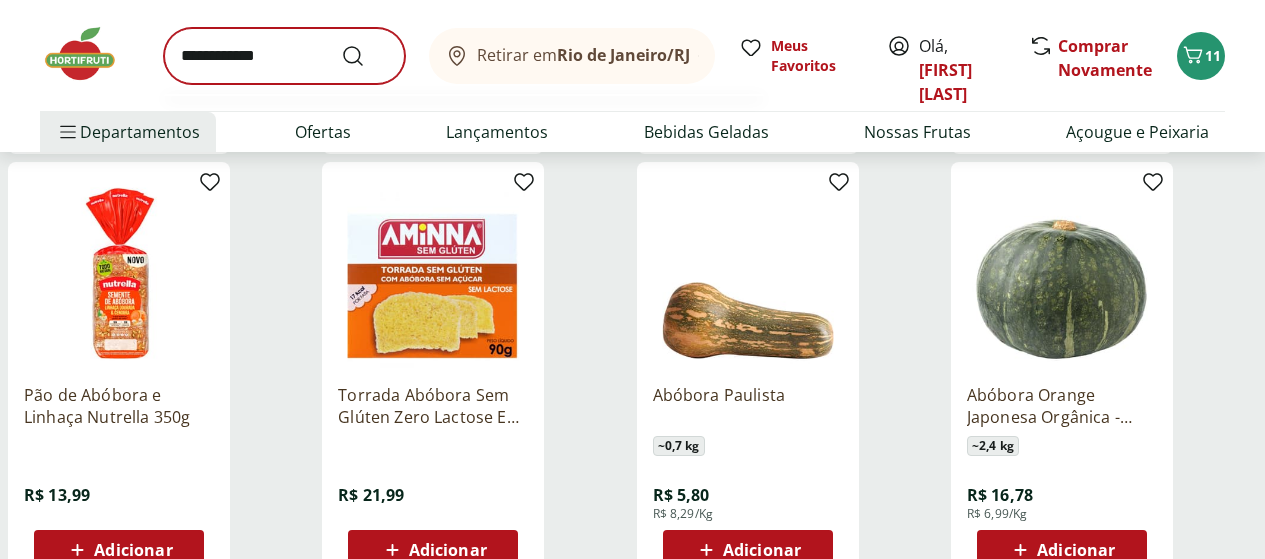 scroll, scrollTop: 0, scrollLeft: 0, axis: both 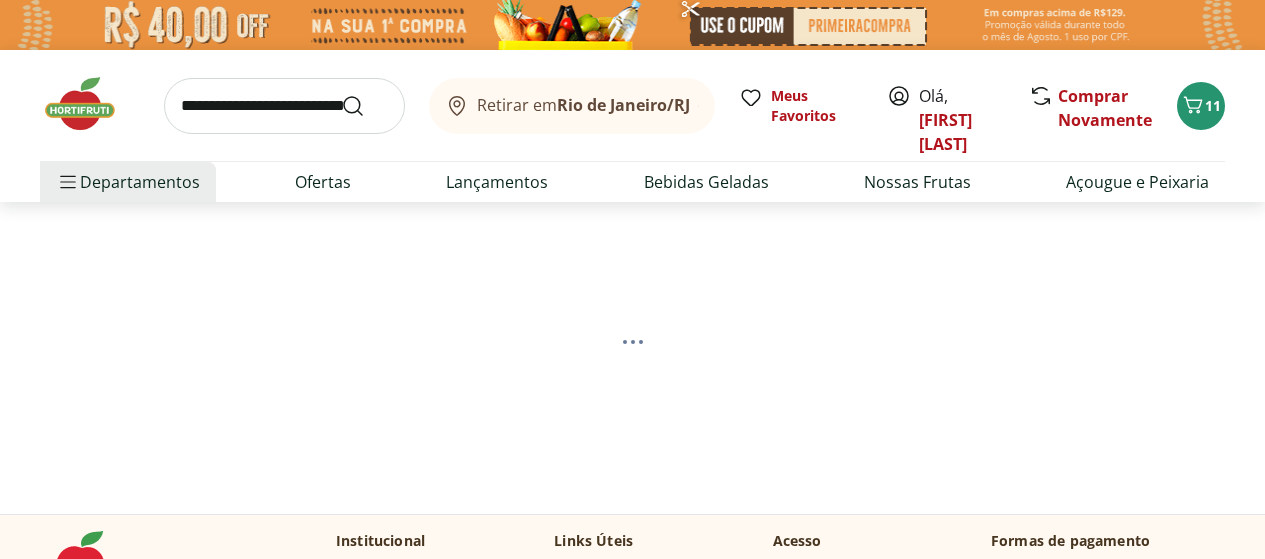 select on "**********" 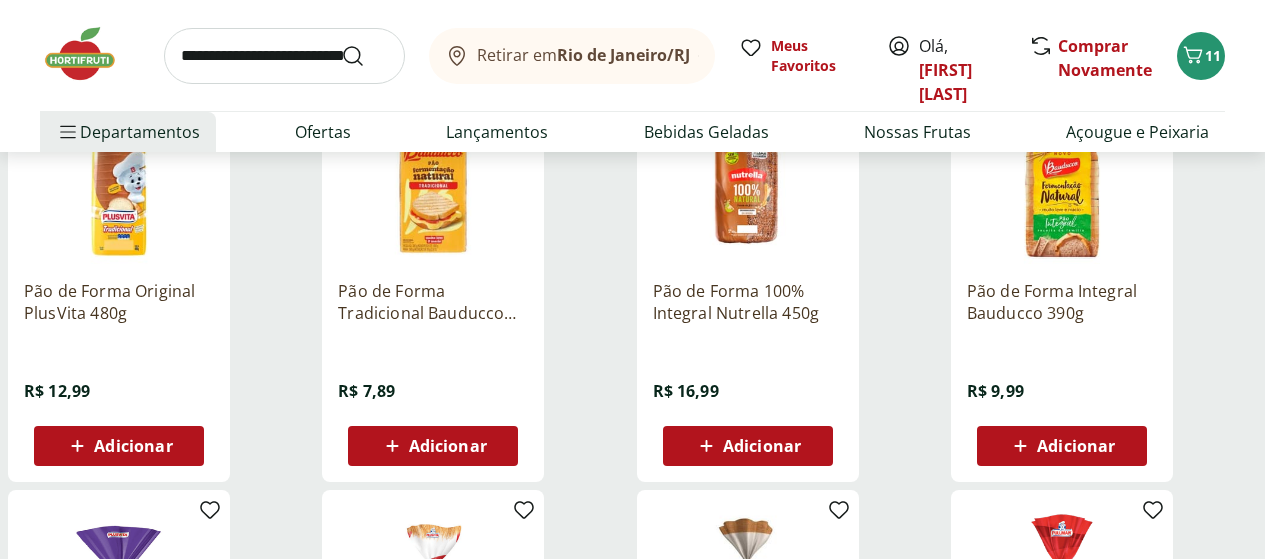 scroll, scrollTop: 300, scrollLeft: 0, axis: vertical 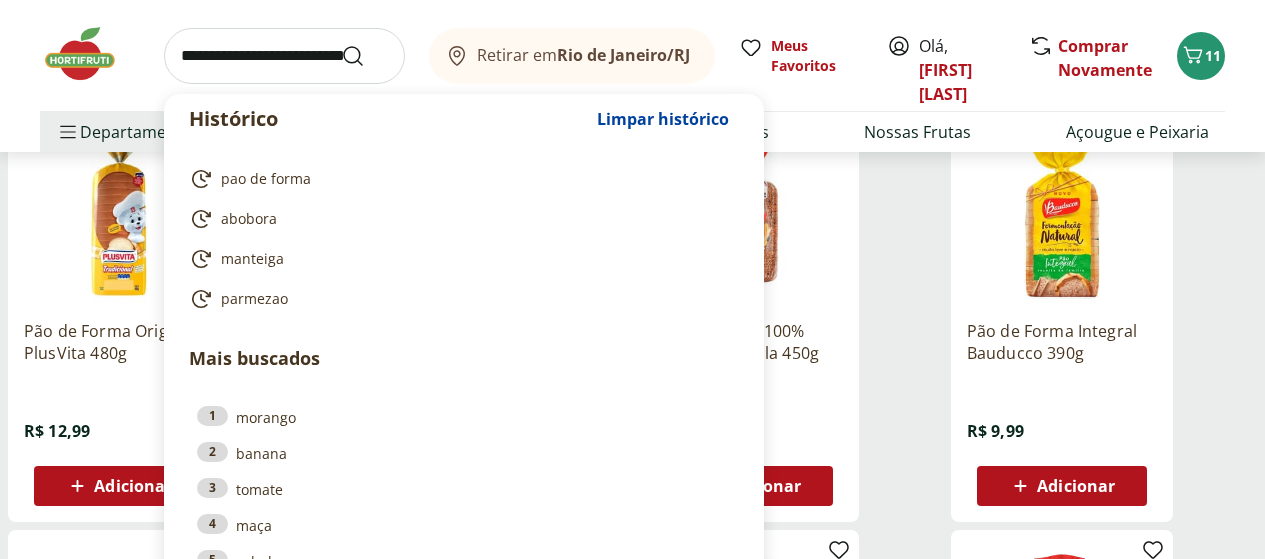 click at bounding box center [284, 56] 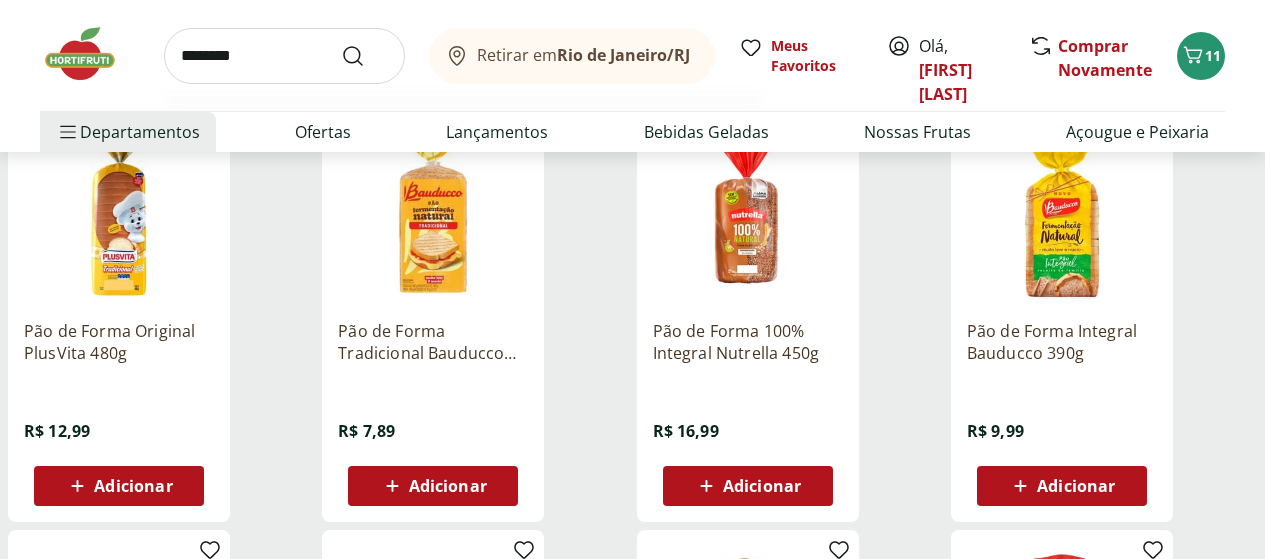 type on "********" 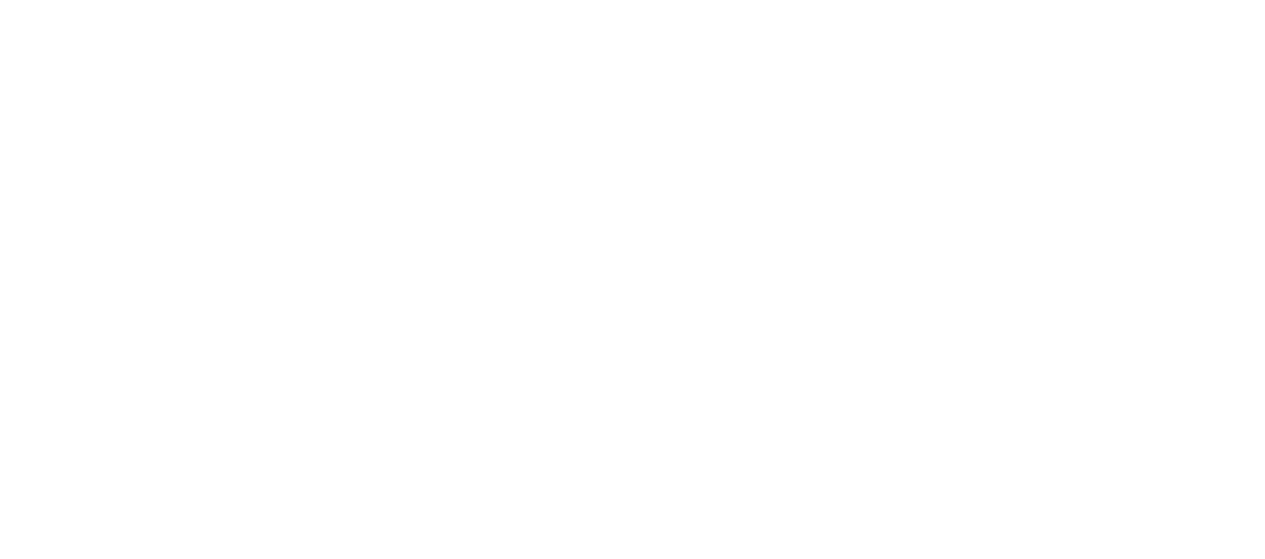scroll, scrollTop: 0, scrollLeft: 0, axis: both 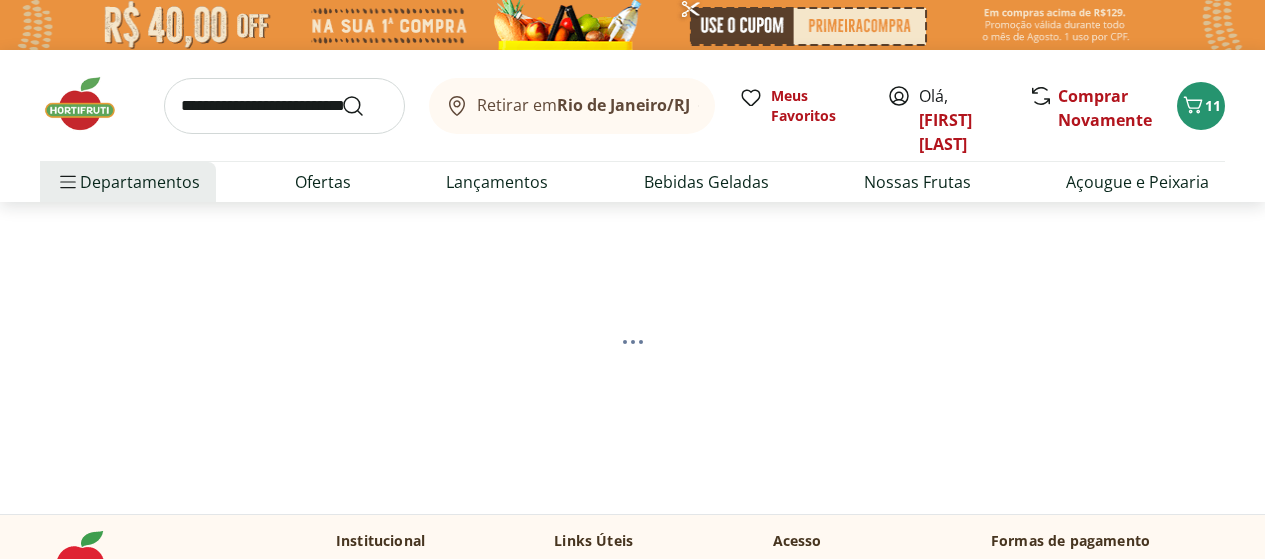select on "**********" 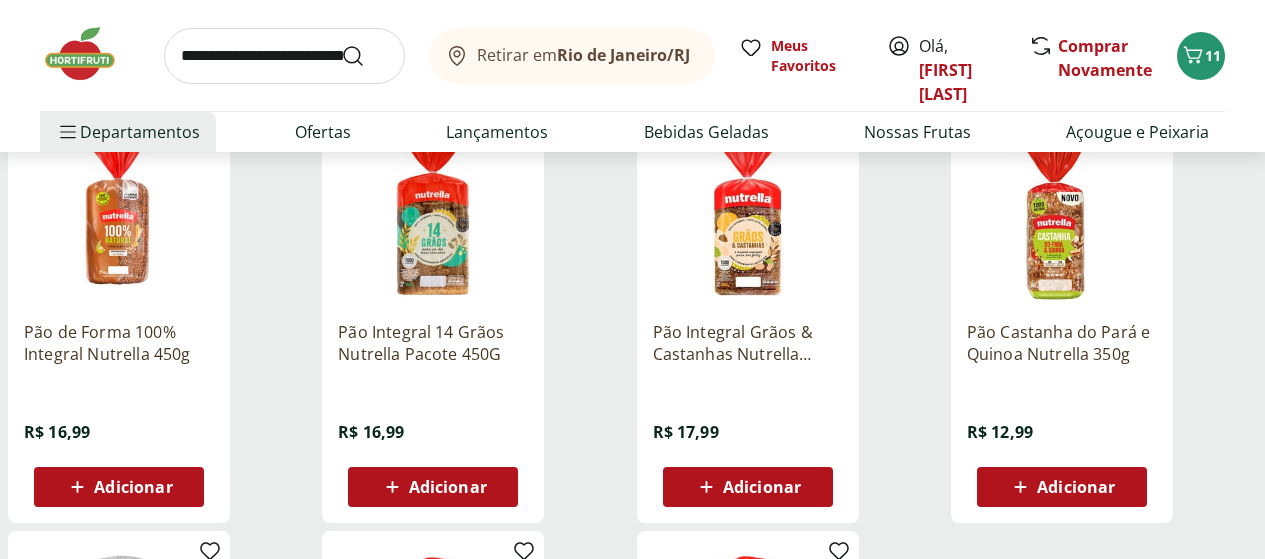 scroll, scrollTop: 300, scrollLeft: 0, axis: vertical 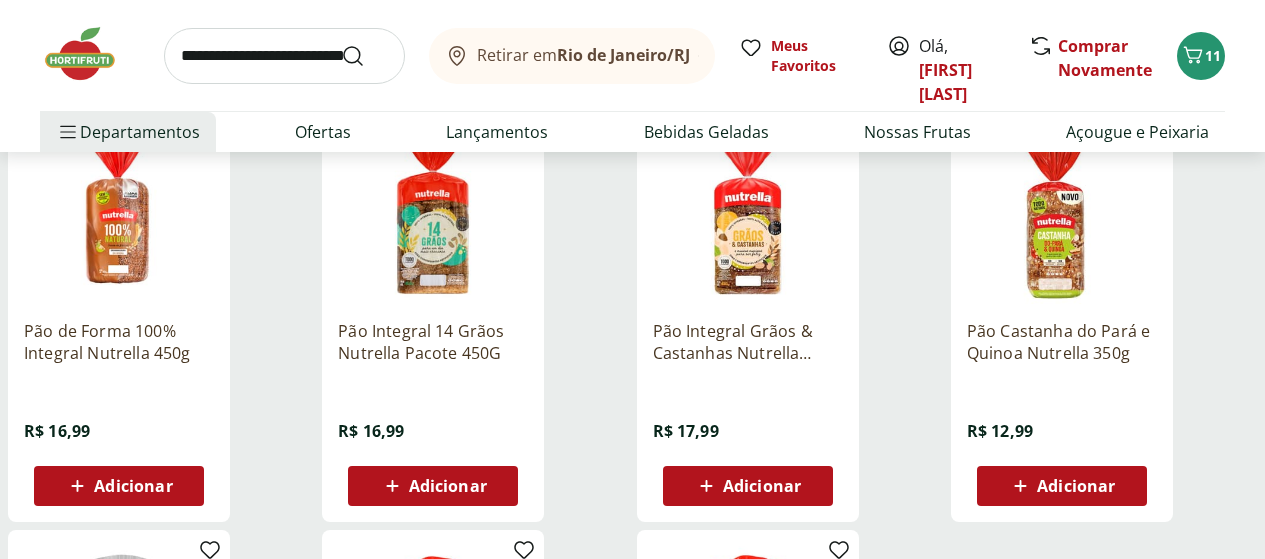 click on "Adicionar" at bounding box center [762, 486] 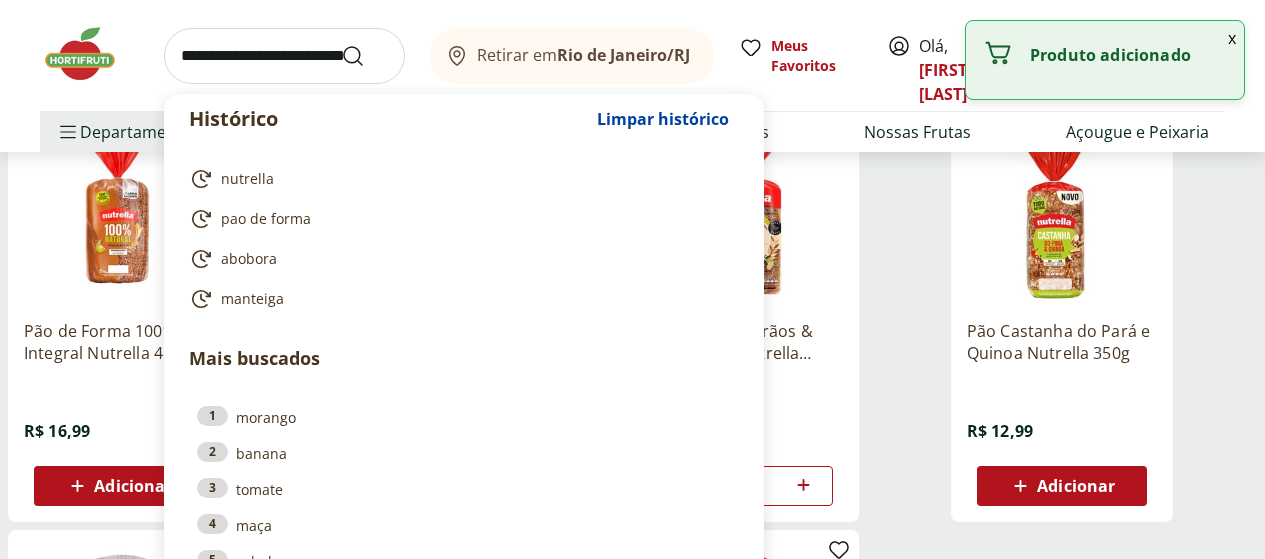 click at bounding box center (284, 56) 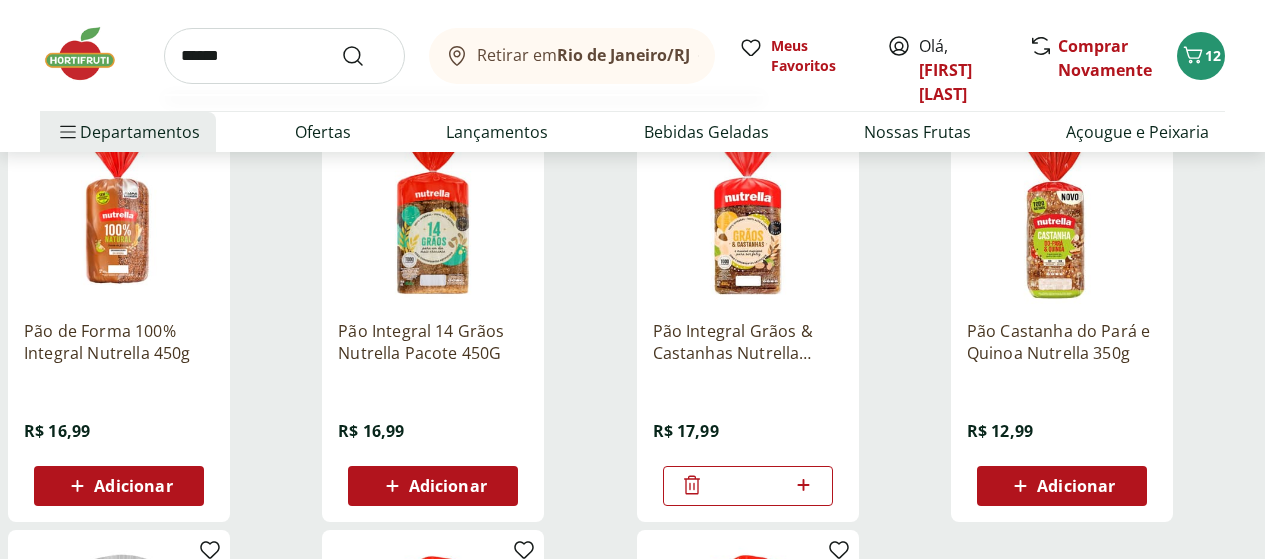 type on "******" 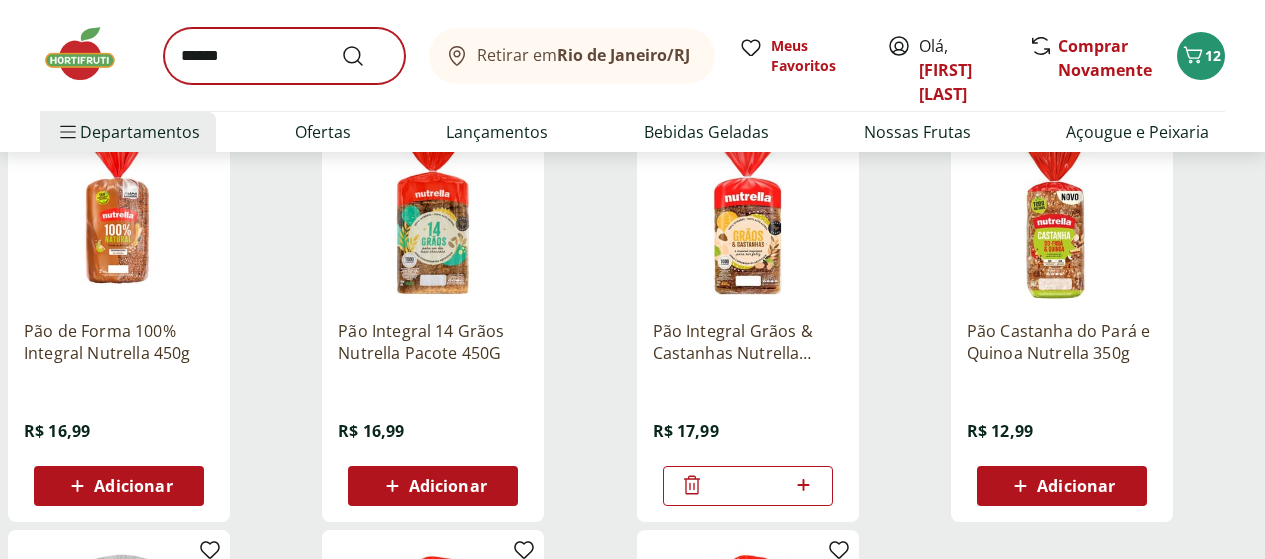 scroll, scrollTop: 0, scrollLeft: 0, axis: both 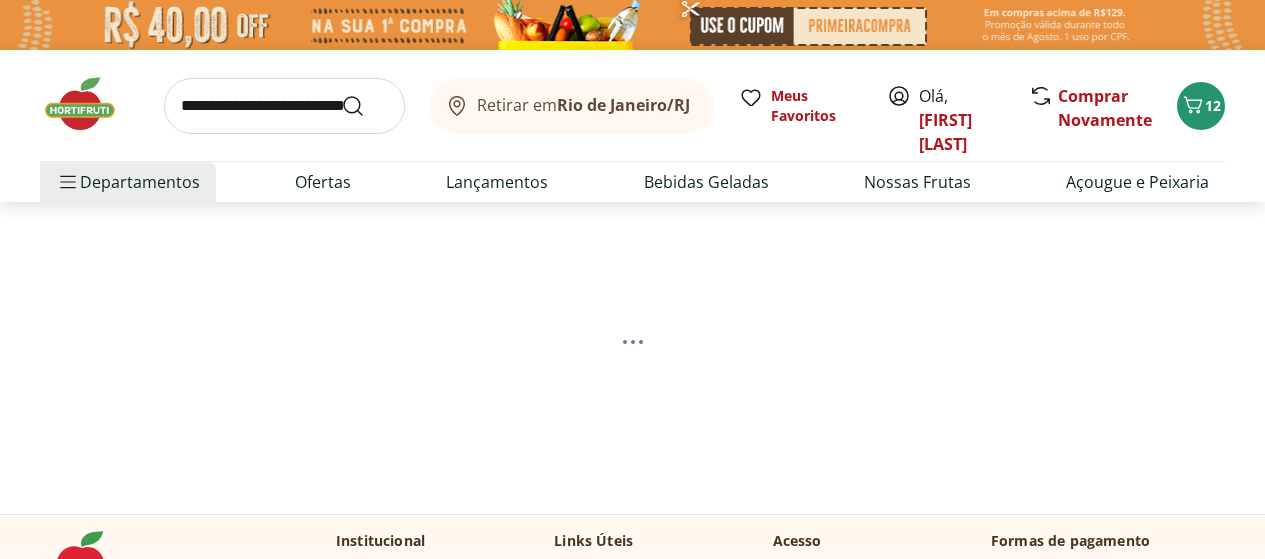 select on "**********" 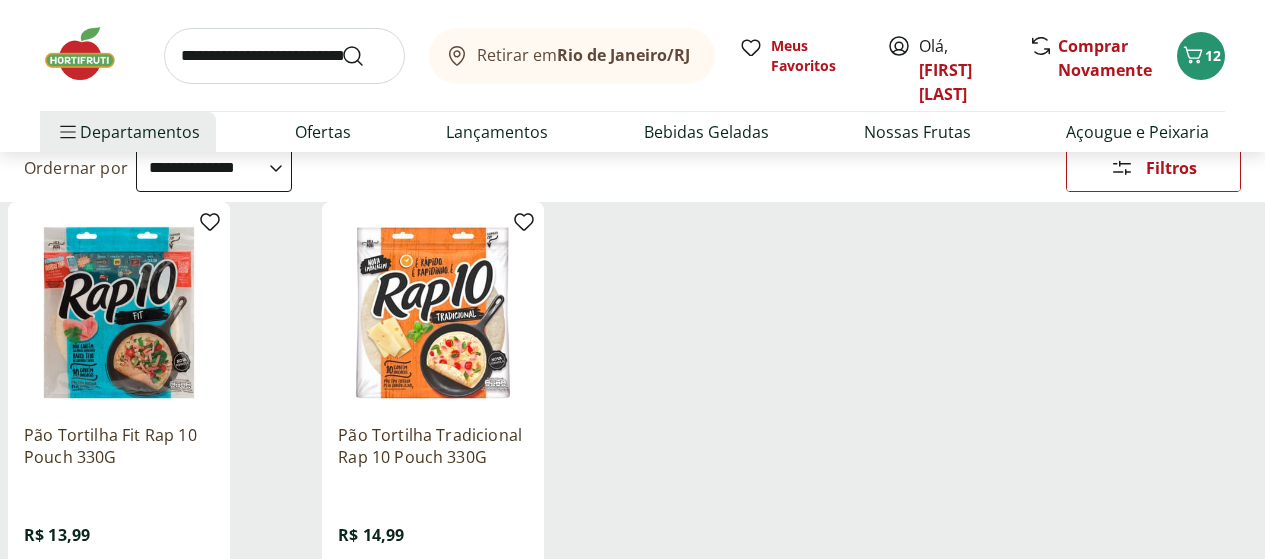 scroll, scrollTop: 200, scrollLeft: 0, axis: vertical 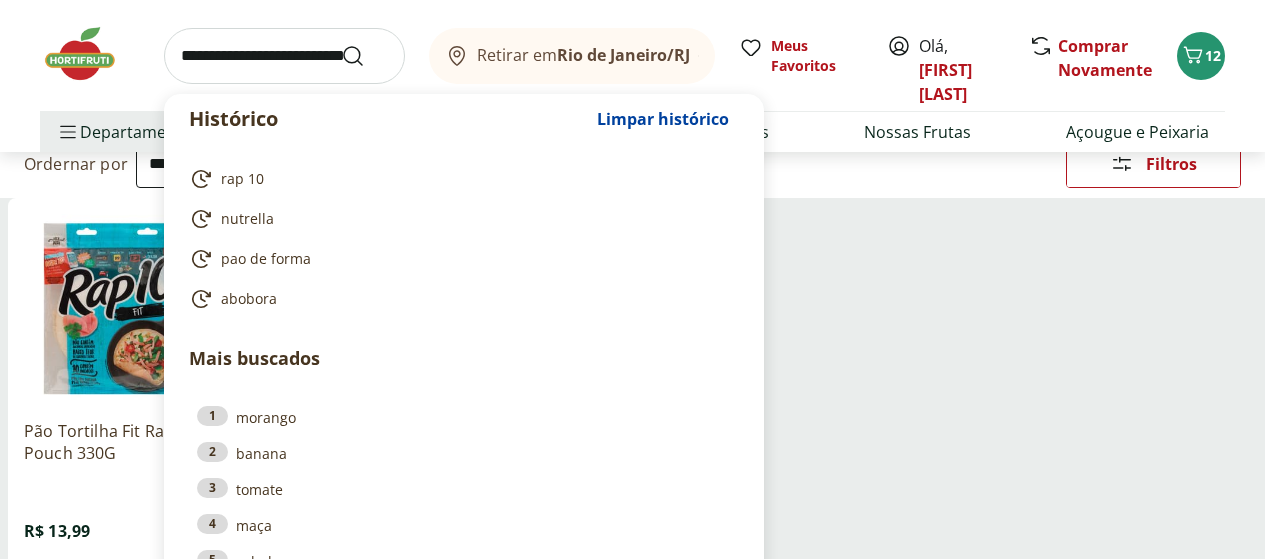 click at bounding box center (284, 56) 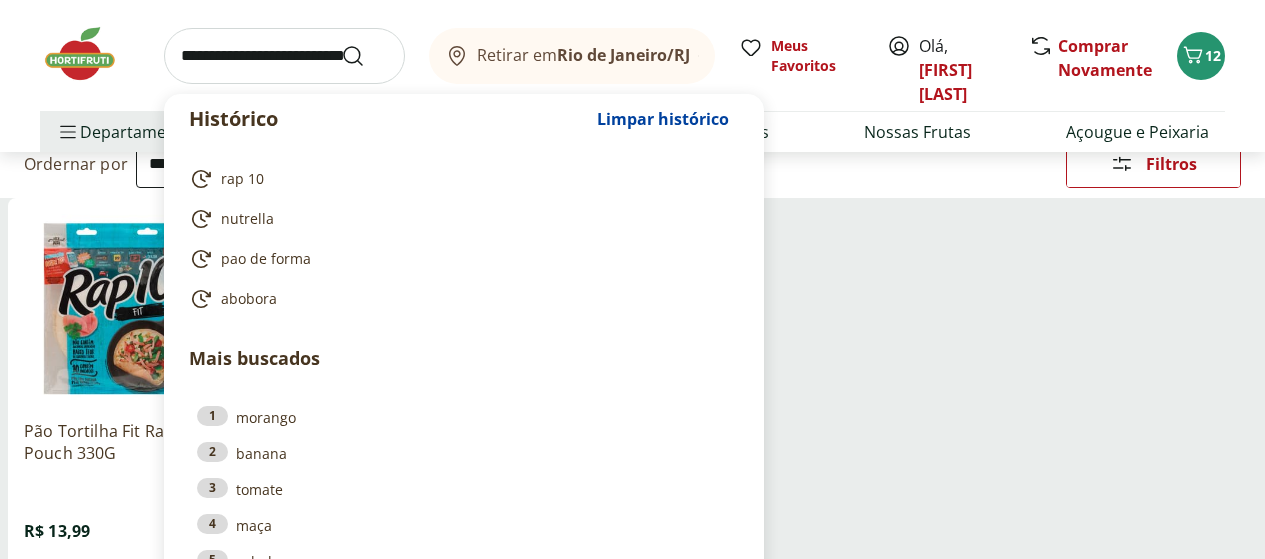 click at bounding box center (284, 56) 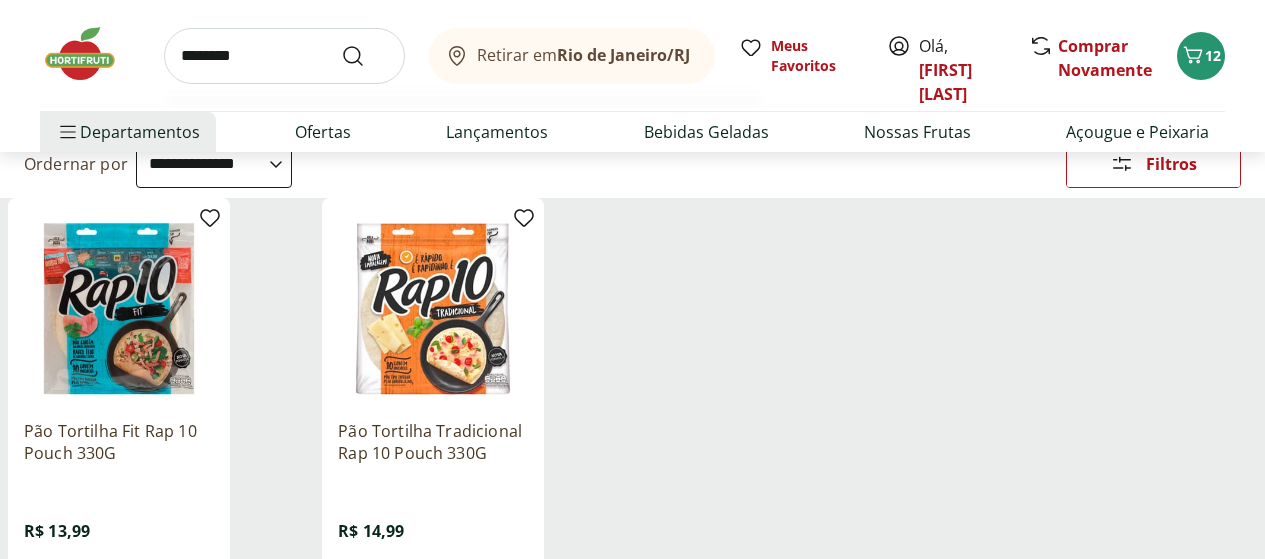 type on "********" 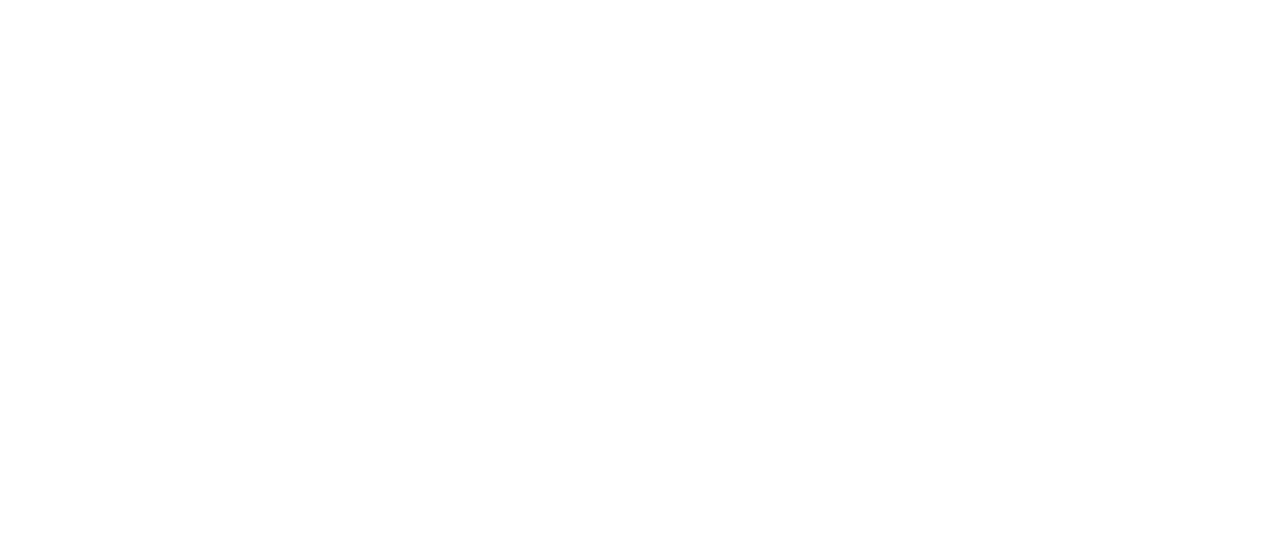 scroll, scrollTop: 0, scrollLeft: 0, axis: both 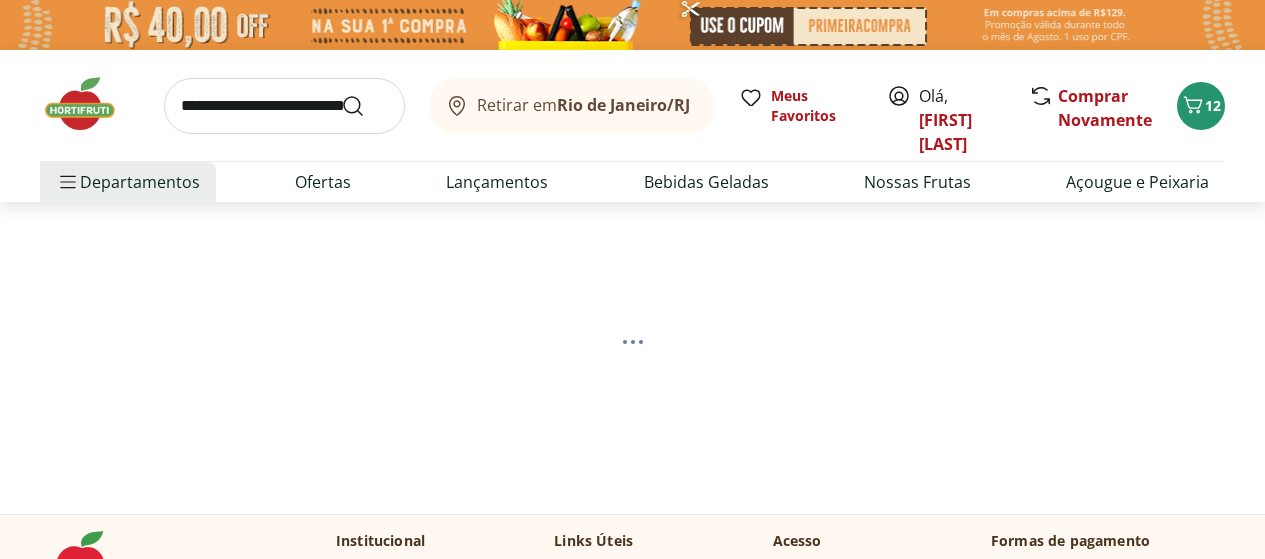 select on "**********" 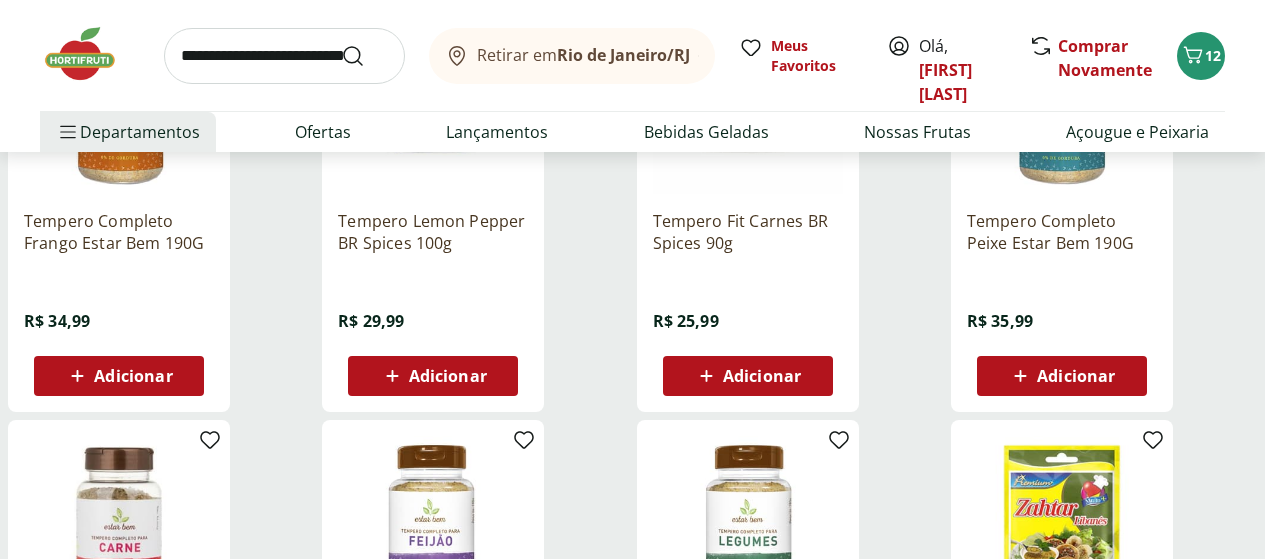 scroll, scrollTop: 400, scrollLeft: 0, axis: vertical 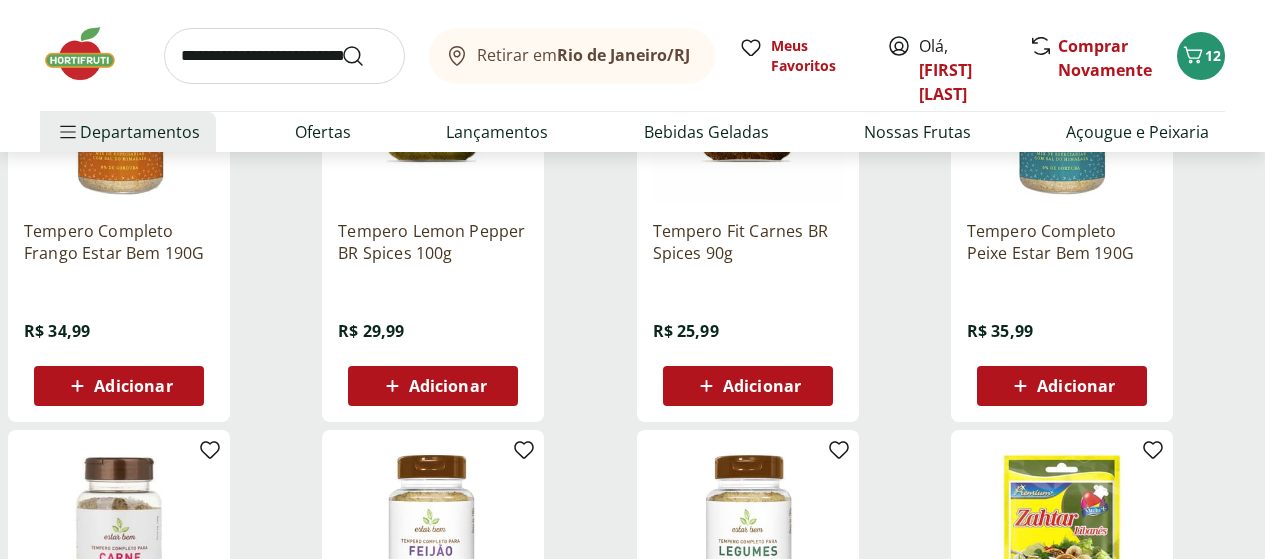click at bounding box center (284, 56) 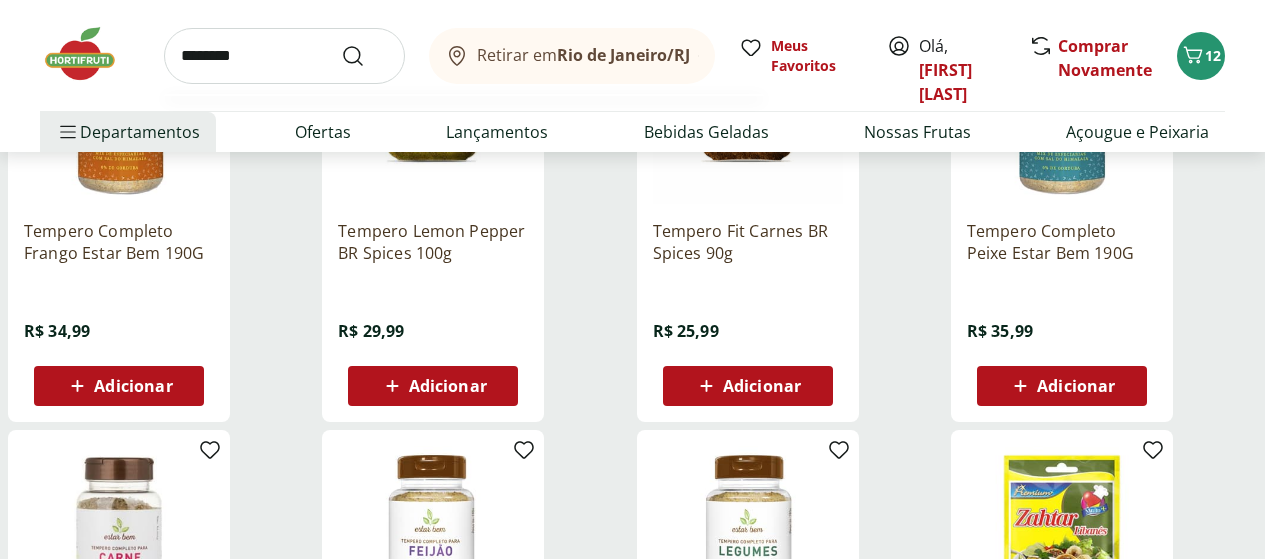type on "********" 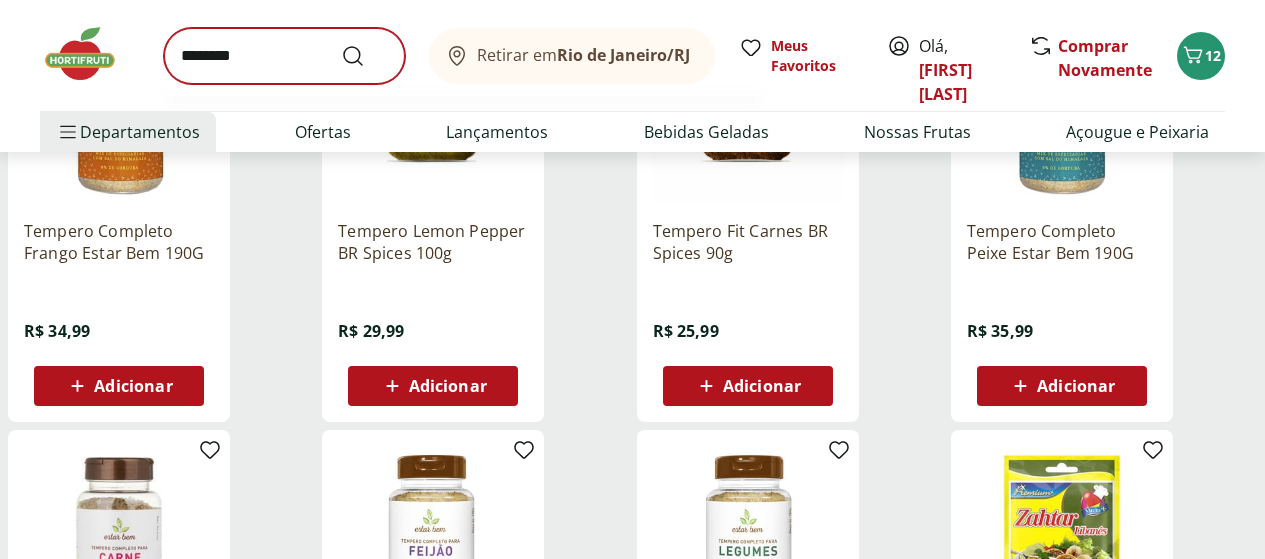 scroll, scrollTop: 0, scrollLeft: 0, axis: both 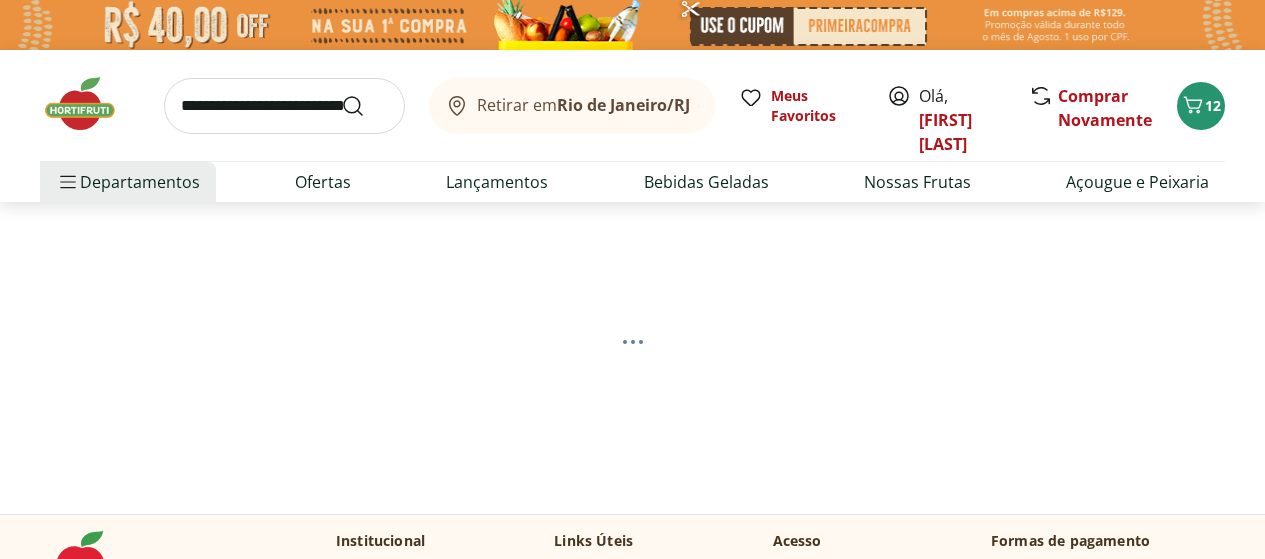 select on "**********" 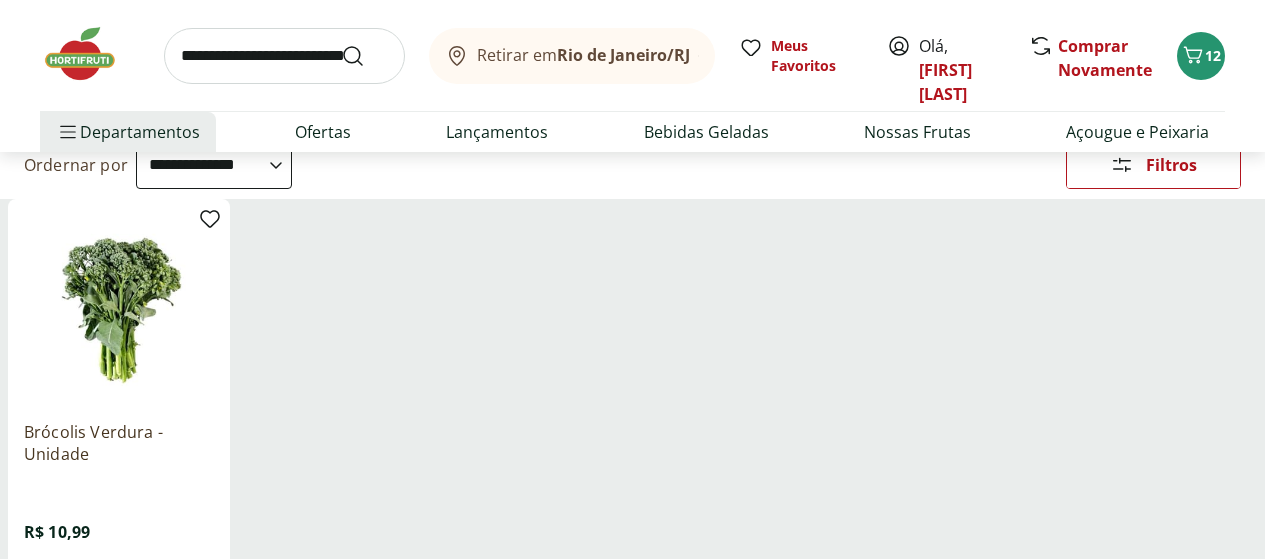 scroll, scrollTop: 200, scrollLeft: 0, axis: vertical 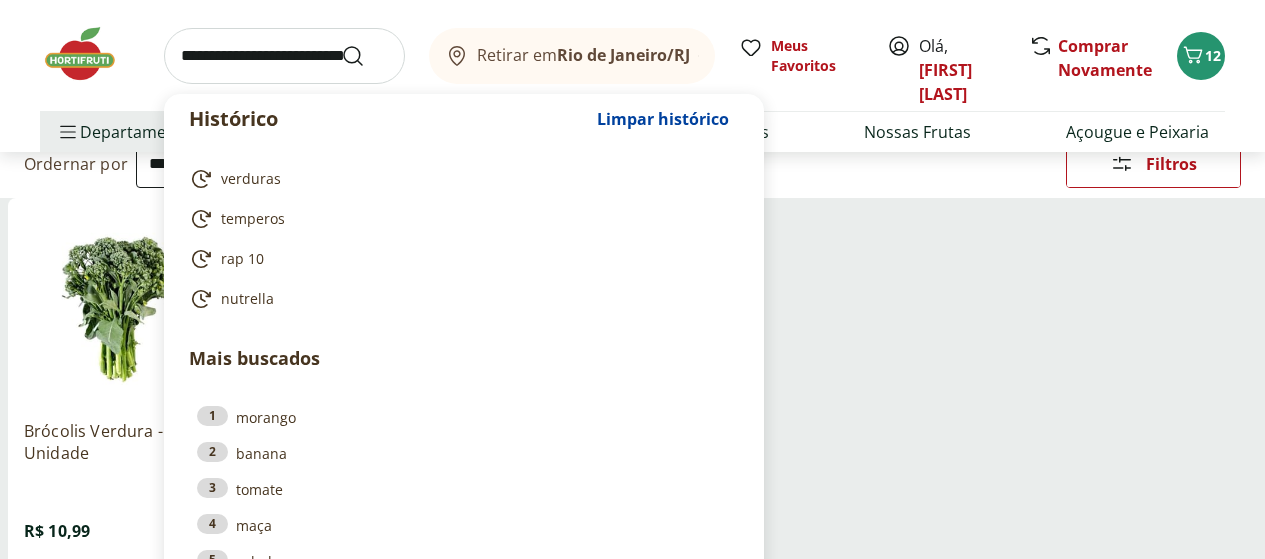 click at bounding box center (284, 56) 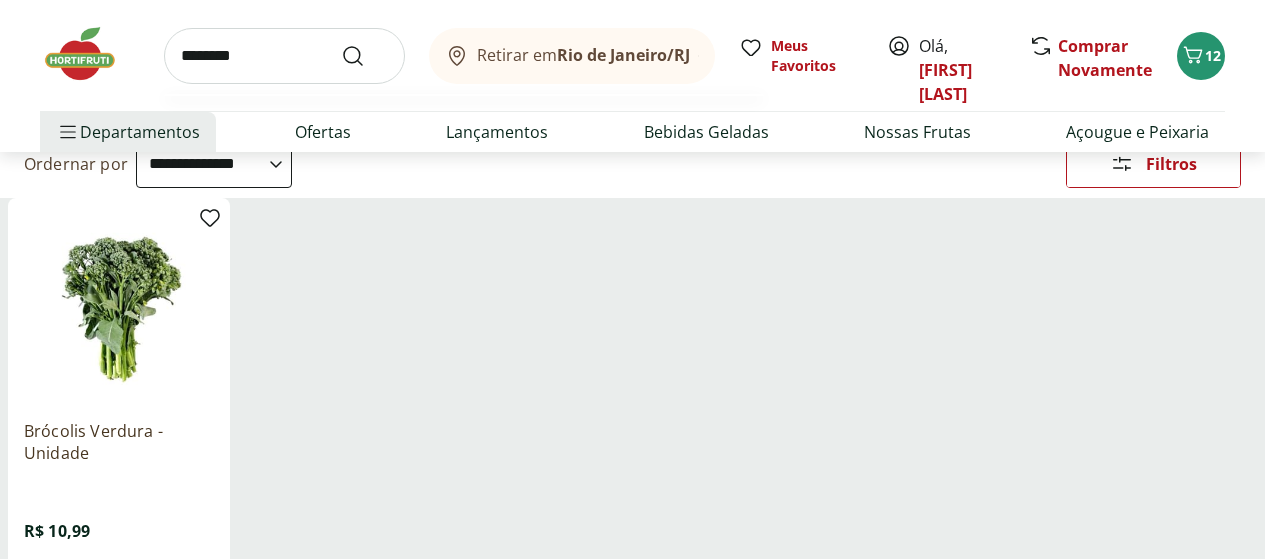 type on "********" 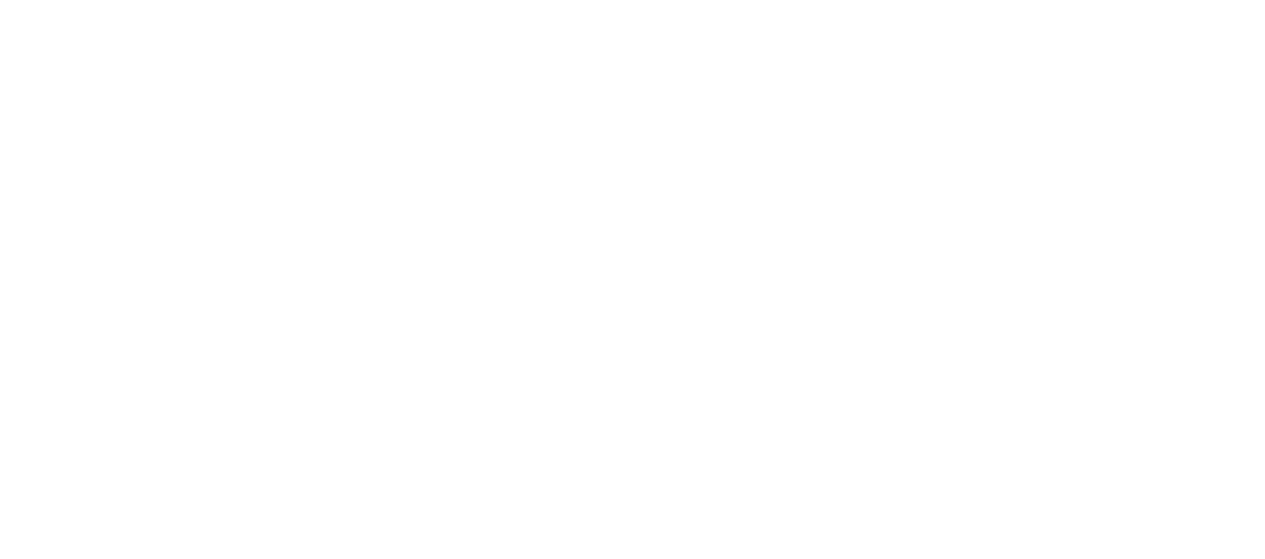scroll, scrollTop: 0, scrollLeft: 0, axis: both 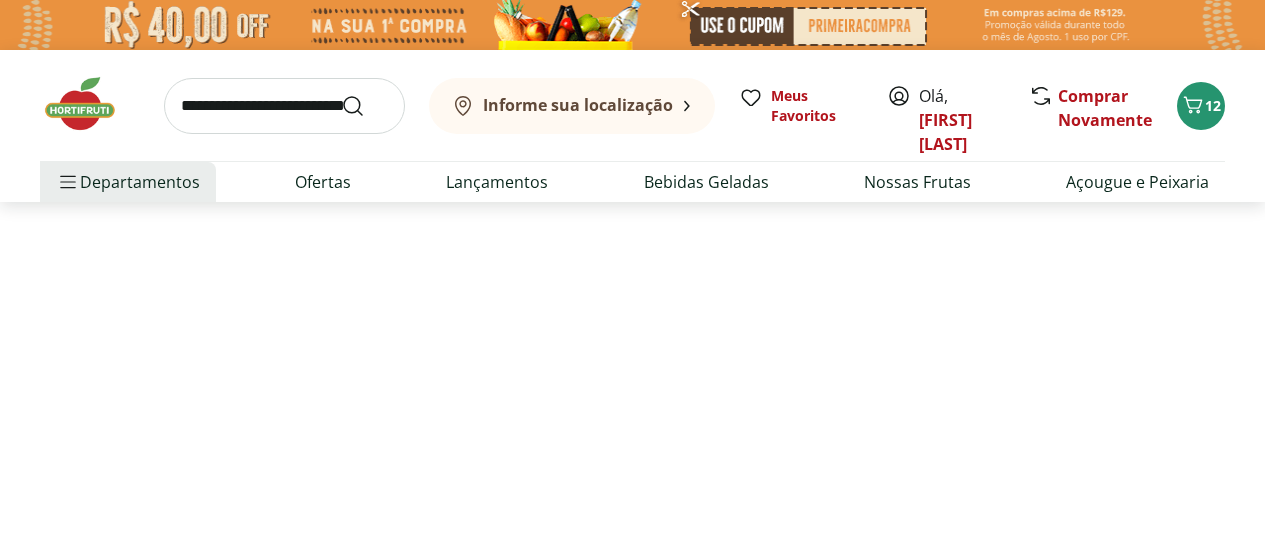 select on "**********" 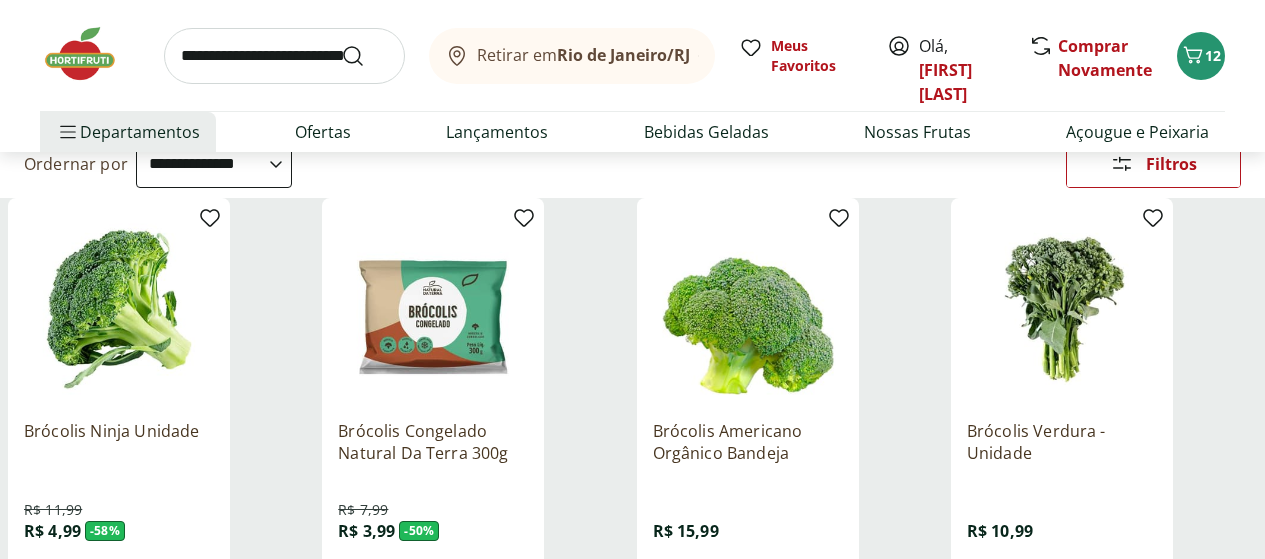 scroll, scrollTop: 300, scrollLeft: 0, axis: vertical 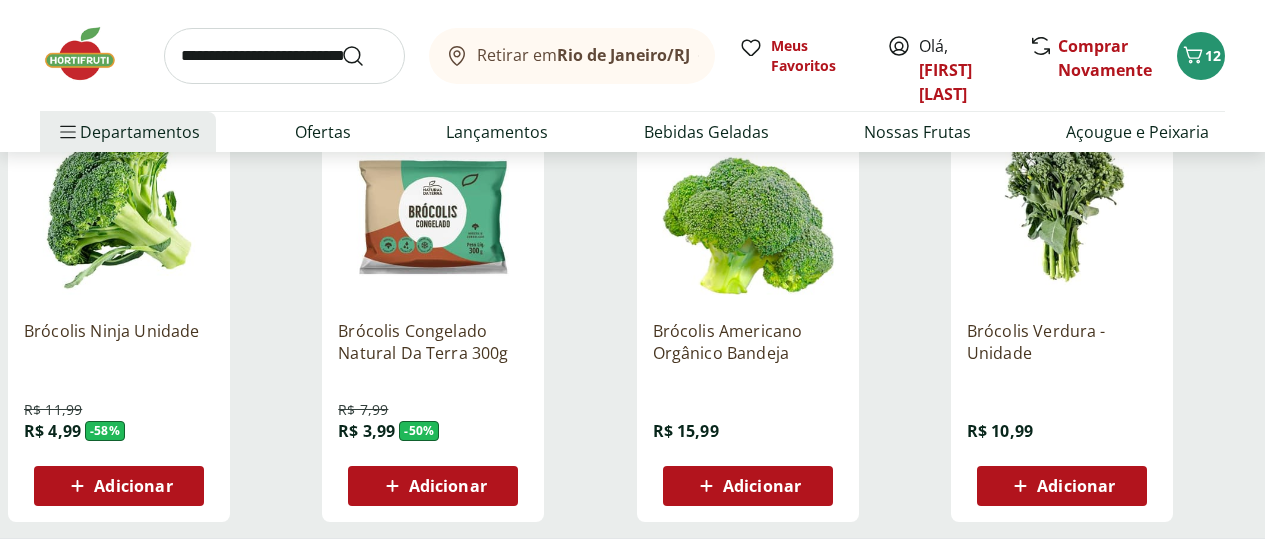 click on "Adicionar" at bounding box center [762, 486] 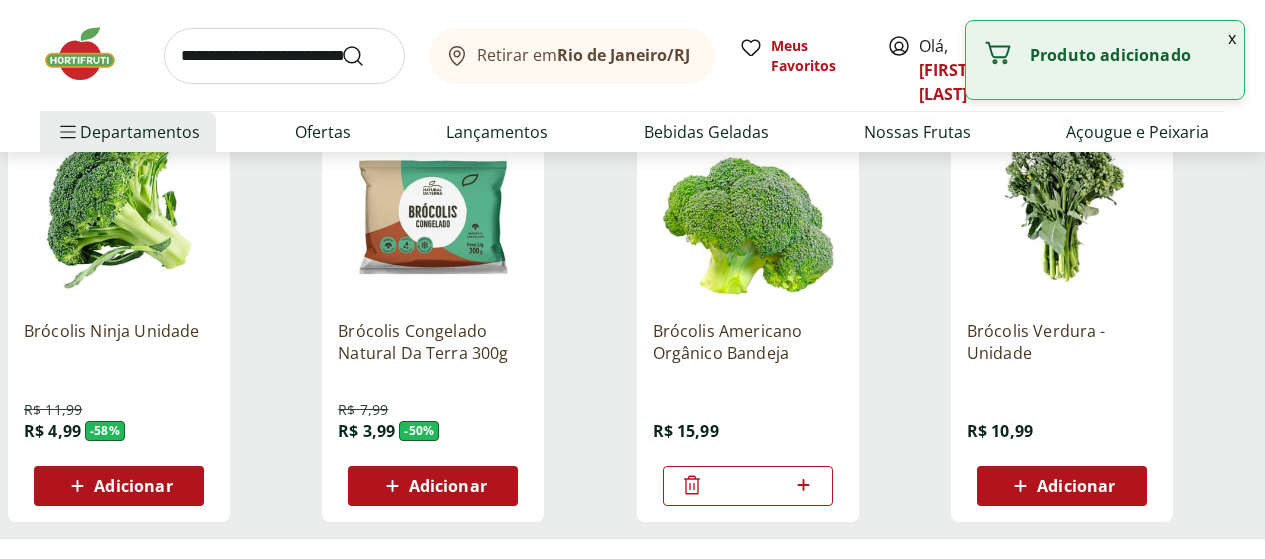 click at bounding box center [284, 56] 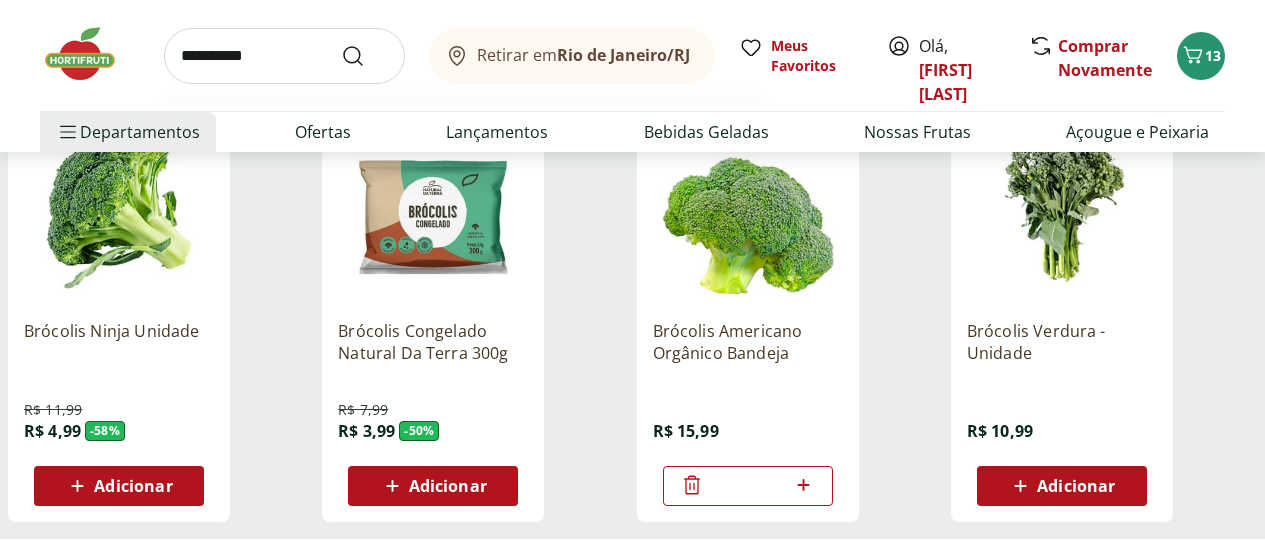 type on "**********" 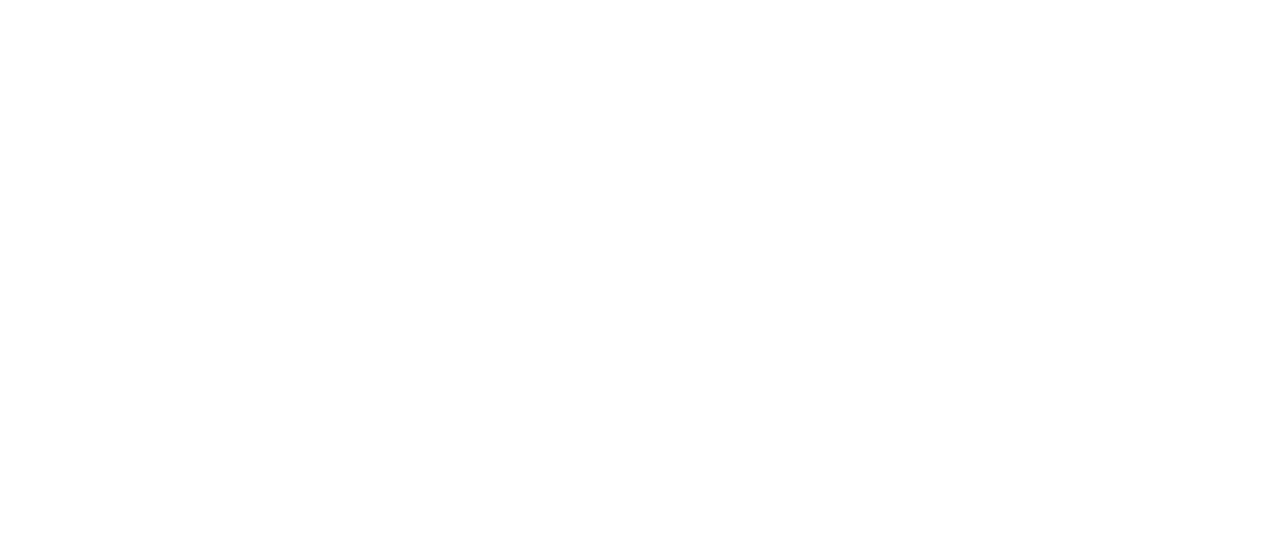 scroll, scrollTop: 0, scrollLeft: 0, axis: both 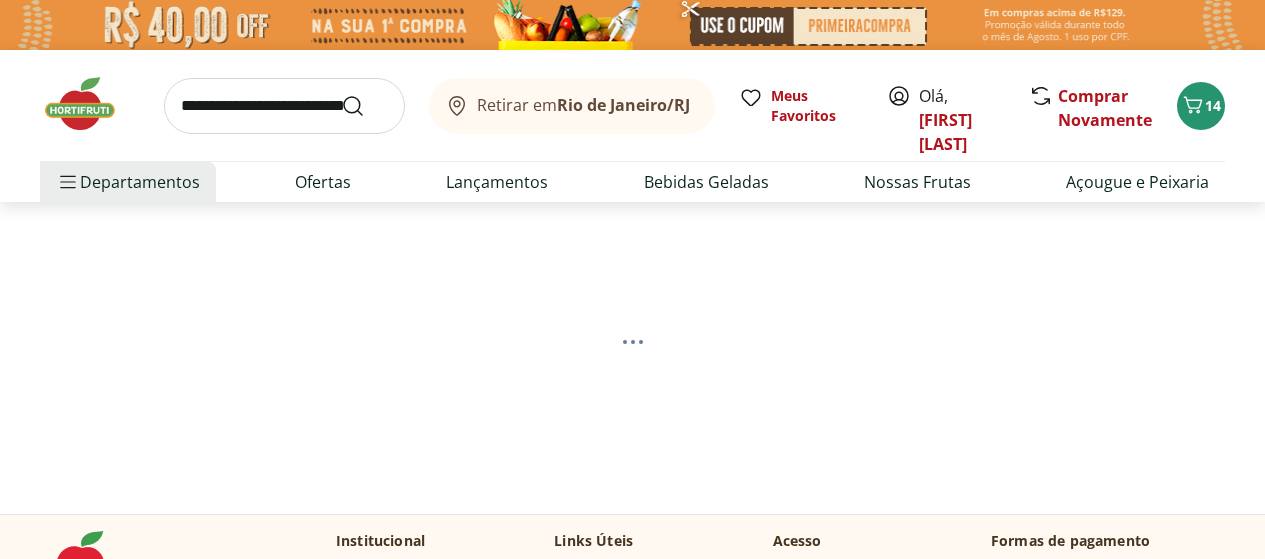 select on "**********" 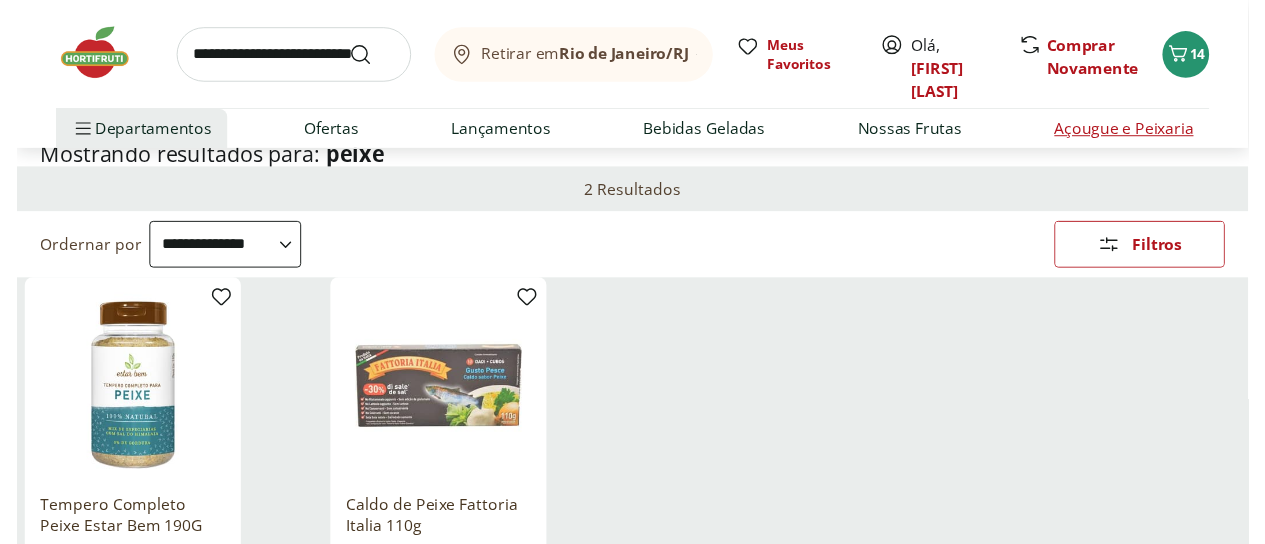 scroll, scrollTop: 0, scrollLeft: 0, axis: both 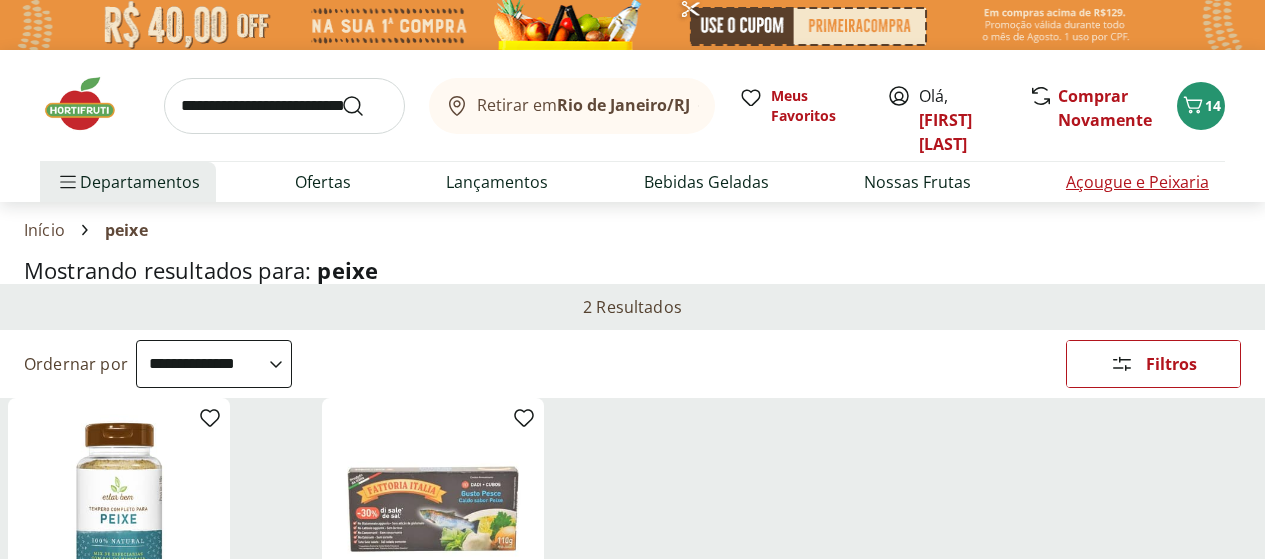 click on "Açougue e Peixaria" at bounding box center [1137, 182] 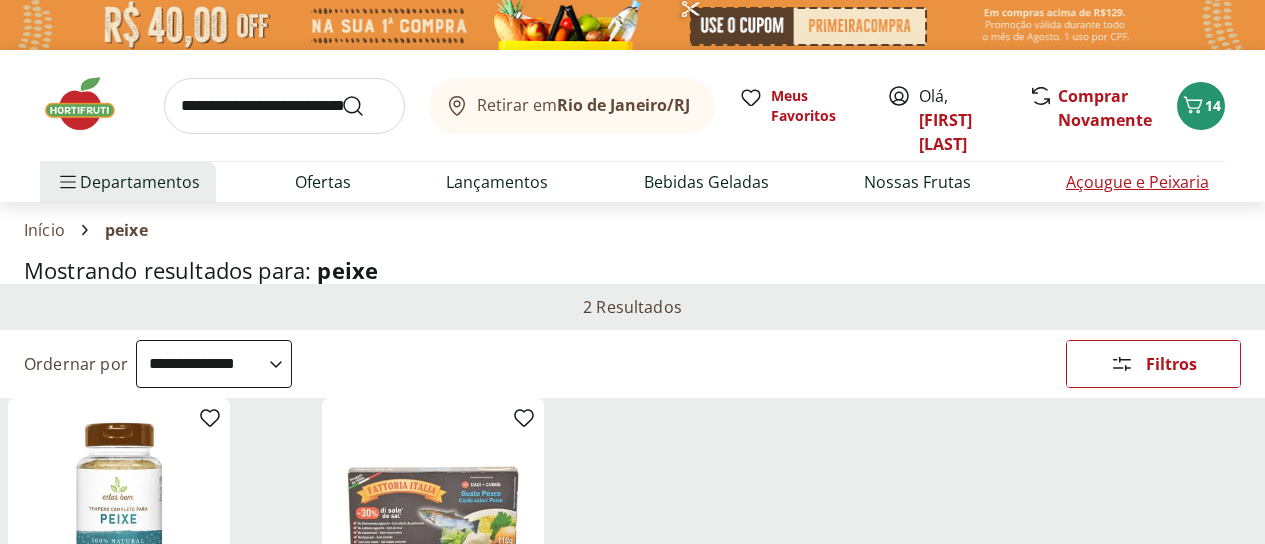 select on "**********" 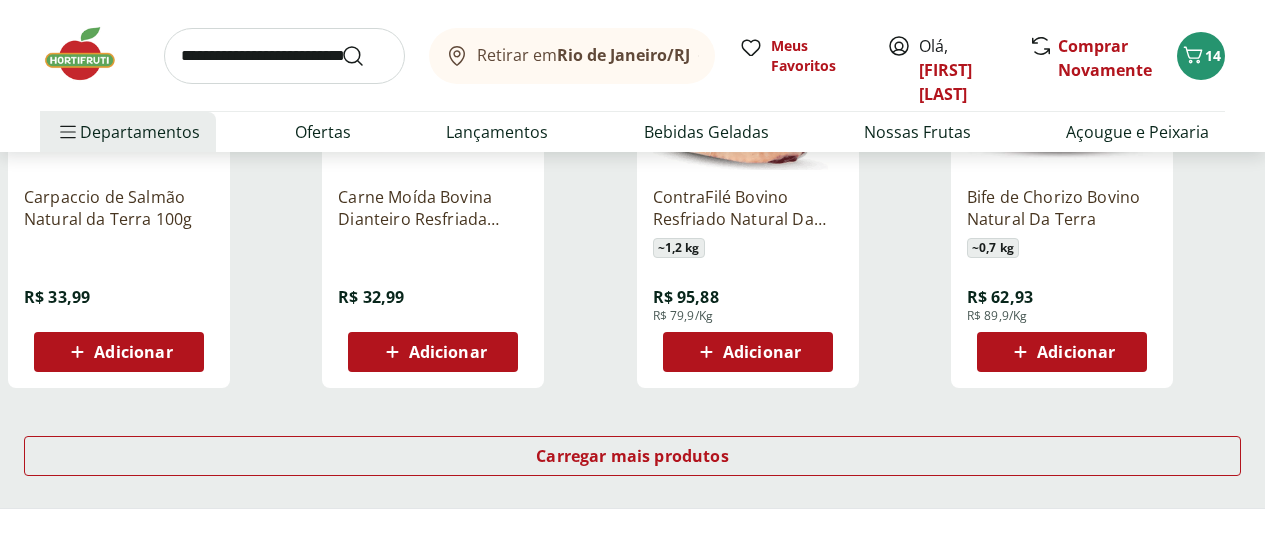 scroll, scrollTop: 1300, scrollLeft: 0, axis: vertical 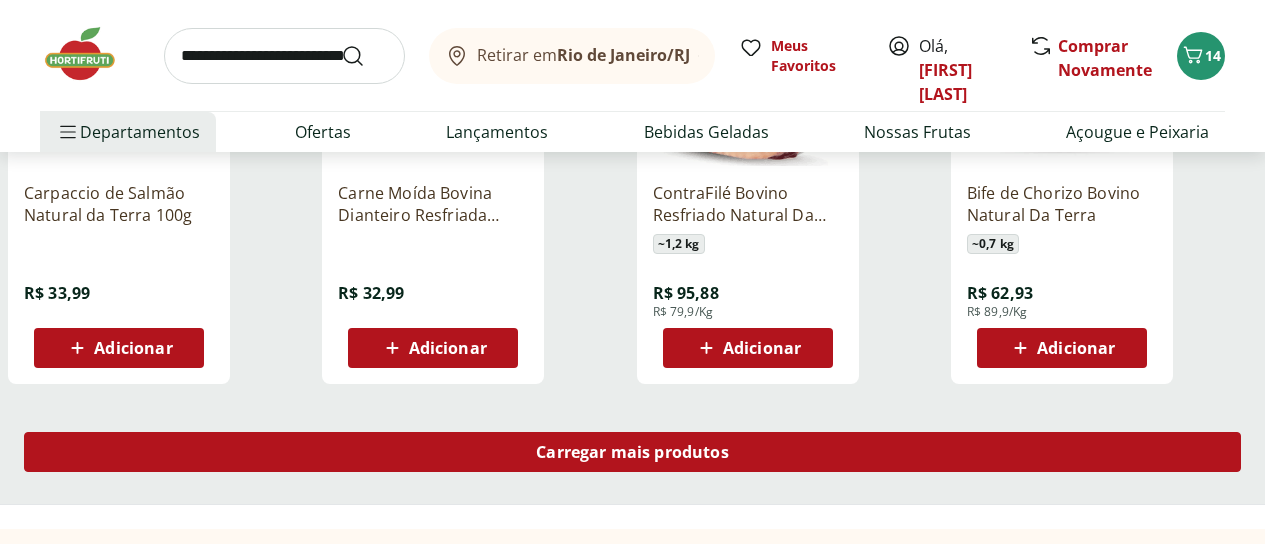 click on "Carregar mais produtos" at bounding box center [632, 452] 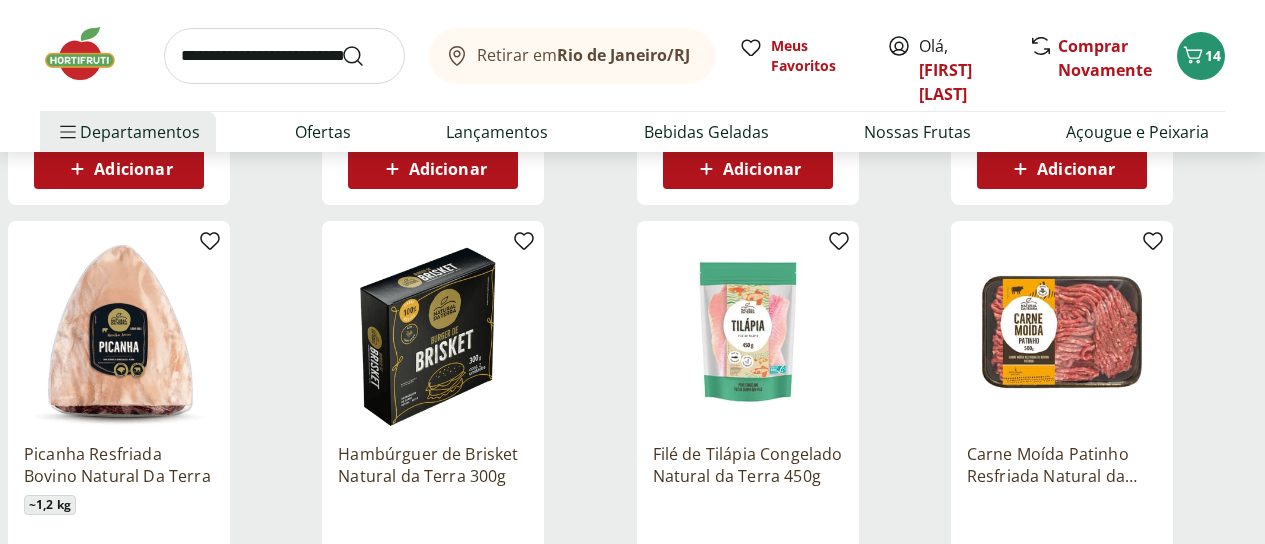 scroll, scrollTop: 1500, scrollLeft: 0, axis: vertical 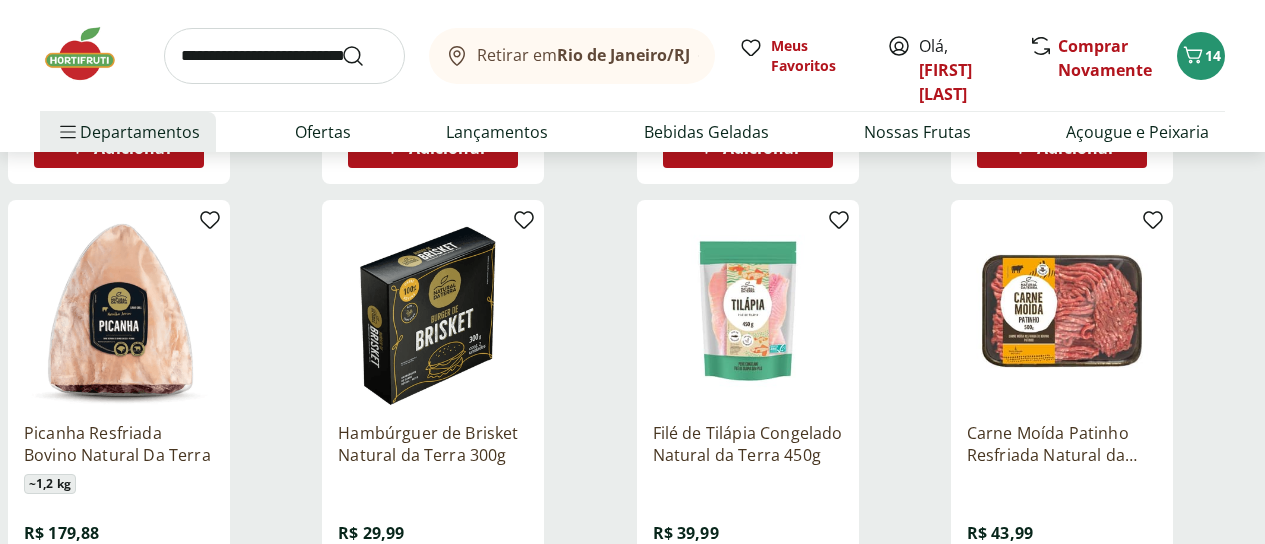 click on "Adicionar" at bounding box center (762, 588) 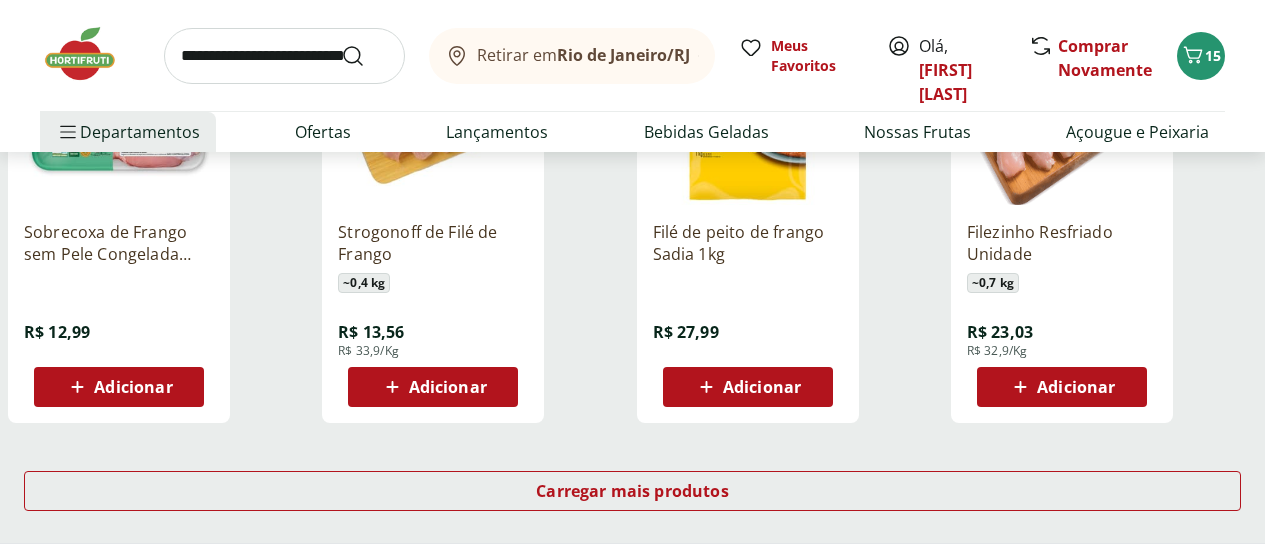 scroll, scrollTop: 2600, scrollLeft: 0, axis: vertical 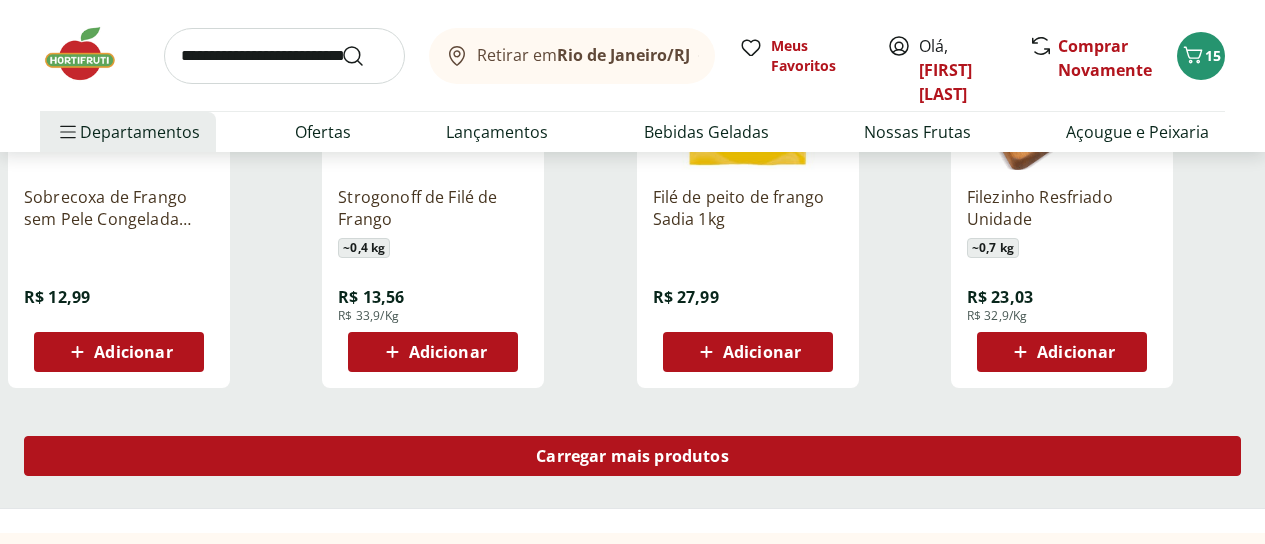 click on "Carregar mais produtos" at bounding box center (632, 456) 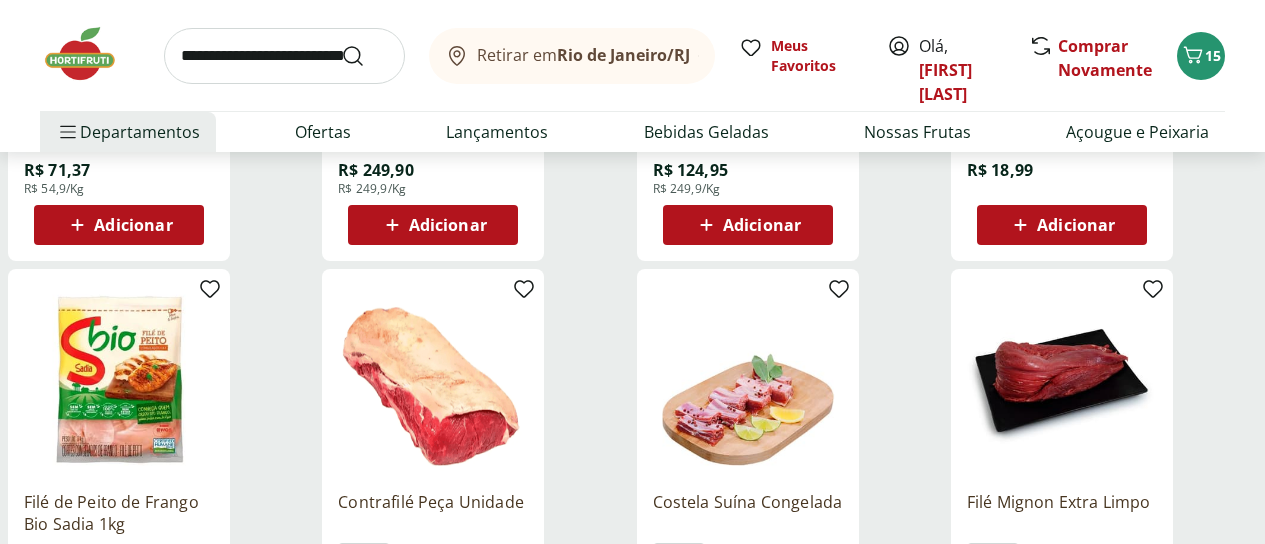 scroll, scrollTop: 3600, scrollLeft: 0, axis: vertical 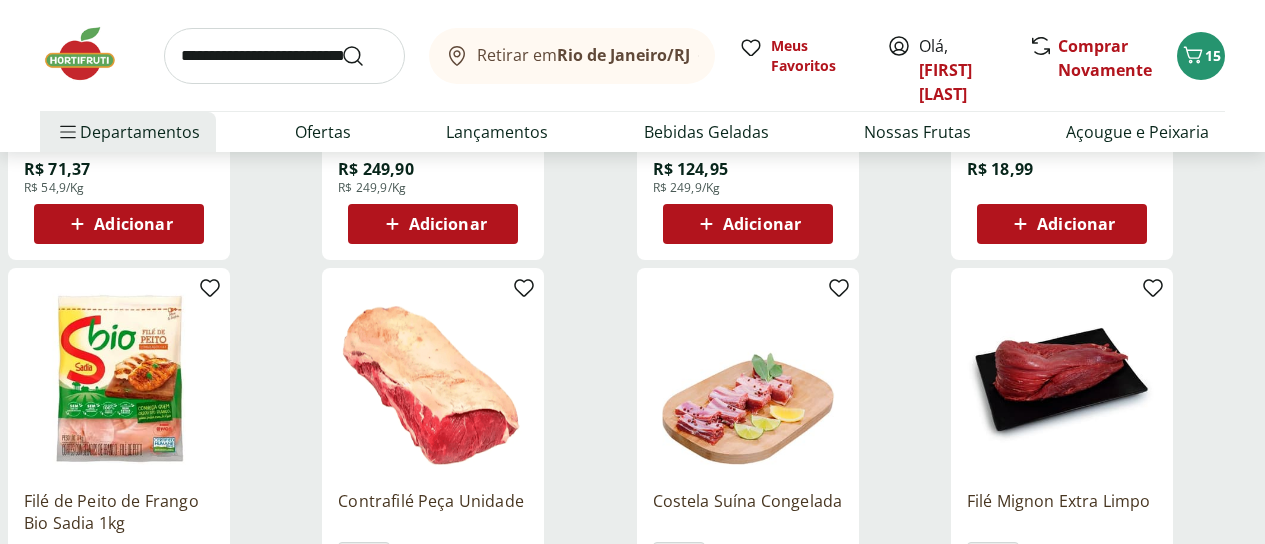 click at bounding box center (284, 56) 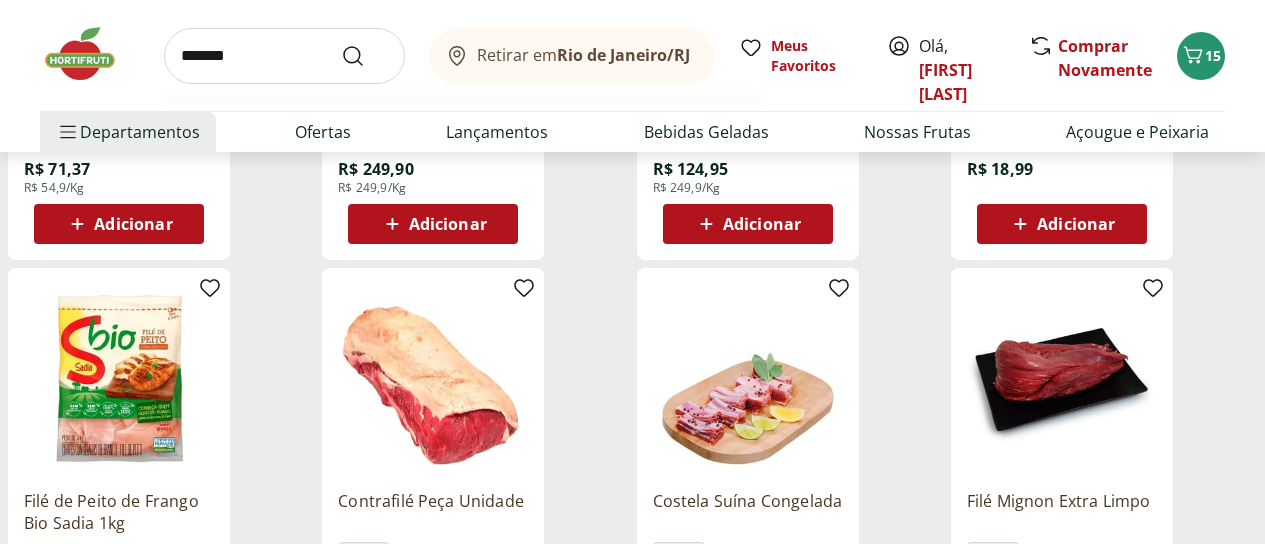 type on "*******" 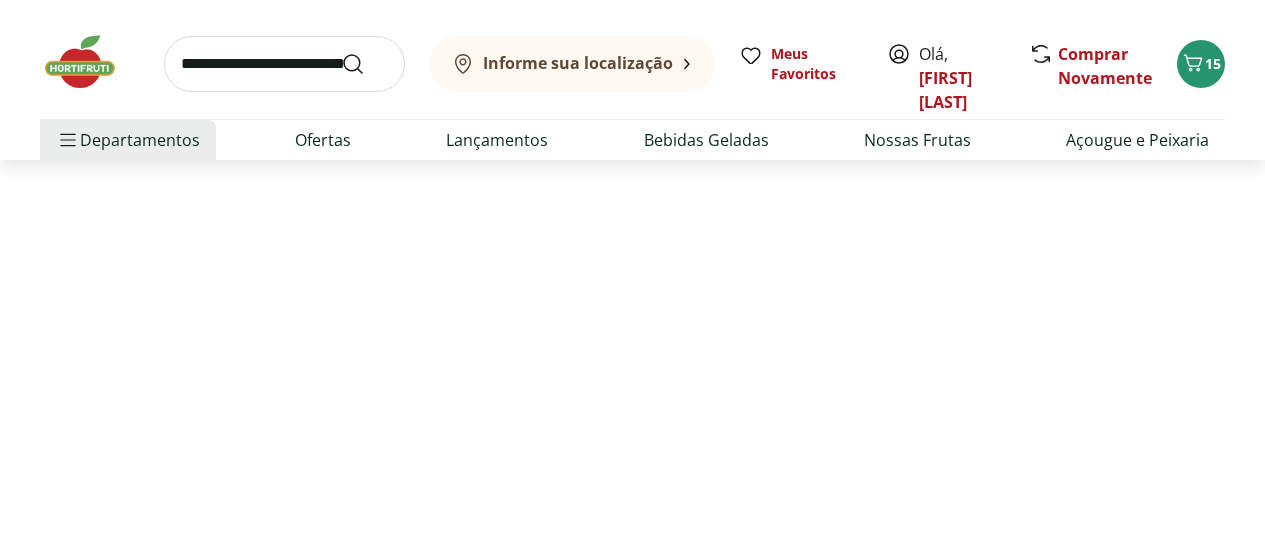 scroll, scrollTop: 0, scrollLeft: 0, axis: both 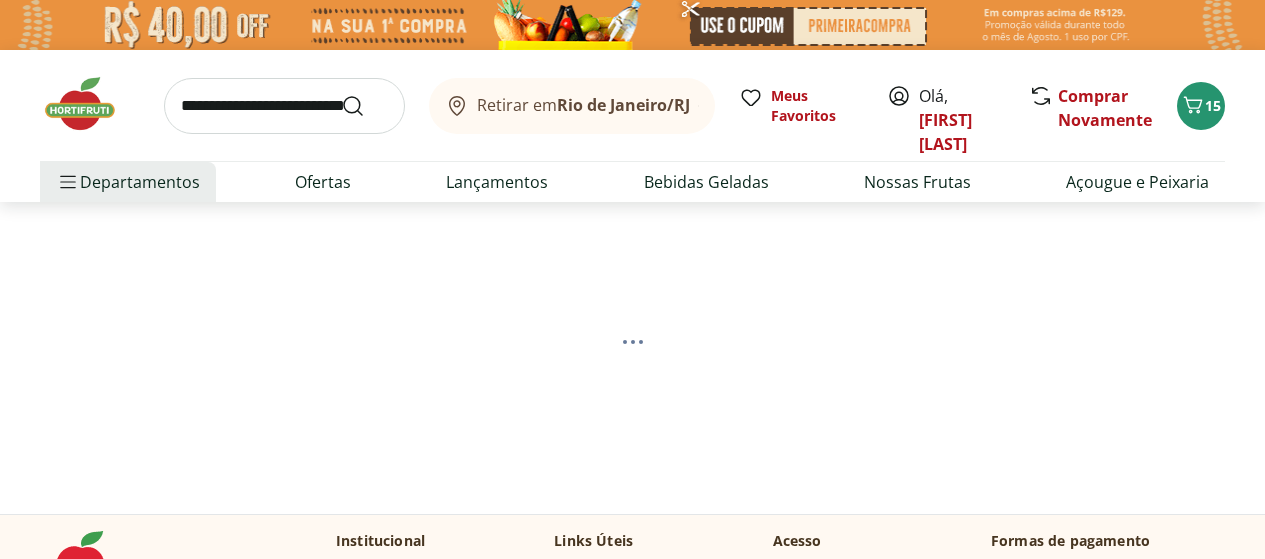select on "**********" 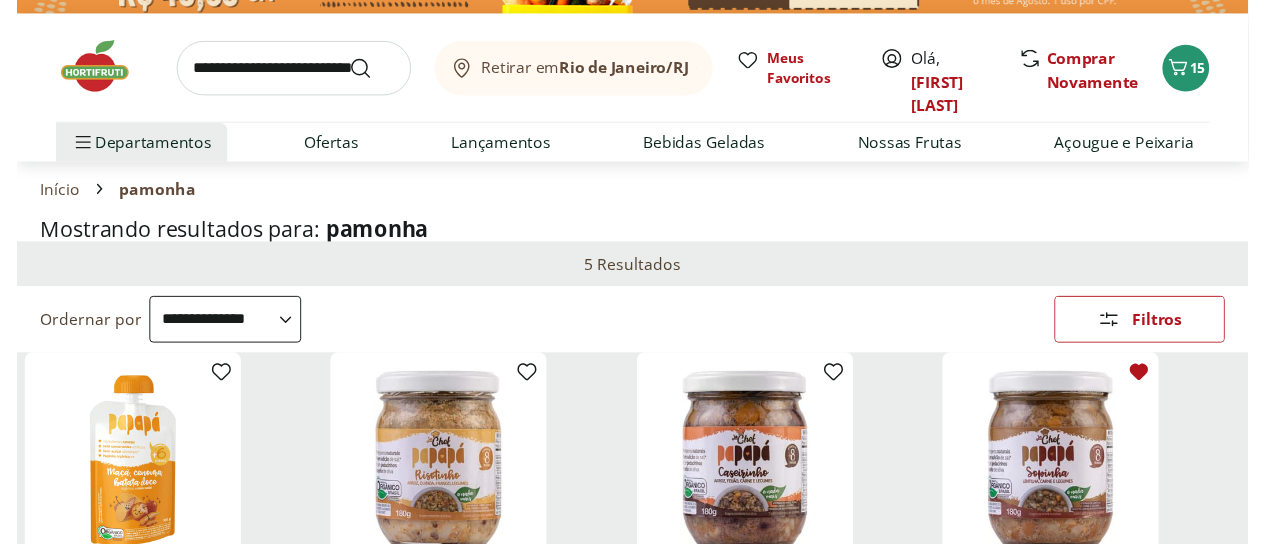 scroll, scrollTop: 0, scrollLeft: 0, axis: both 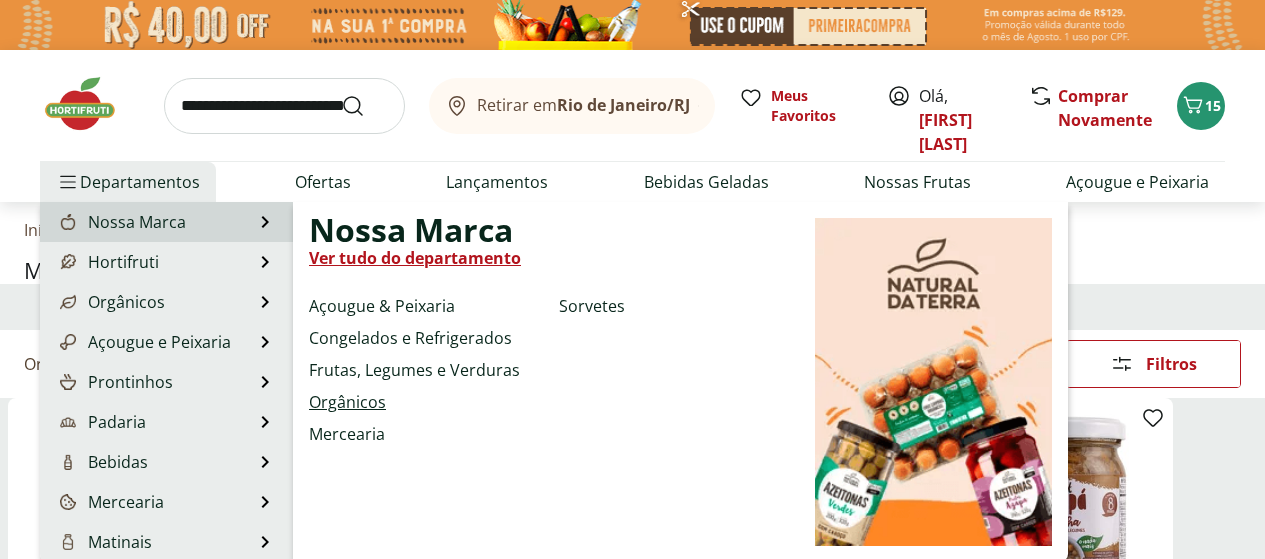 click on "Orgânicos" at bounding box center (347, 402) 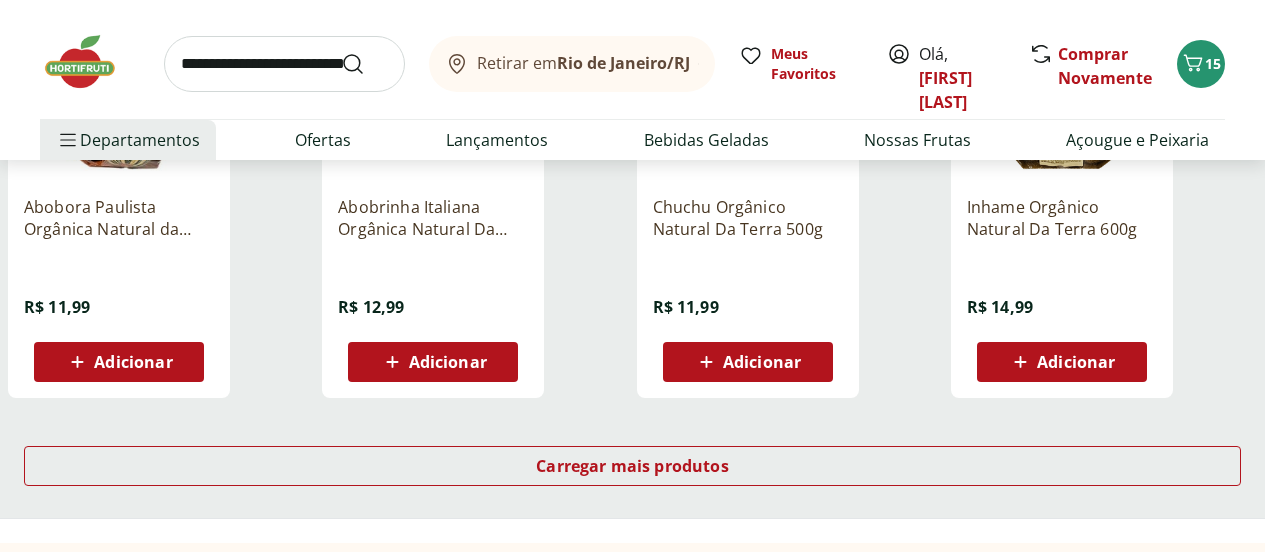 scroll, scrollTop: 1300, scrollLeft: 0, axis: vertical 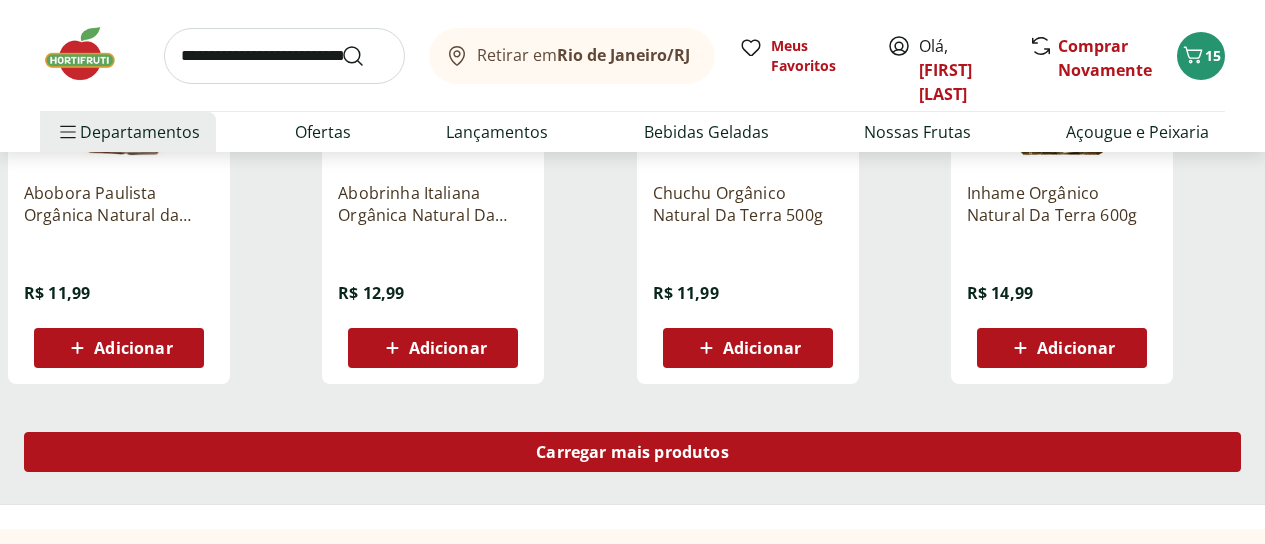 click on "Carregar mais produtos" at bounding box center (632, 452) 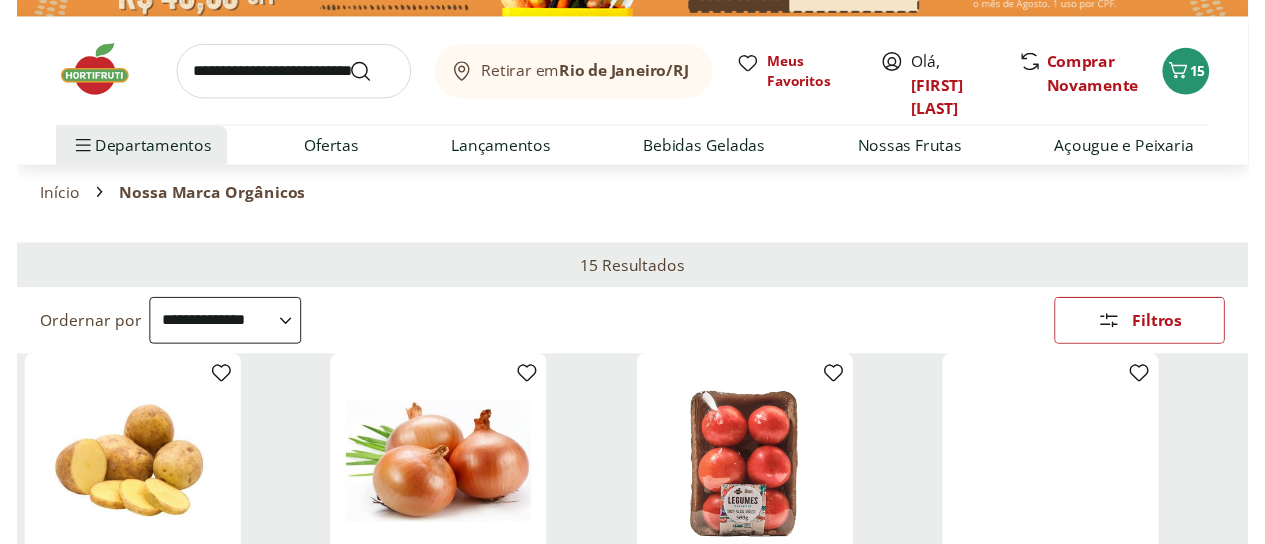 scroll, scrollTop: 0, scrollLeft: 0, axis: both 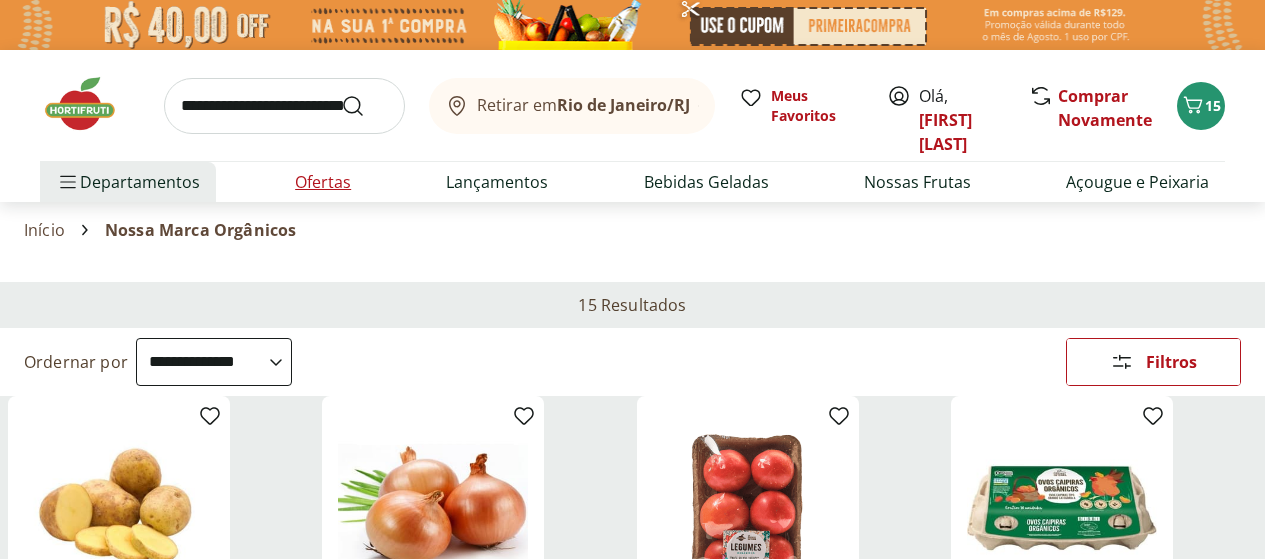click on "Ofertas" at bounding box center (323, 182) 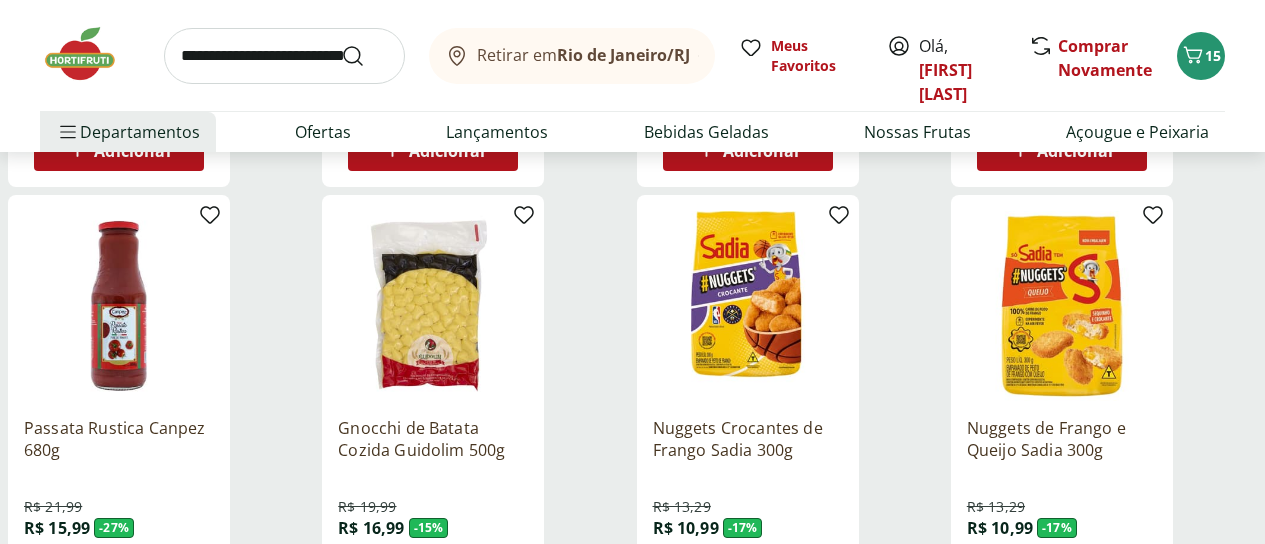 scroll, scrollTop: 1300, scrollLeft: 0, axis: vertical 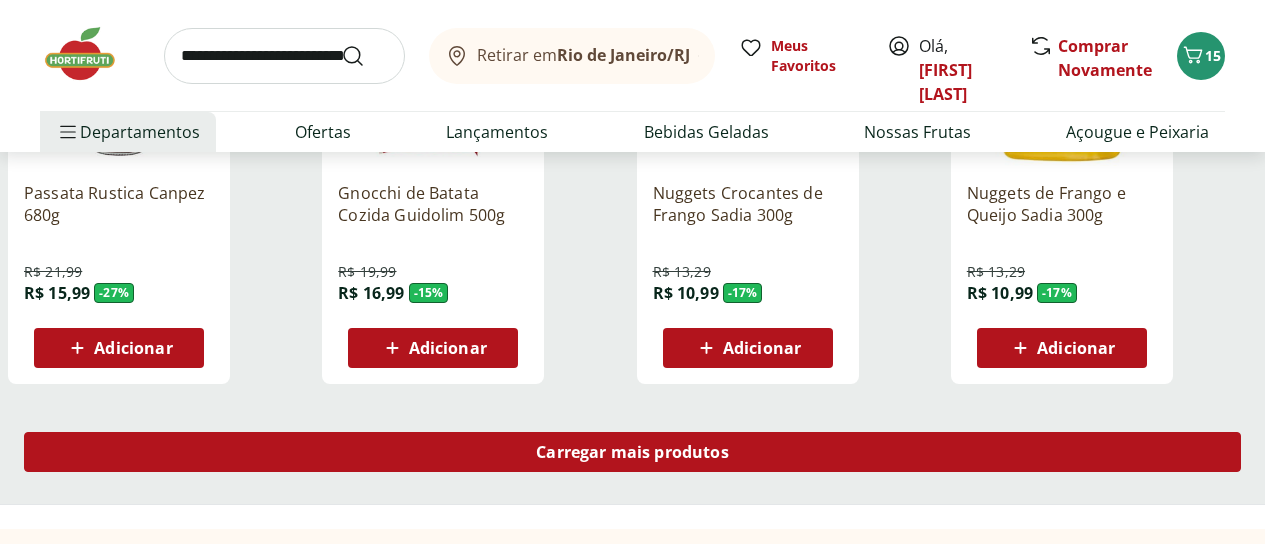 click on "Carregar mais produtos" at bounding box center (632, 452) 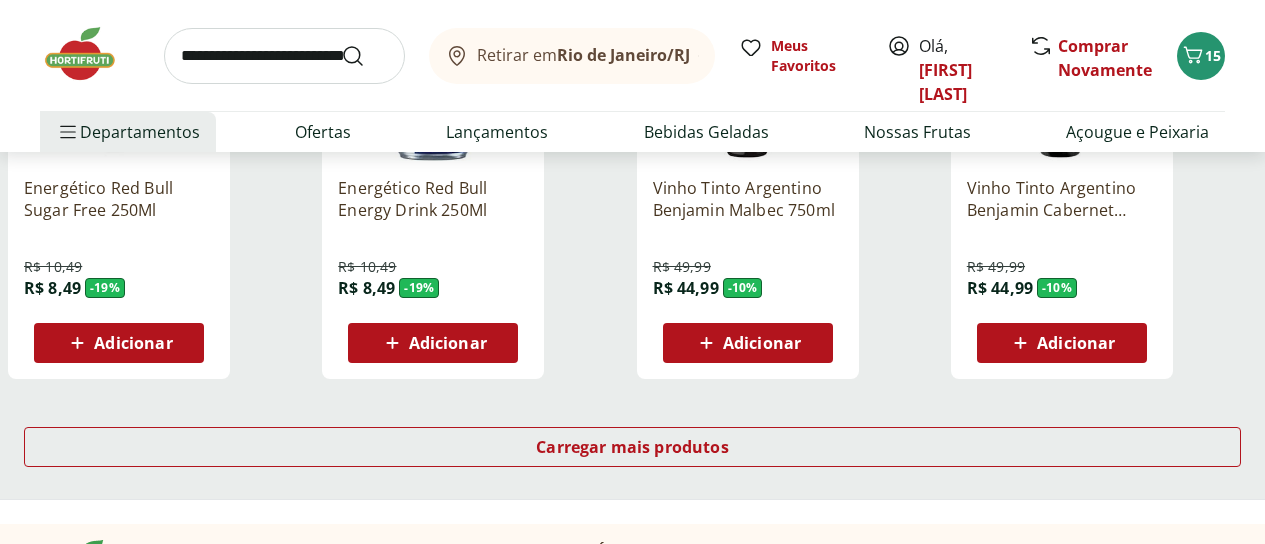 scroll, scrollTop: 2700, scrollLeft: 0, axis: vertical 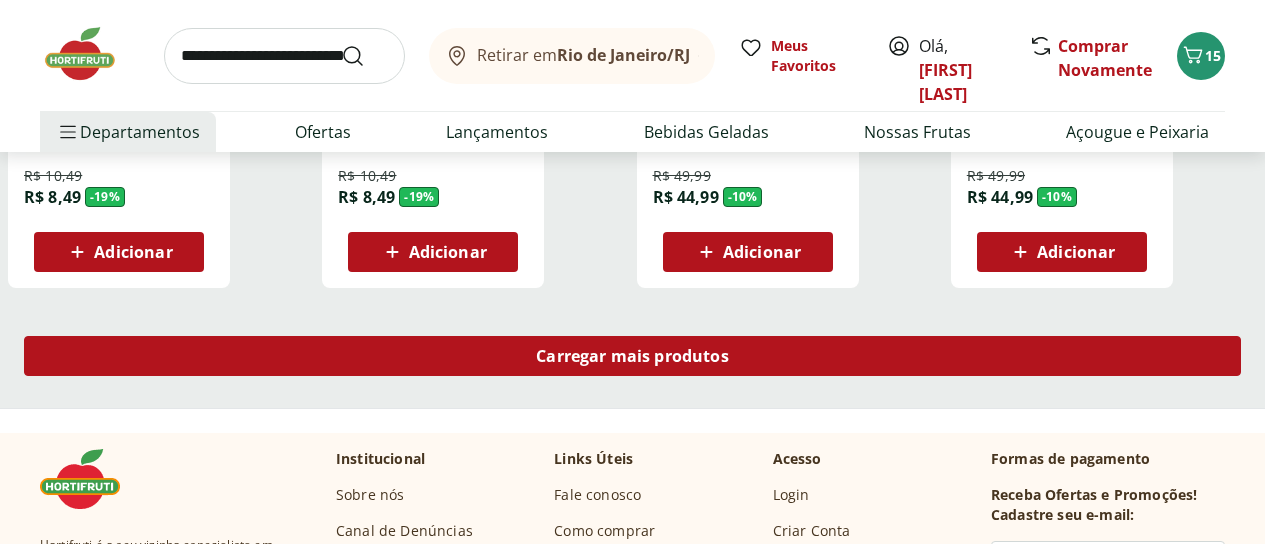 click on "Carregar mais produtos" at bounding box center (632, 356) 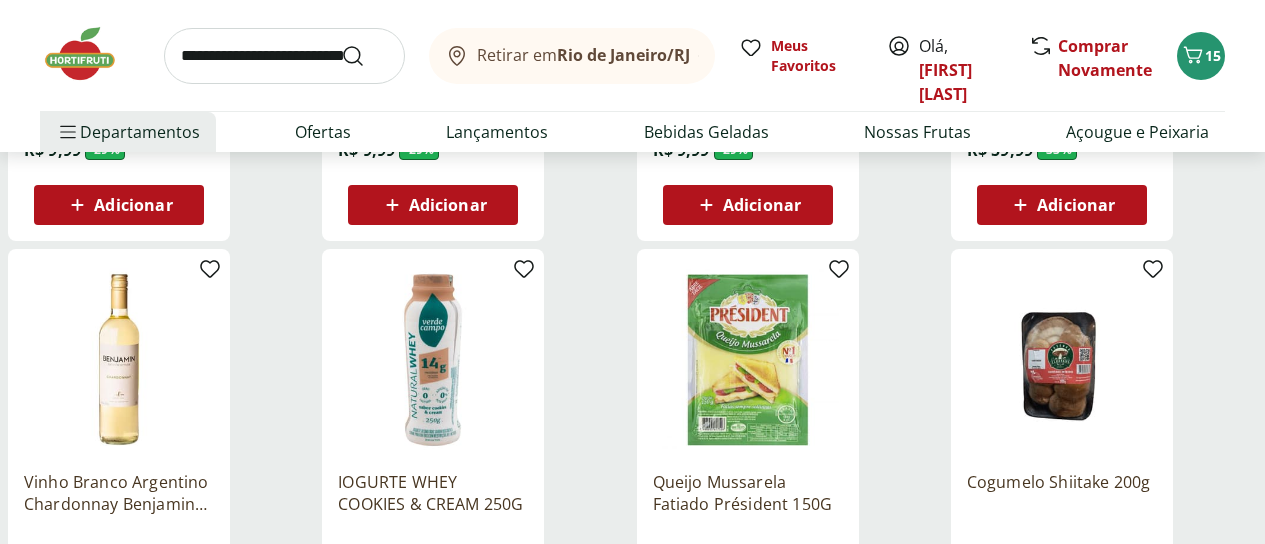 scroll, scrollTop: 3200, scrollLeft: 0, axis: vertical 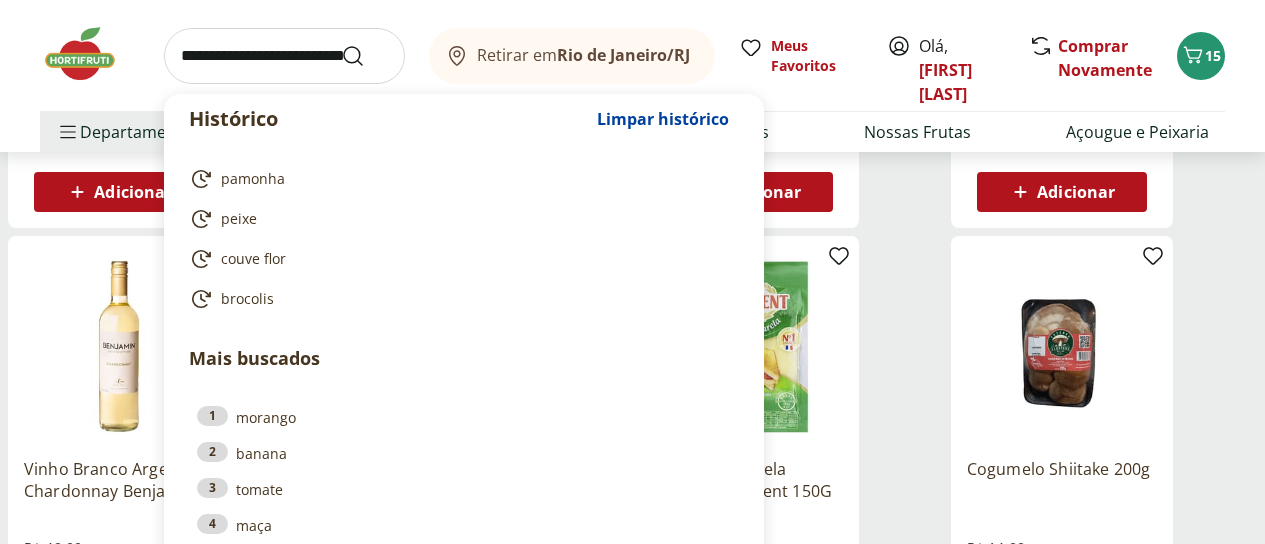 click at bounding box center (284, 56) 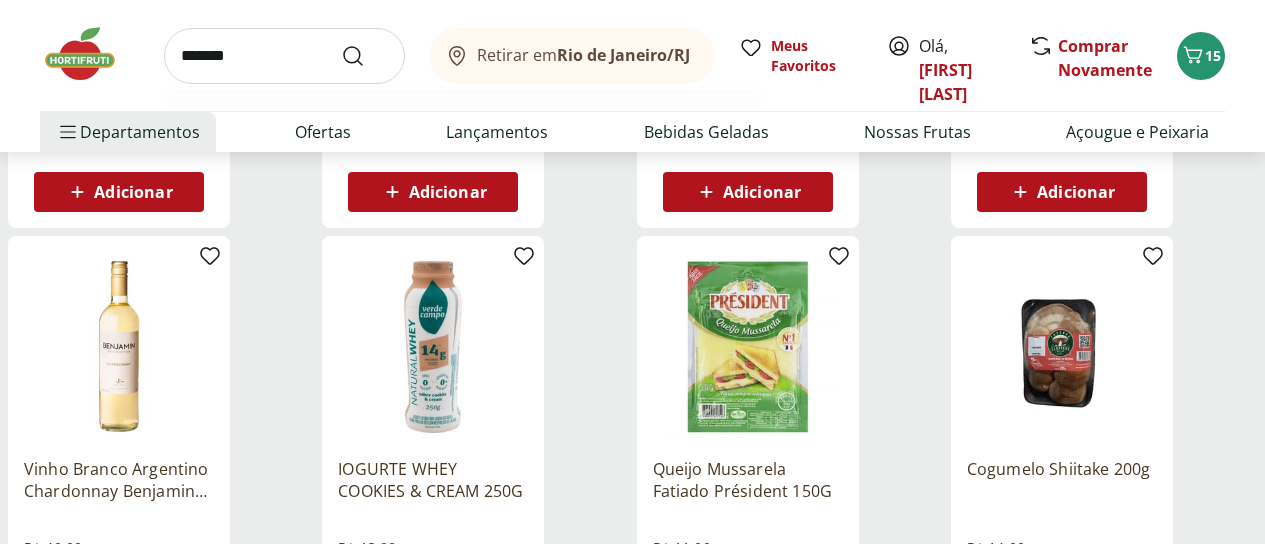 type on "*******" 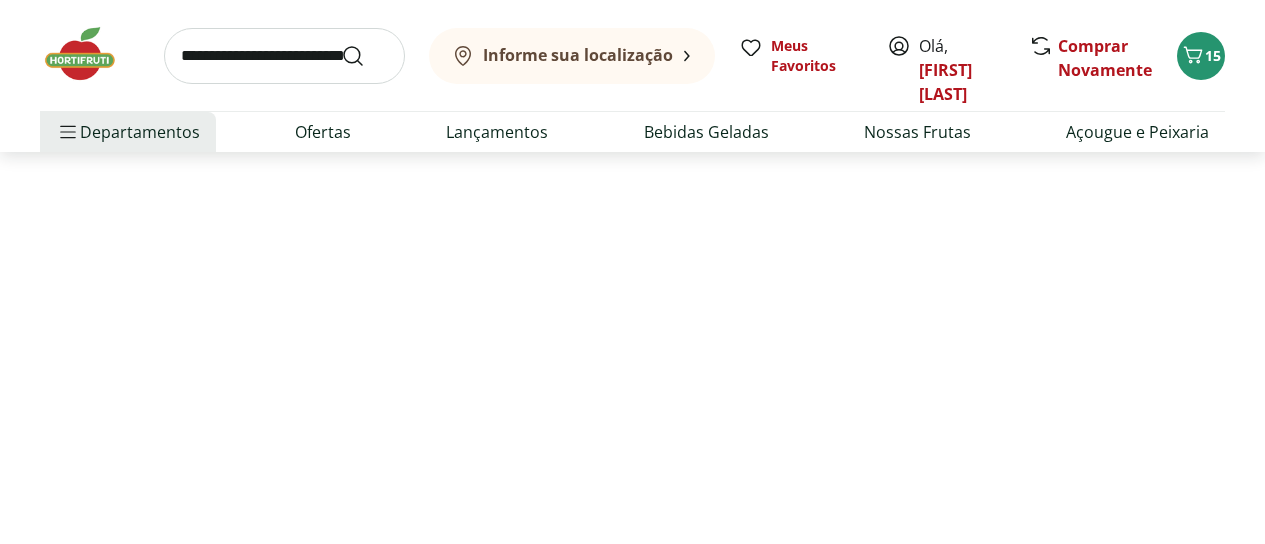 scroll, scrollTop: 0, scrollLeft: 0, axis: both 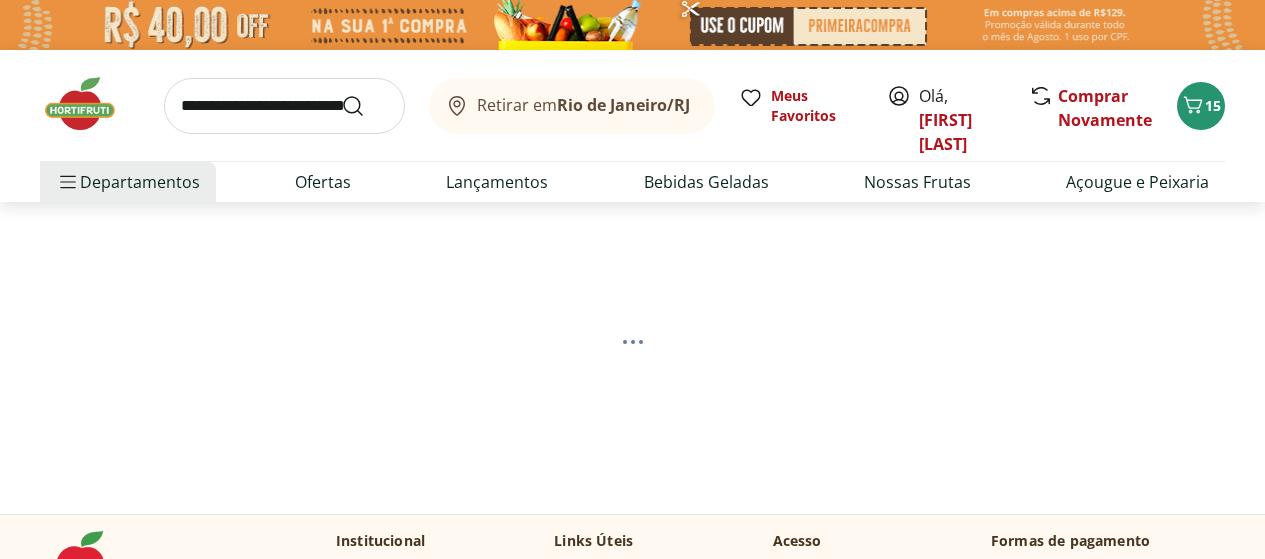 select on "**********" 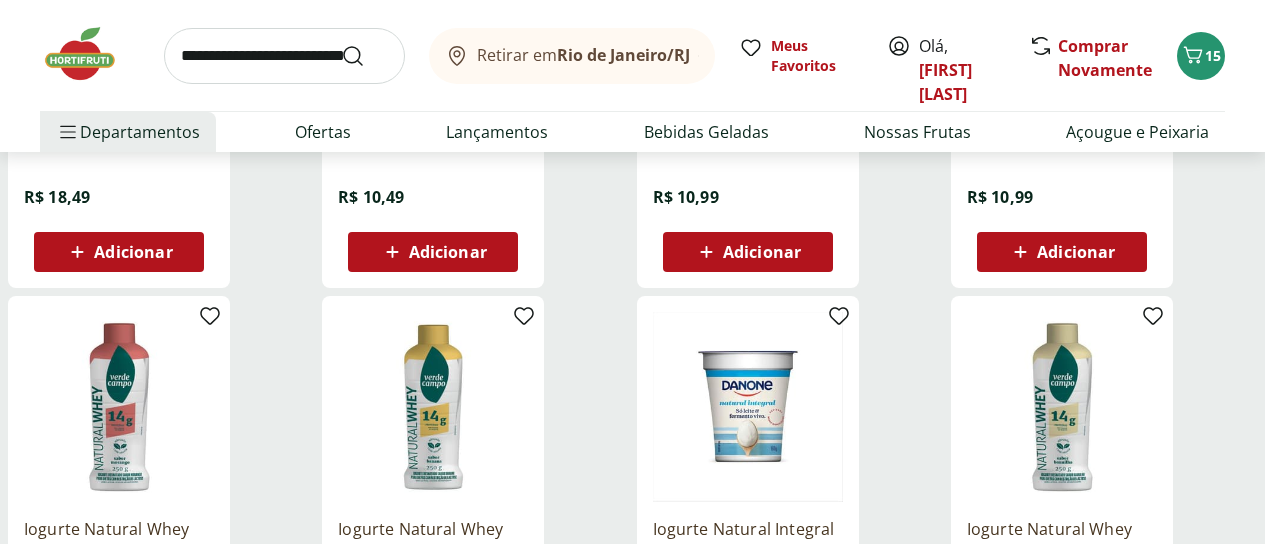 scroll, scrollTop: 400, scrollLeft: 0, axis: vertical 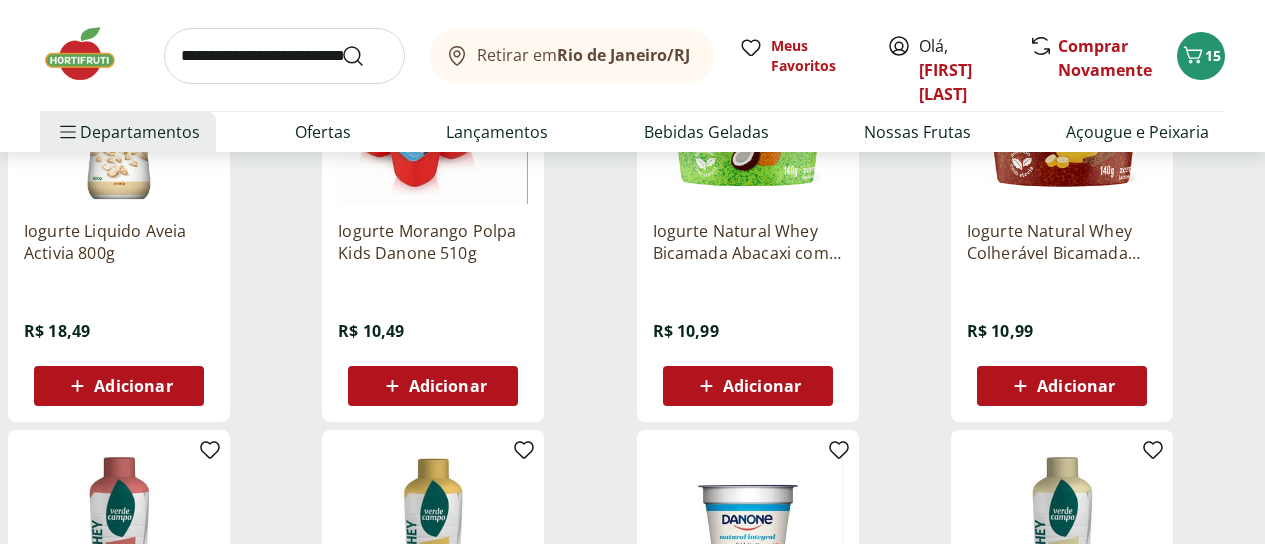 click on "Adicionar" at bounding box center (762, 386) 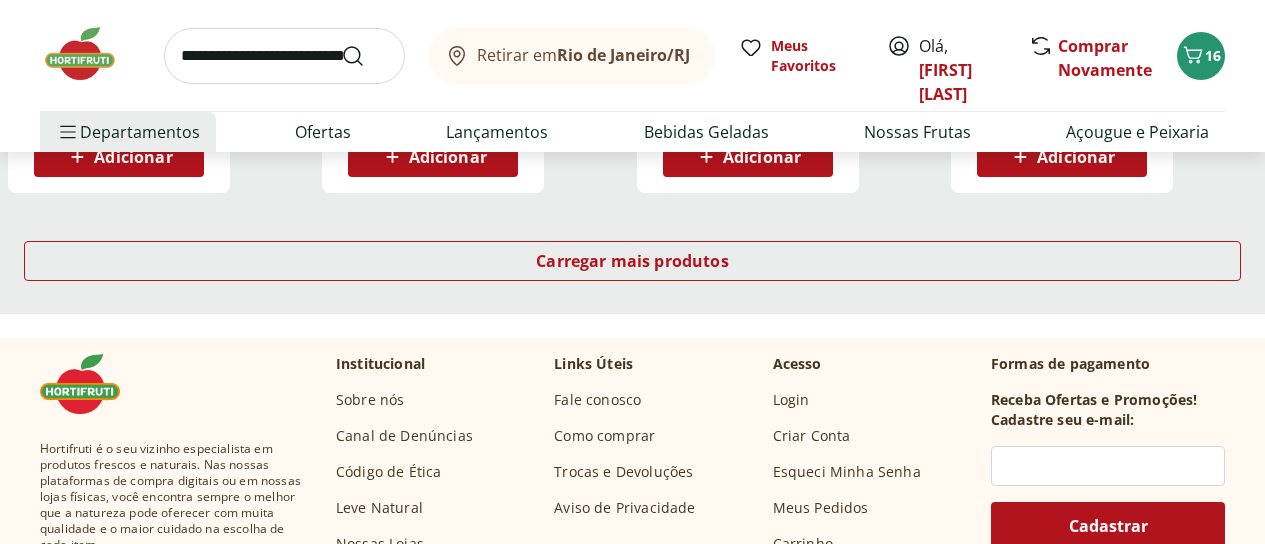 scroll, scrollTop: 1600, scrollLeft: 0, axis: vertical 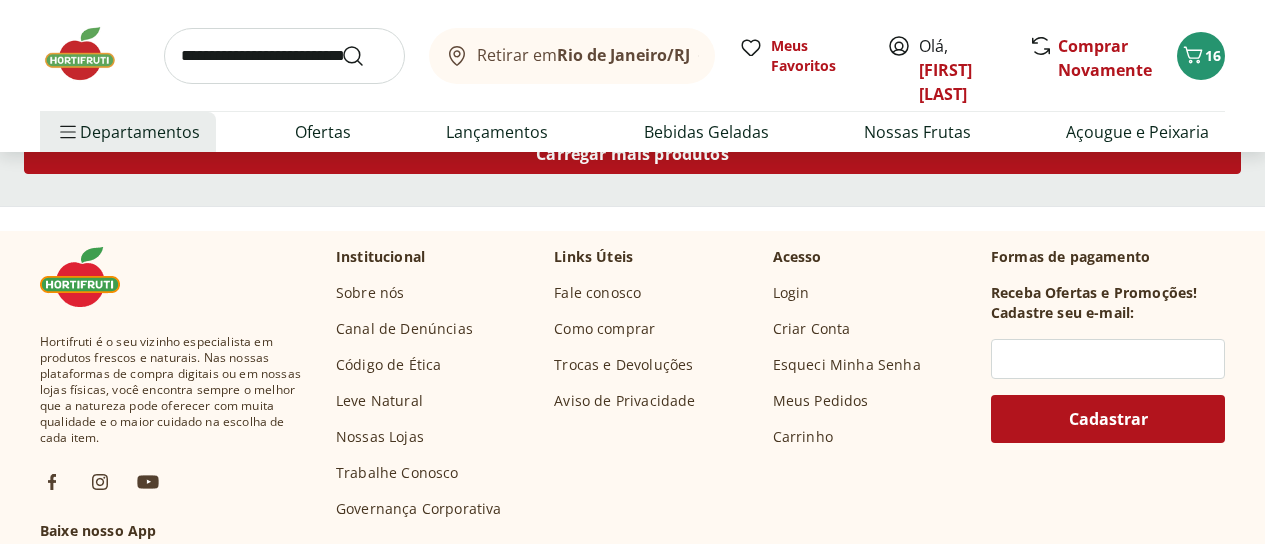 click on "Carregar mais produtos" at bounding box center (632, 154) 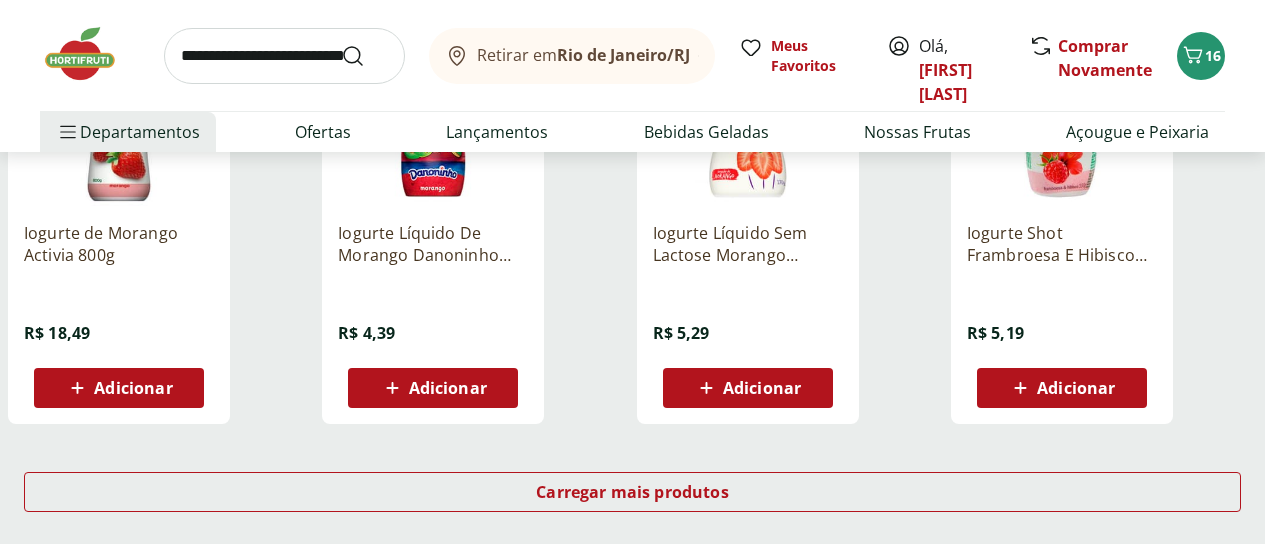 scroll, scrollTop: 2600, scrollLeft: 0, axis: vertical 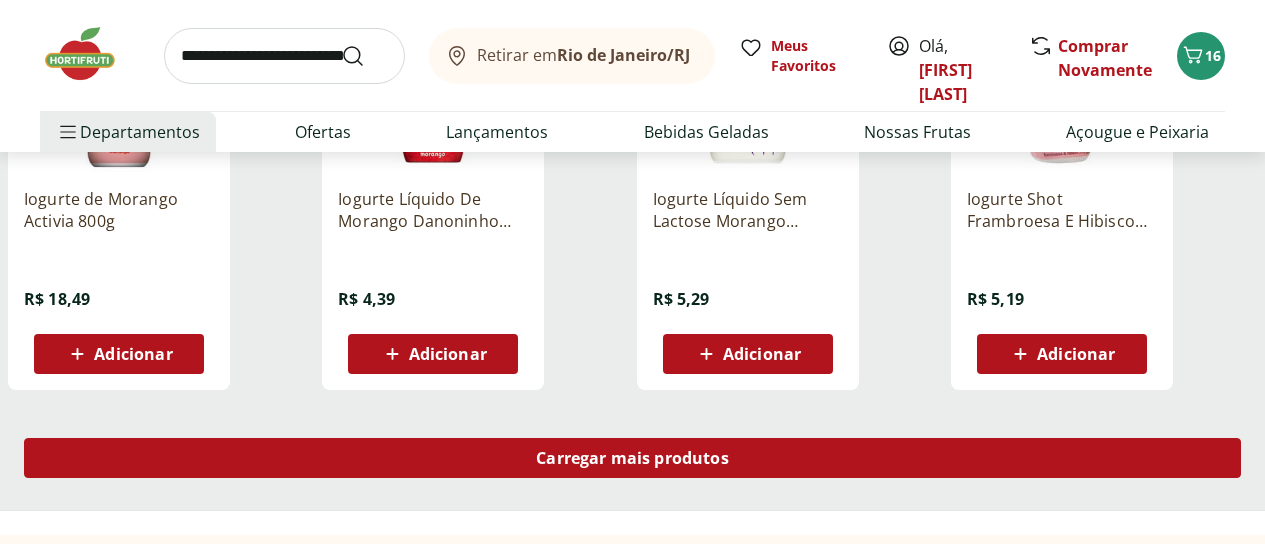 click on "Carregar mais produtos" at bounding box center [632, 458] 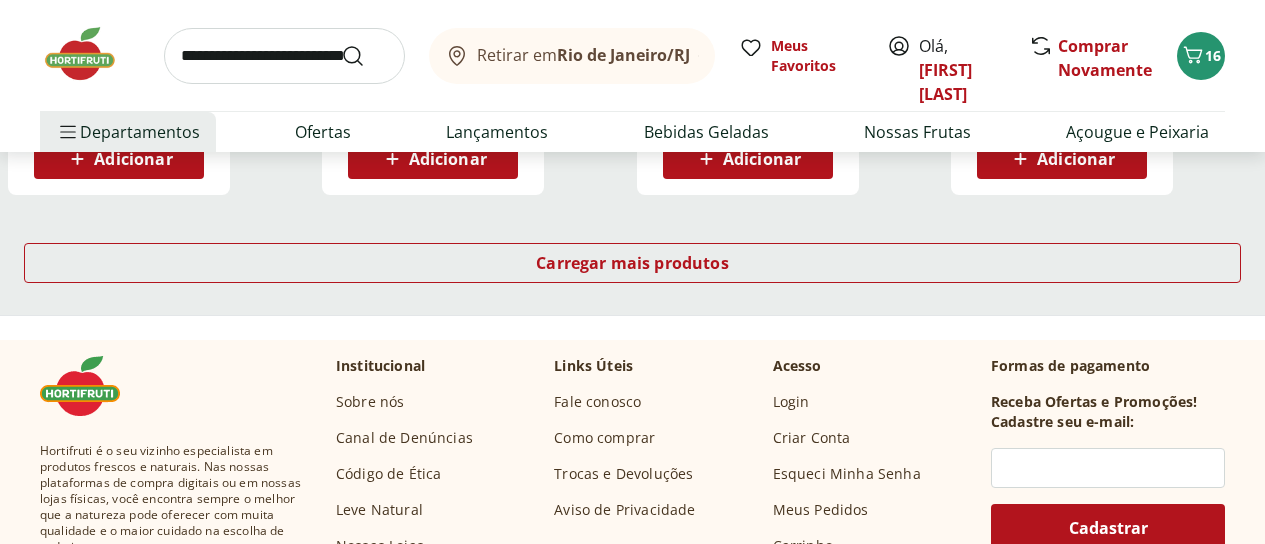 scroll, scrollTop: 4100, scrollLeft: 0, axis: vertical 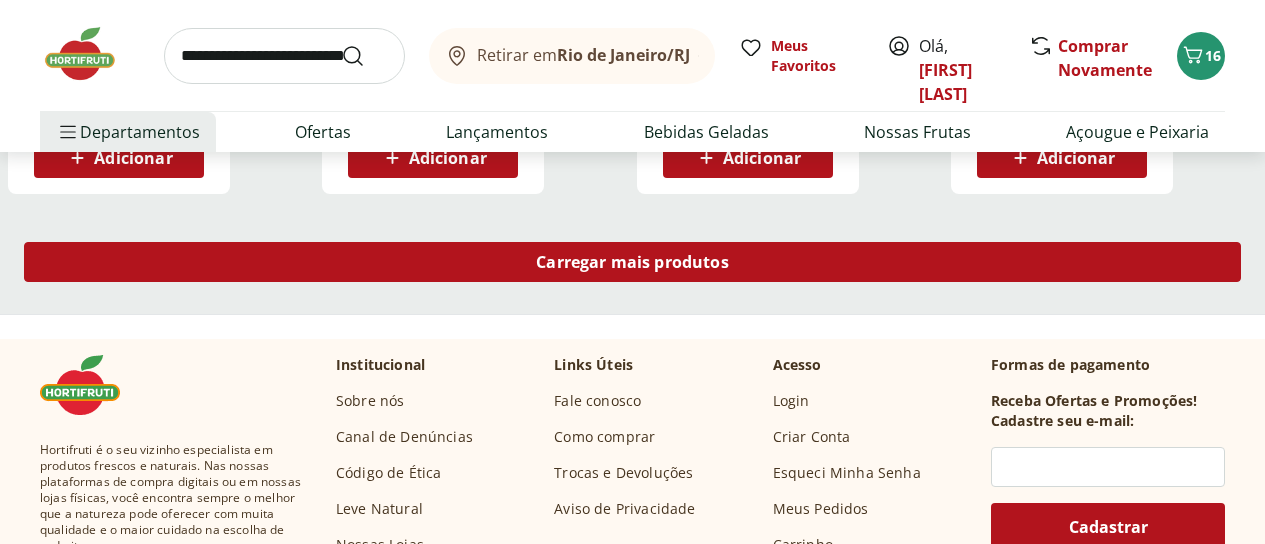 click on "Carregar mais produtos" at bounding box center [632, 262] 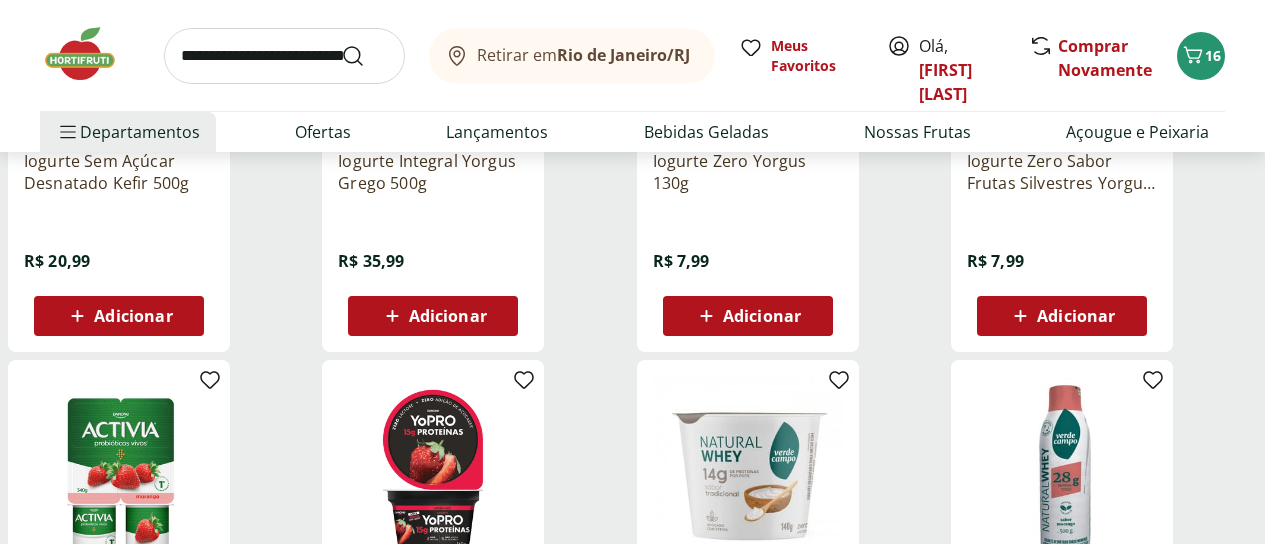 scroll, scrollTop: 4500, scrollLeft: 0, axis: vertical 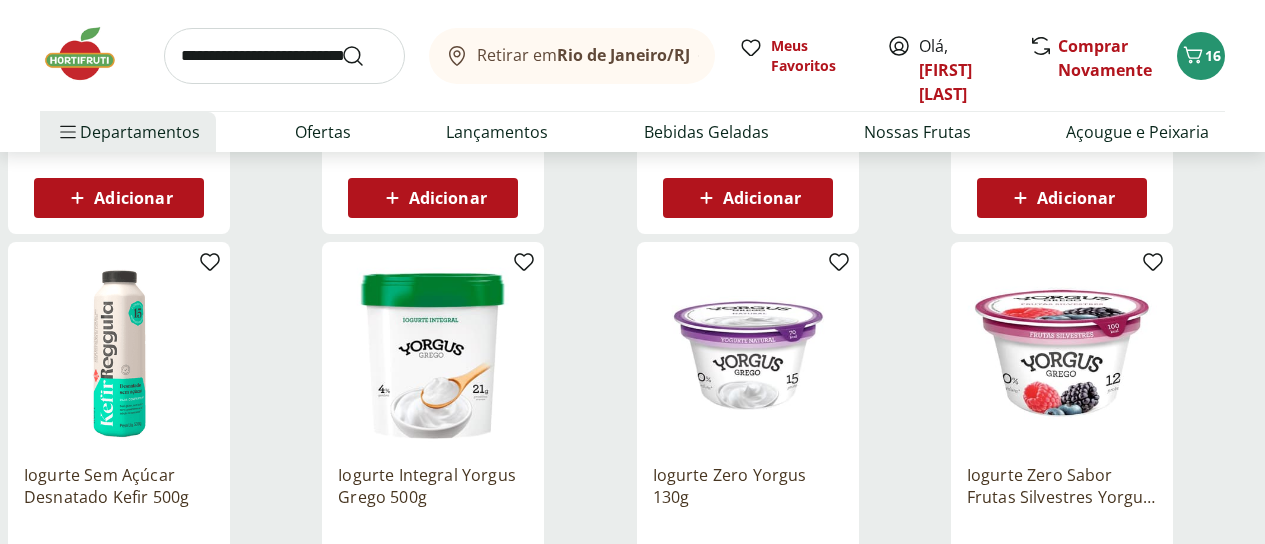 click 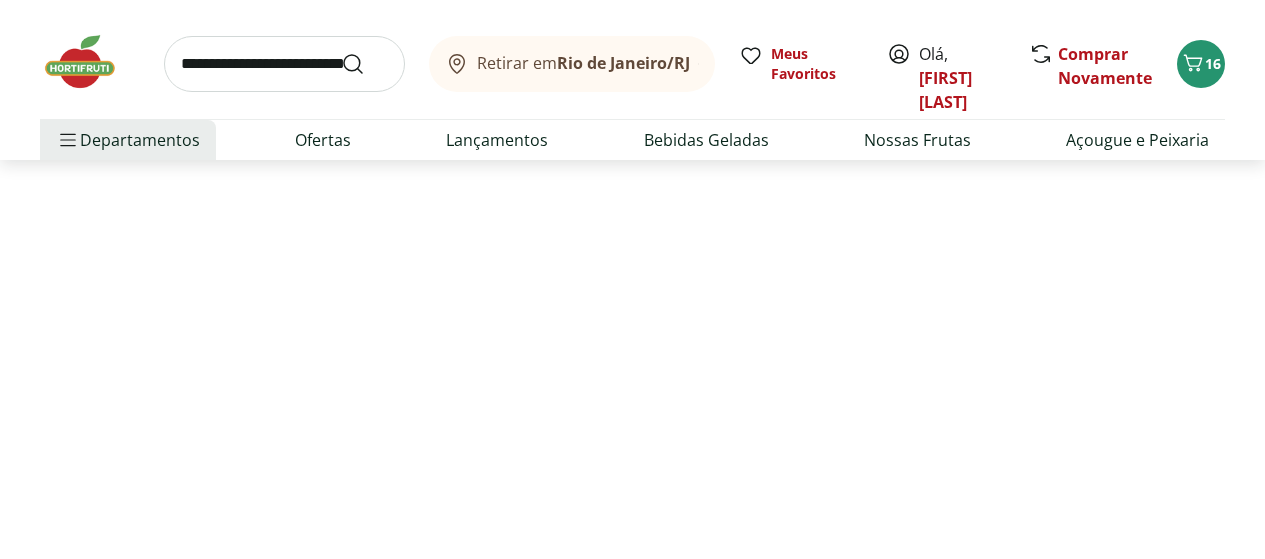 scroll, scrollTop: 0, scrollLeft: 0, axis: both 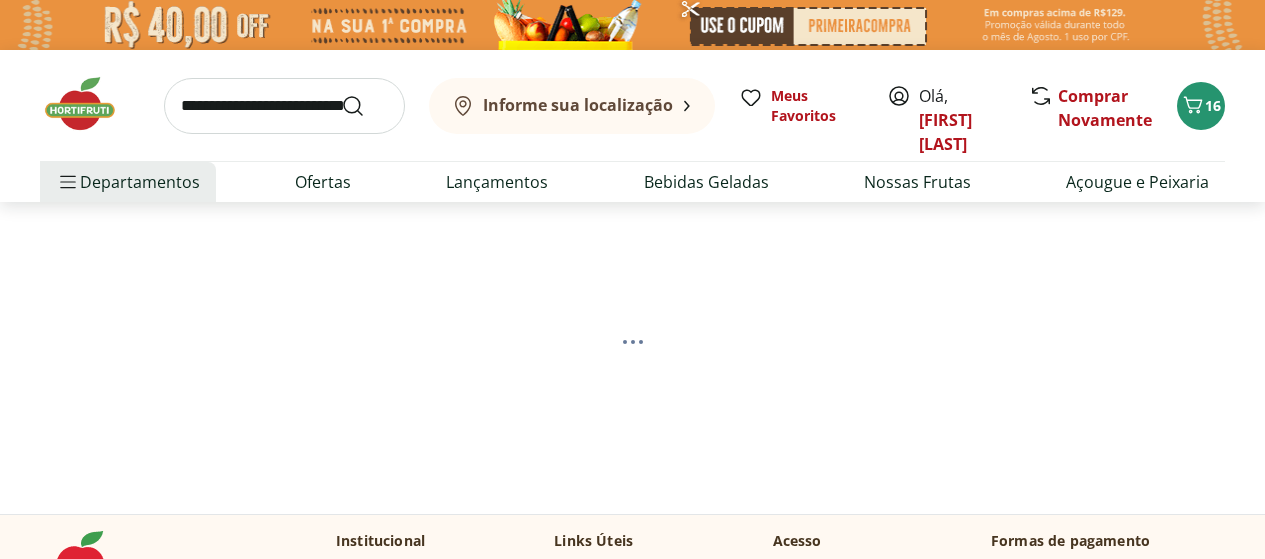 select on "**********" 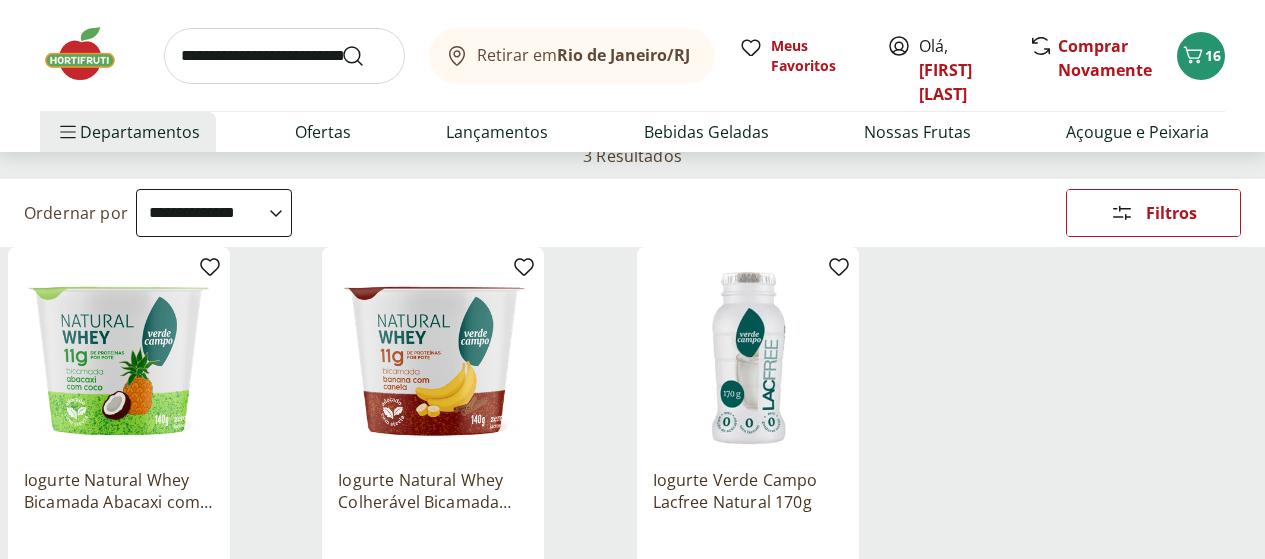 scroll, scrollTop: 200, scrollLeft: 0, axis: vertical 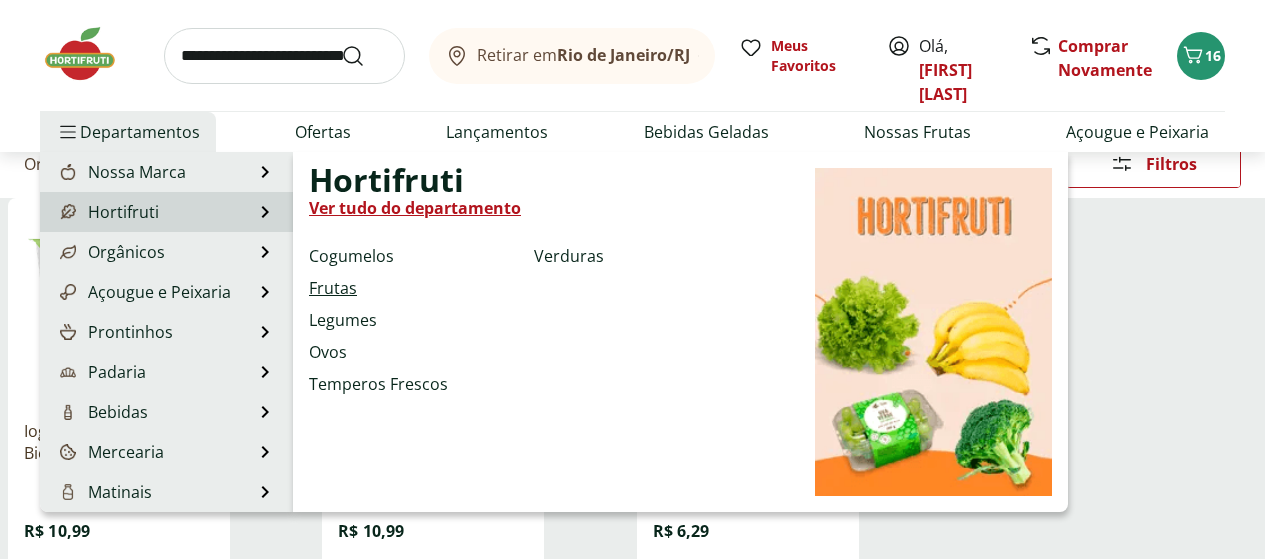 click on "Frutas" at bounding box center (333, 288) 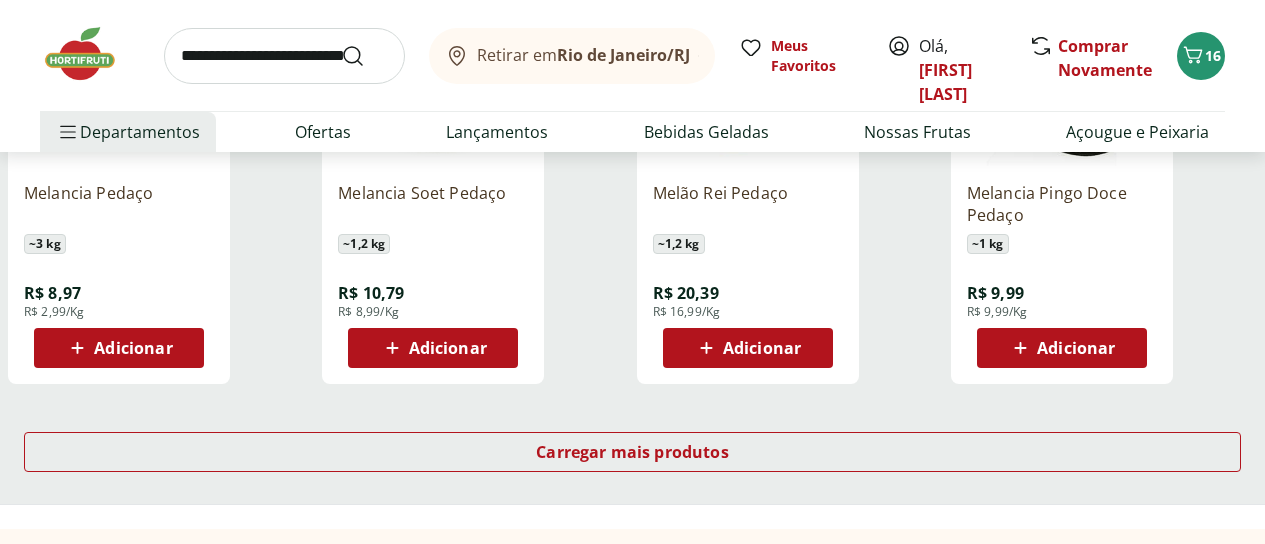 scroll, scrollTop: 1400, scrollLeft: 0, axis: vertical 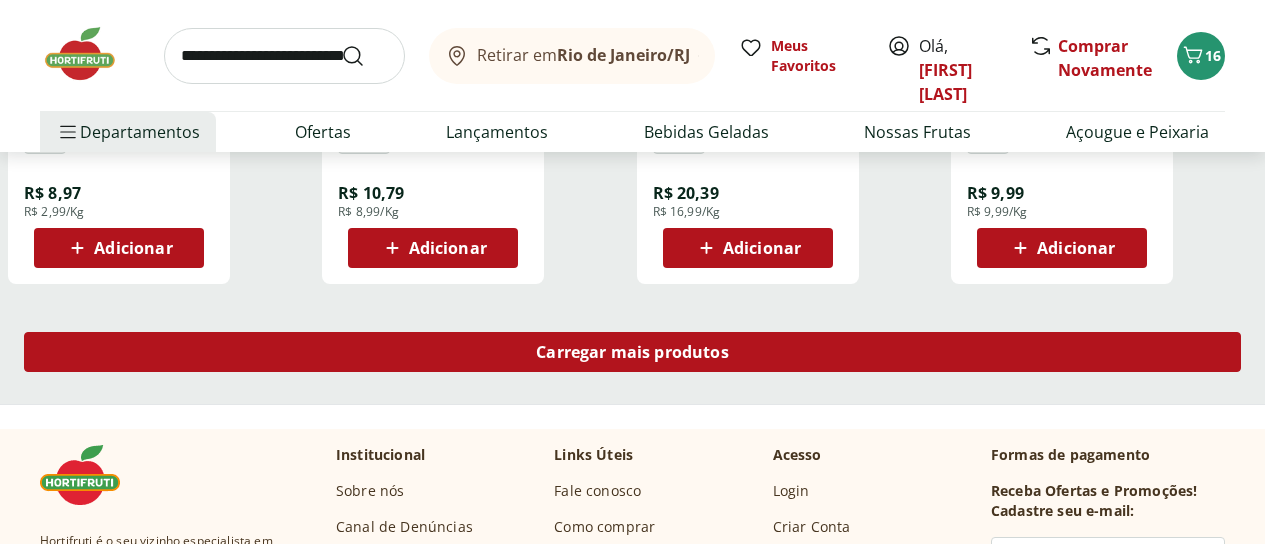 click on "Carregar mais produtos" at bounding box center [632, 352] 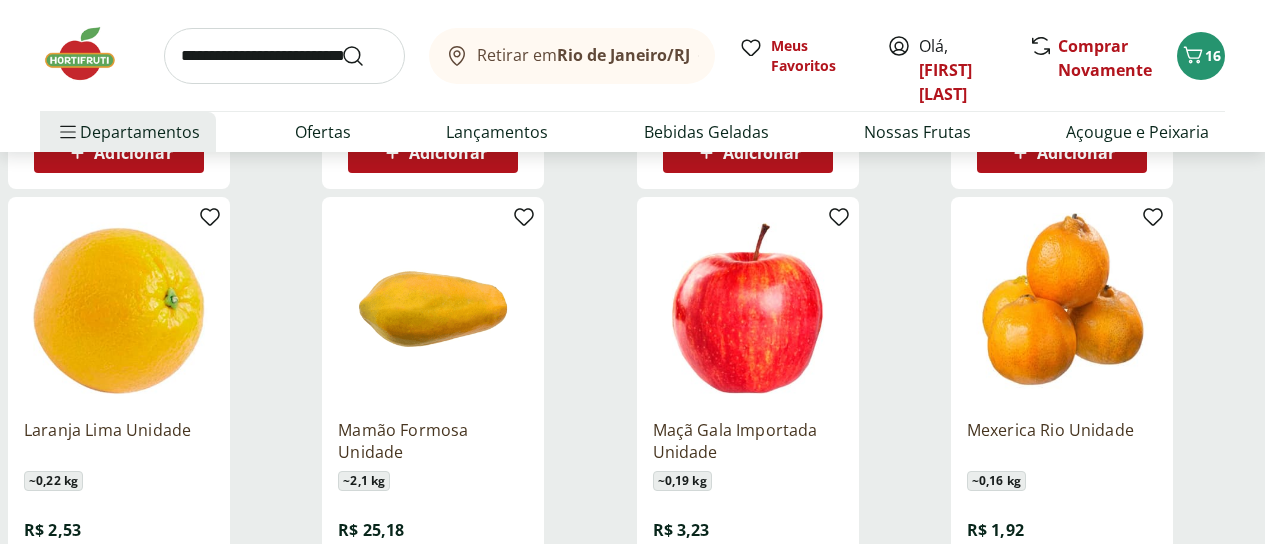 scroll, scrollTop: 2400, scrollLeft: 0, axis: vertical 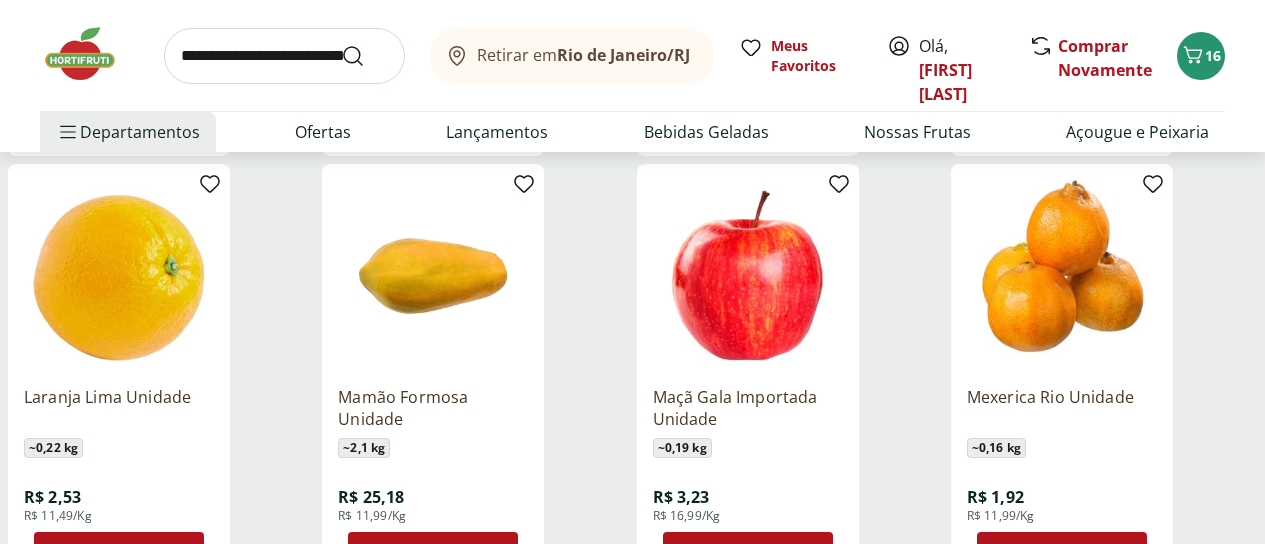 click at bounding box center [284, 56] 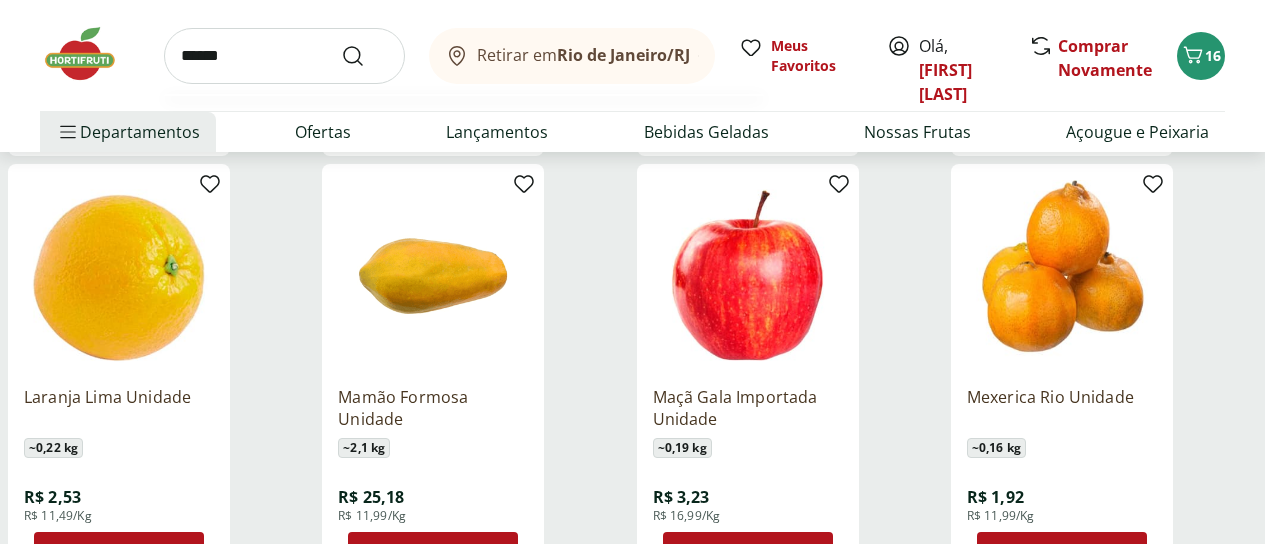type on "******" 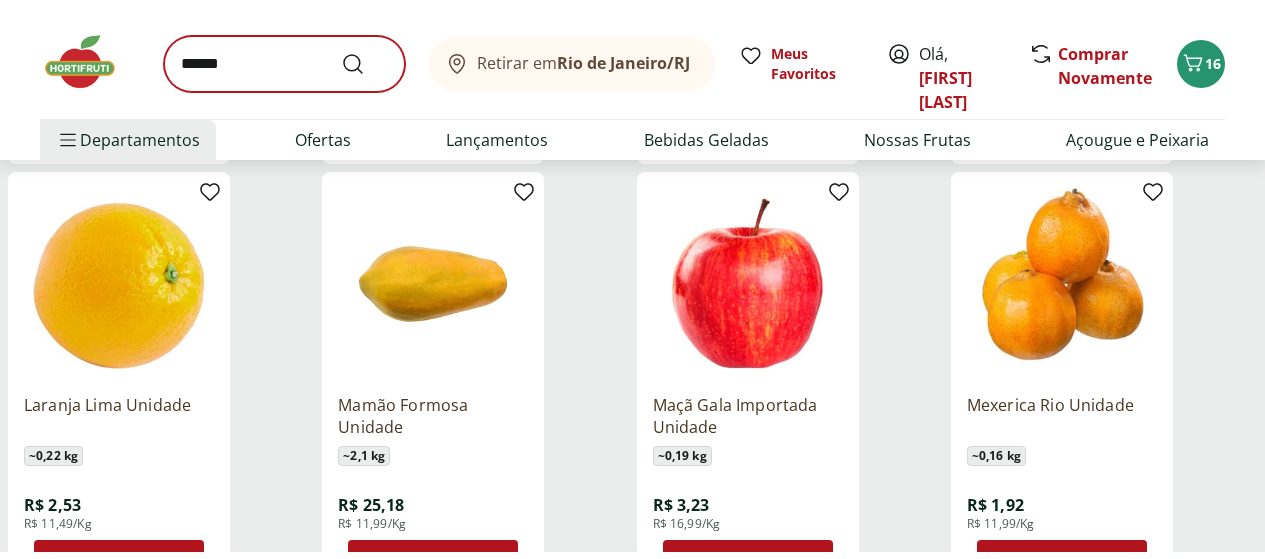 scroll, scrollTop: 0, scrollLeft: 0, axis: both 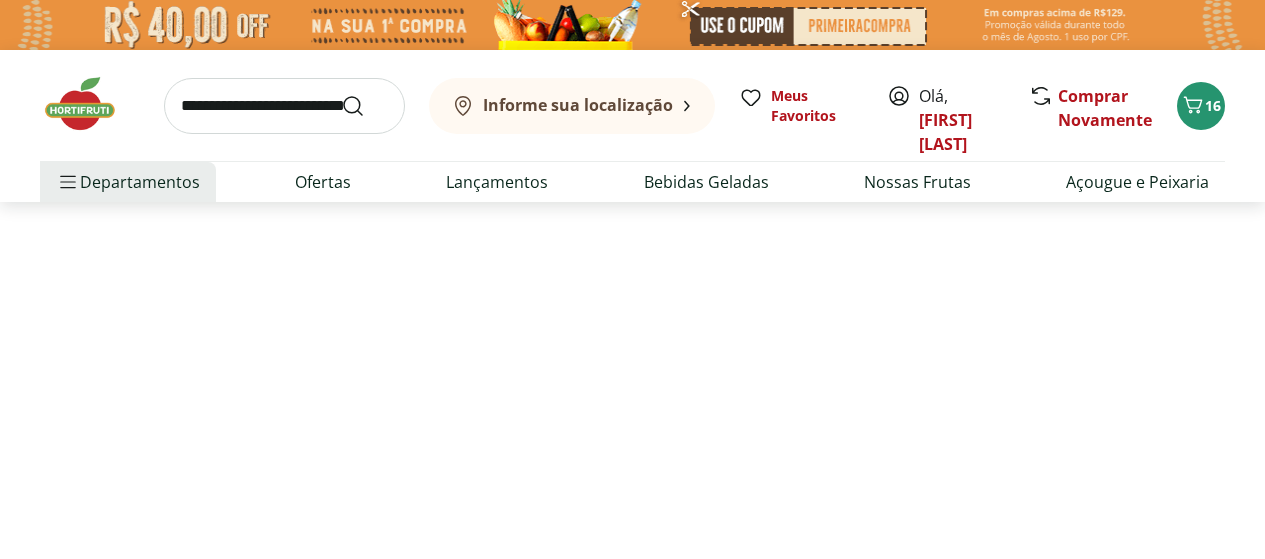 select on "**********" 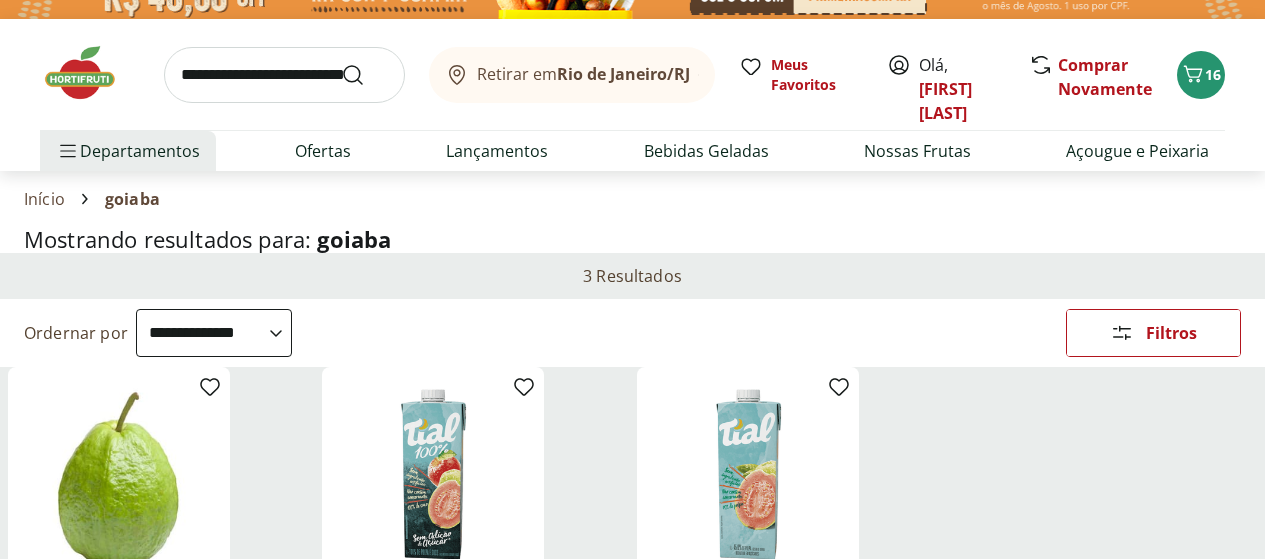 scroll, scrollTop: 0, scrollLeft: 0, axis: both 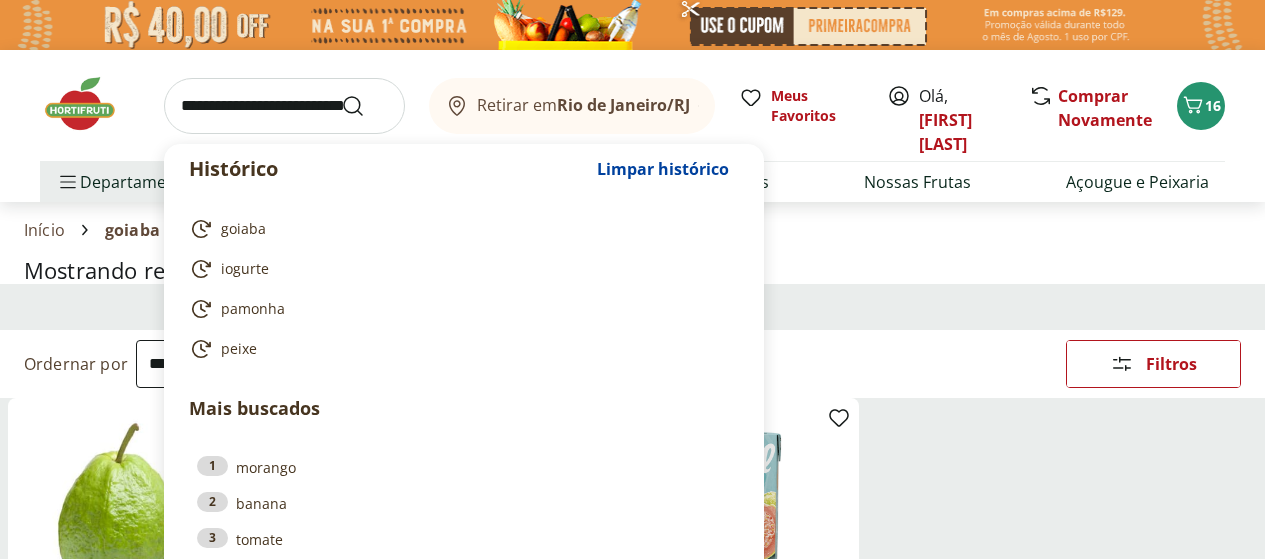 click at bounding box center (284, 106) 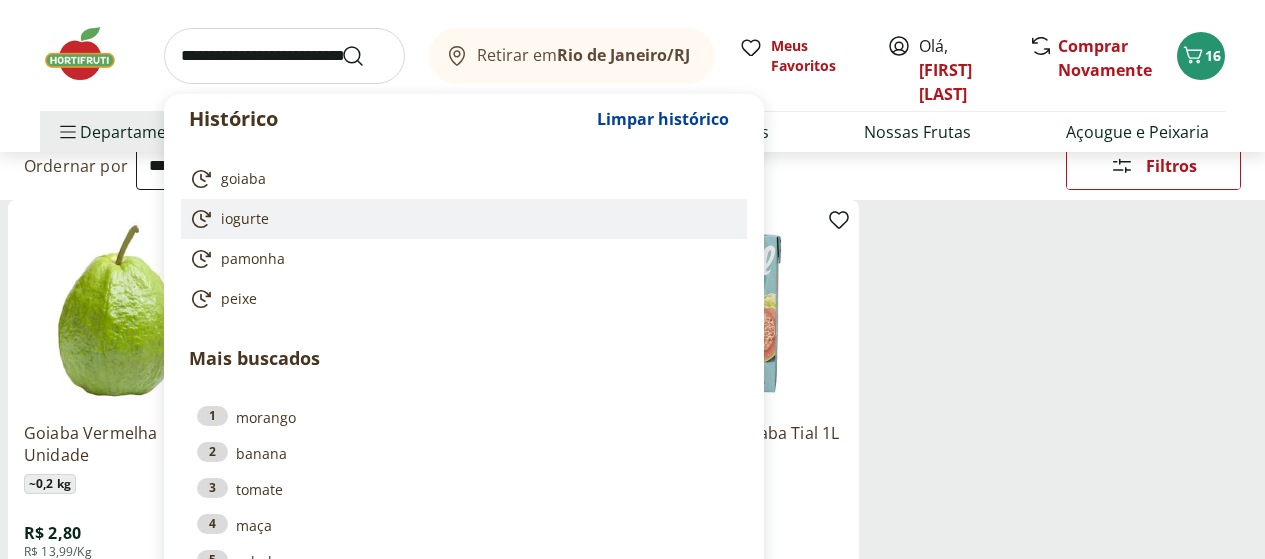 scroll, scrollTop: 200, scrollLeft: 0, axis: vertical 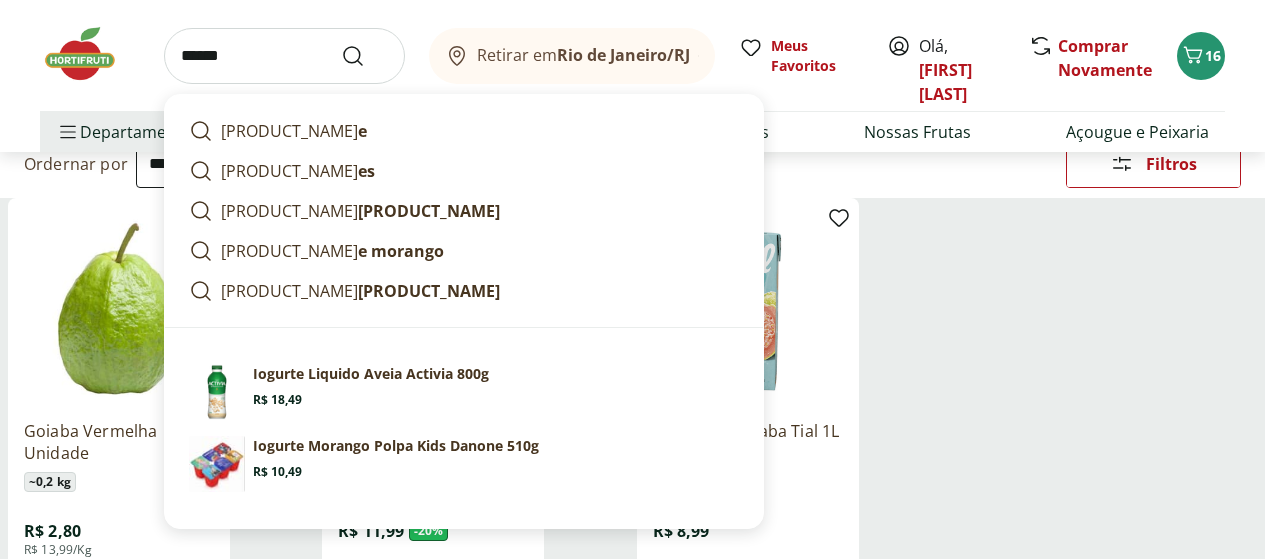 type on "*******" 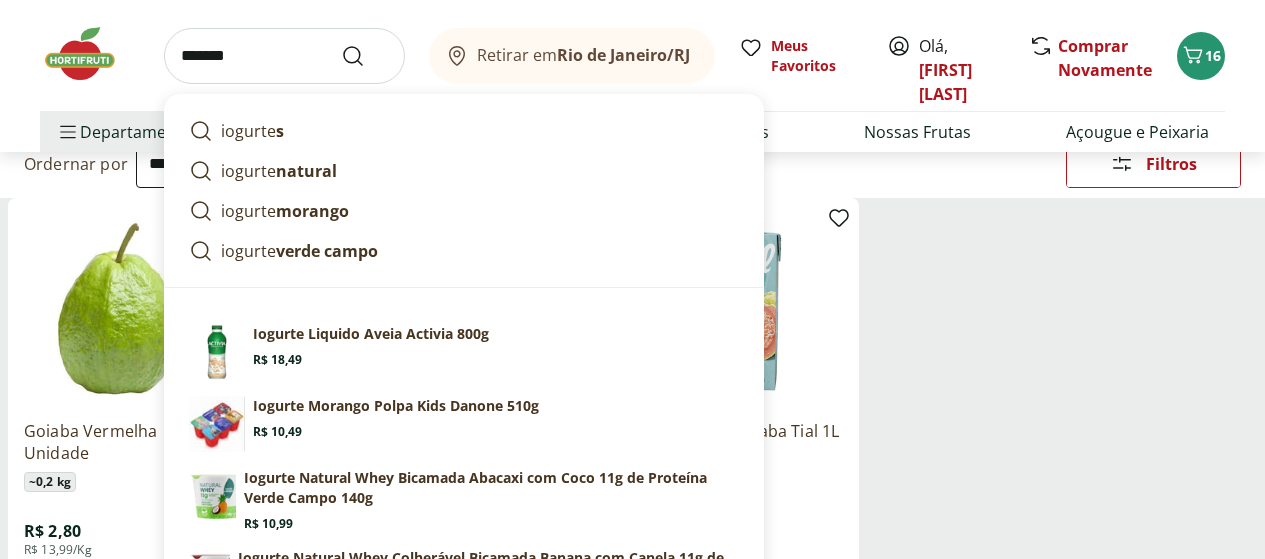 click at bounding box center [365, 56] 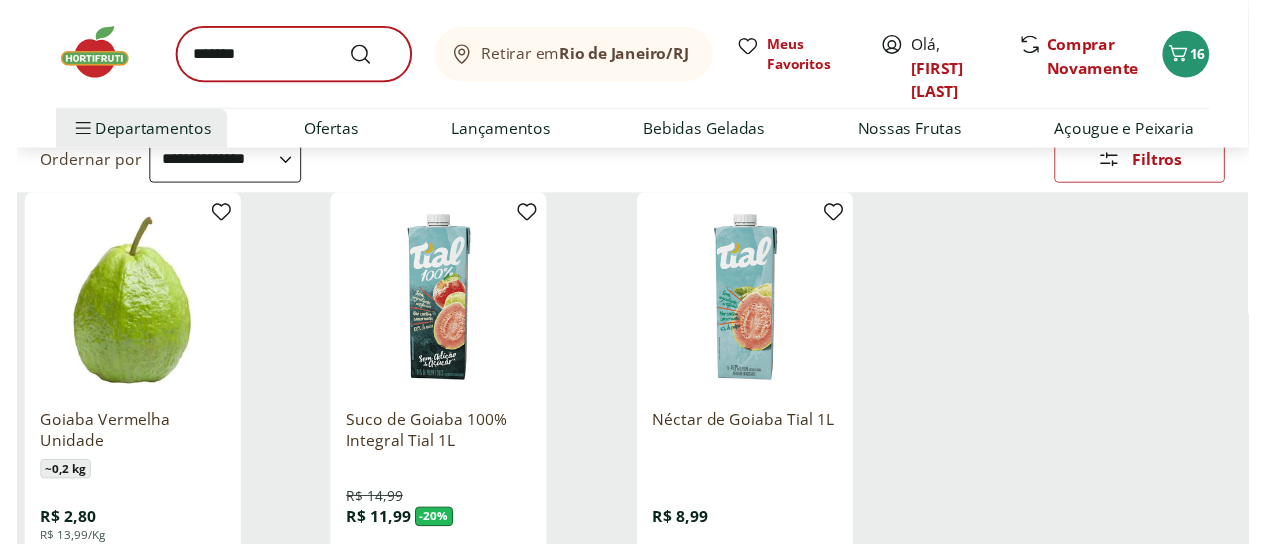 scroll, scrollTop: 0, scrollLeft: 0, axis: both 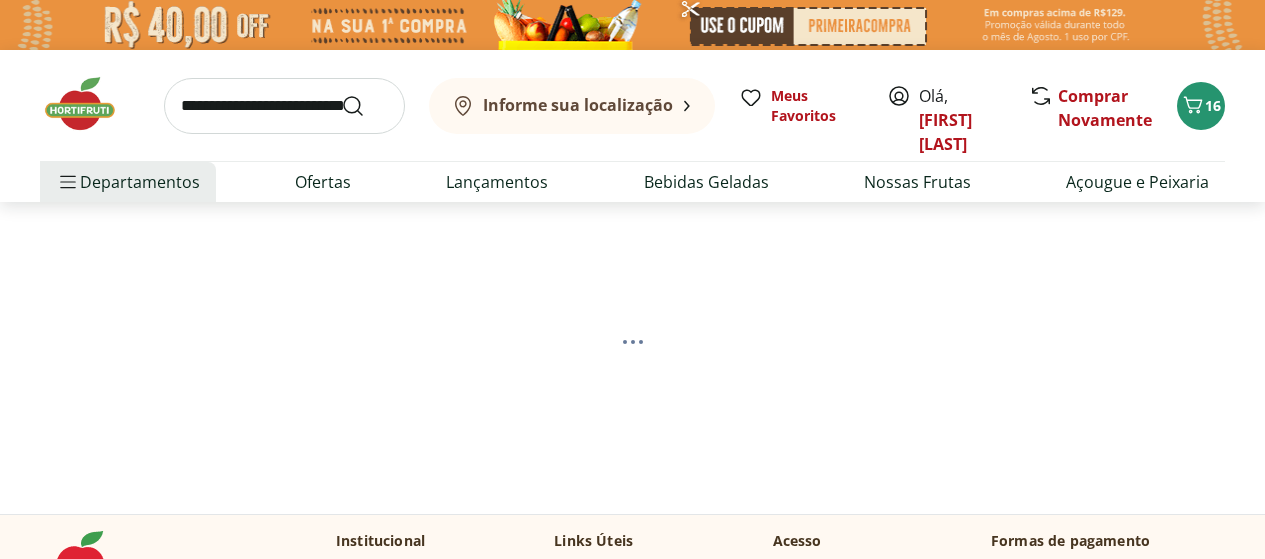 select on "**********" 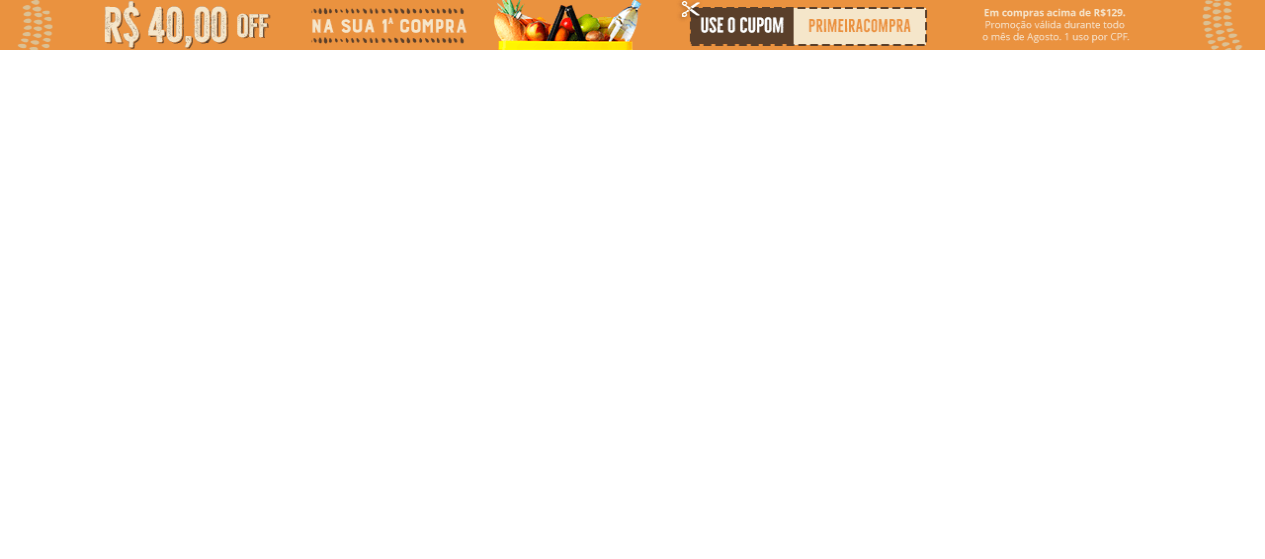 type on "*" 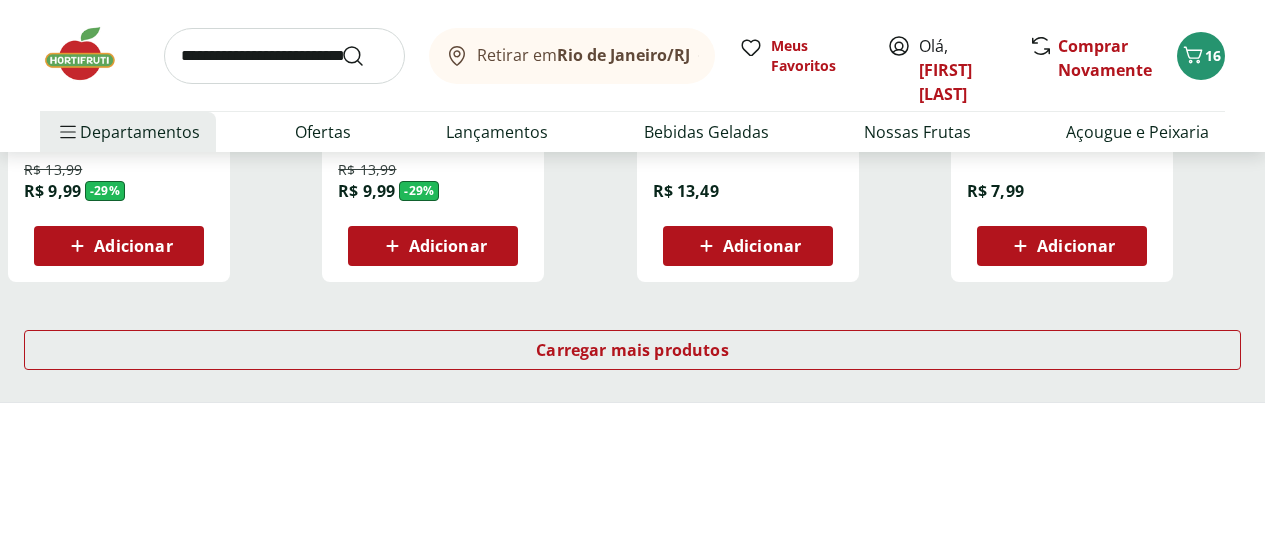scroll, scrollTop: 1500, scrollLeft: 0, axis: vertical 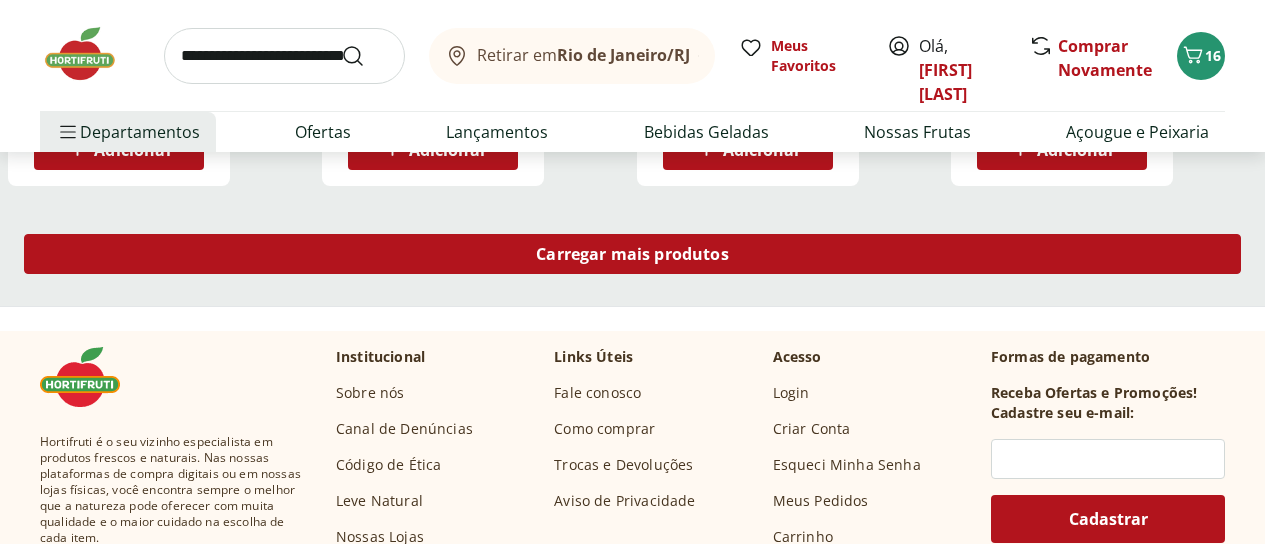 click on "Carregar mais produtos" at bounding box center [632, 254] 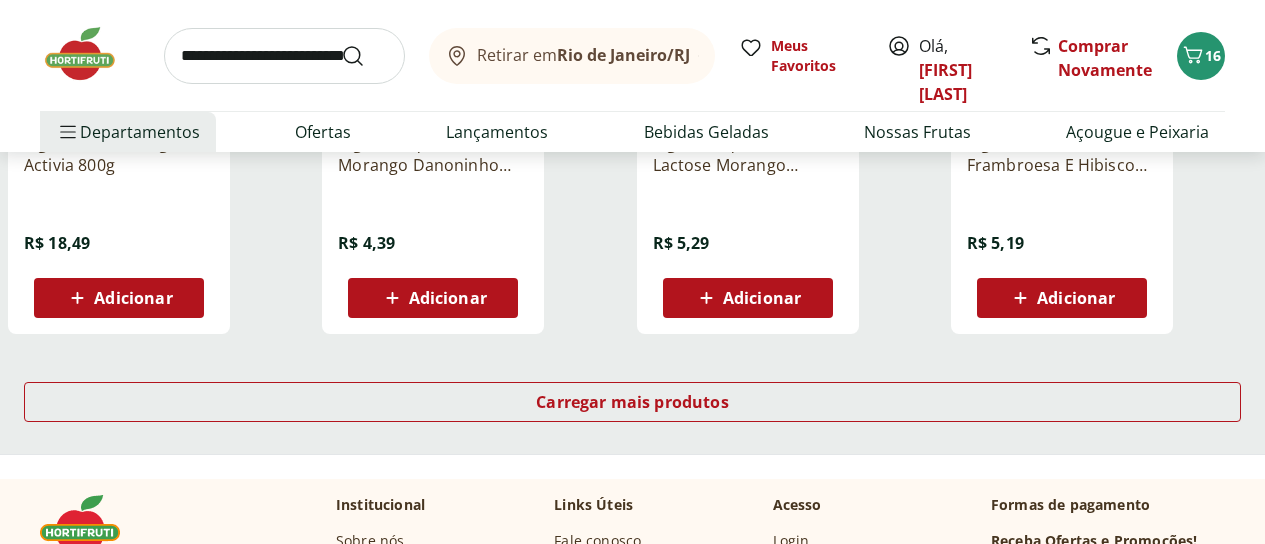 scroll, scrollTop: 2700, scrollLeft: 0, axis: vertical 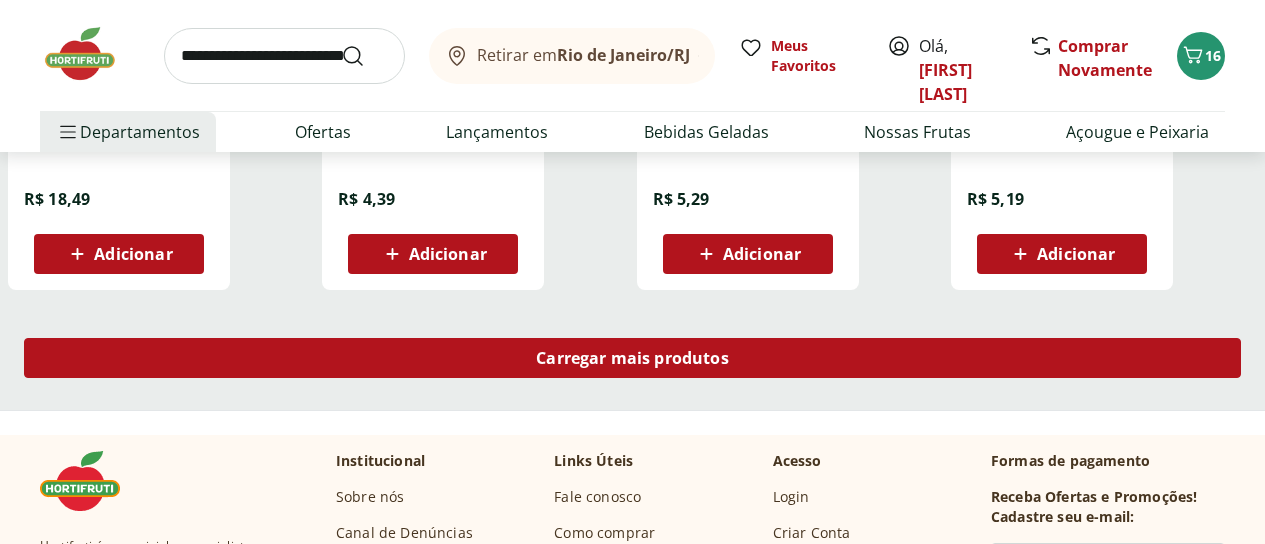 click on "Carregar mais produtos" at bounding box center [632, 358] 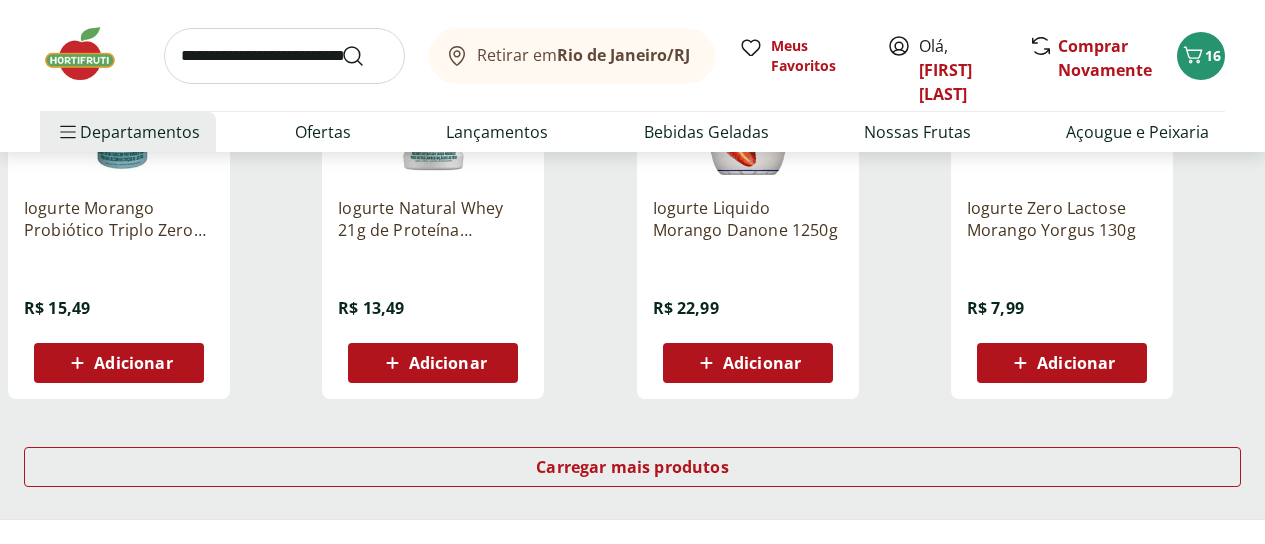scroll, scrollTop: 3900, scrollLeft: 0, axis: vertical 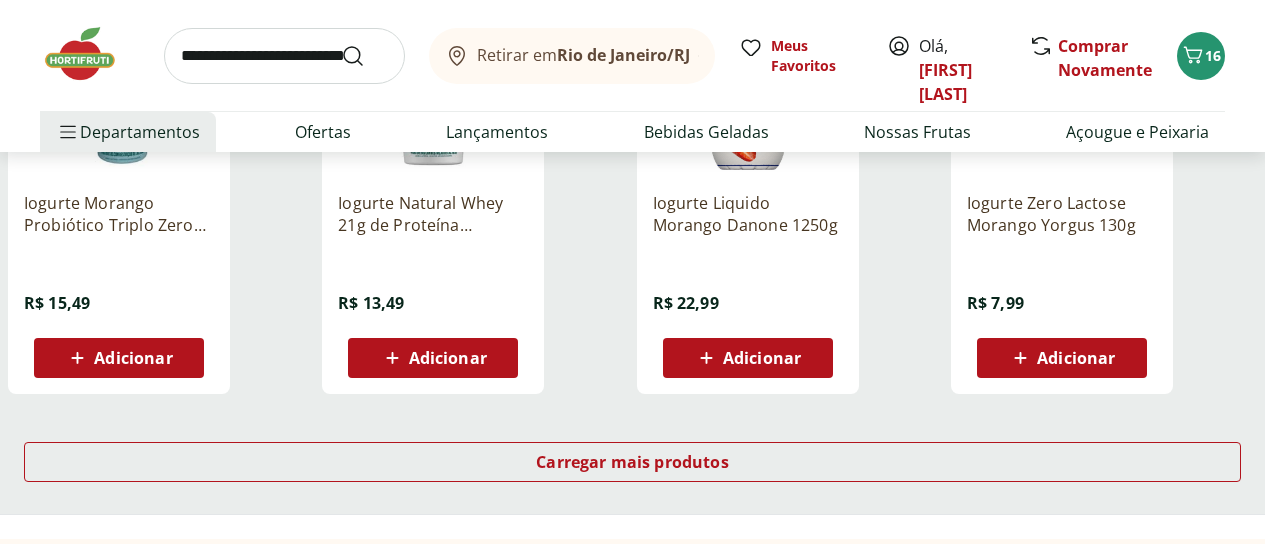 click 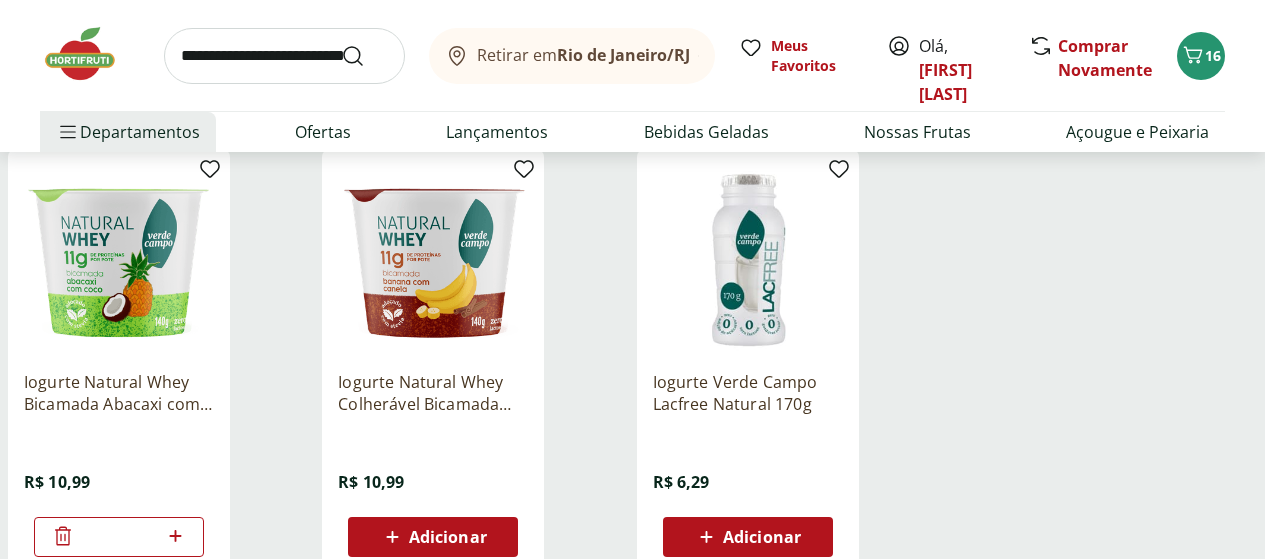 scroll, scrollTop: 300, scrollLeft: 0, axis: vertical 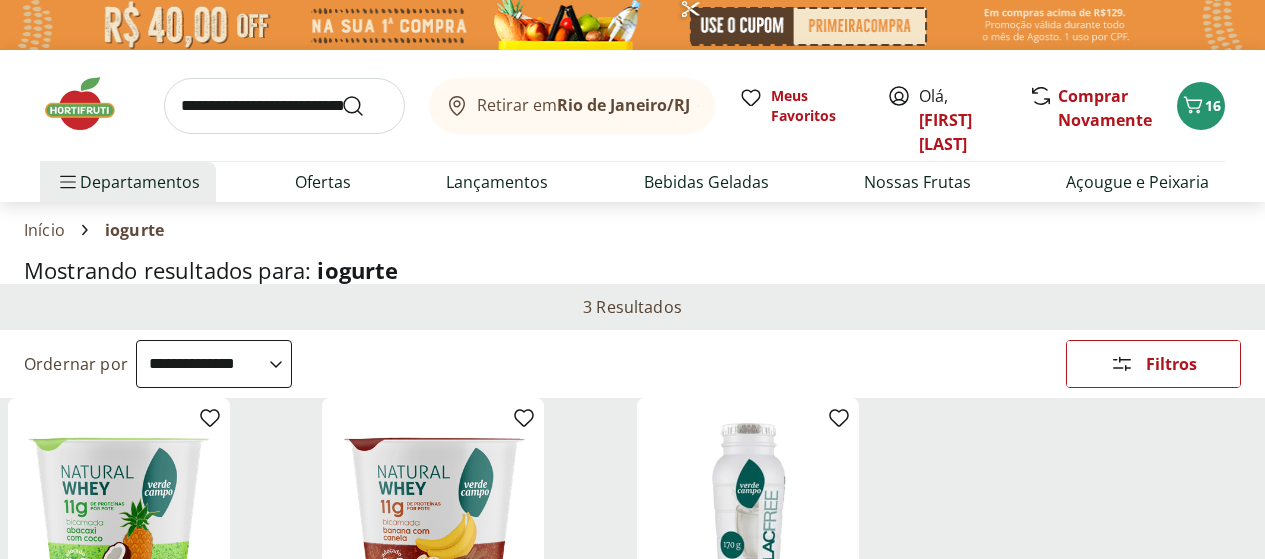 select on "**********" 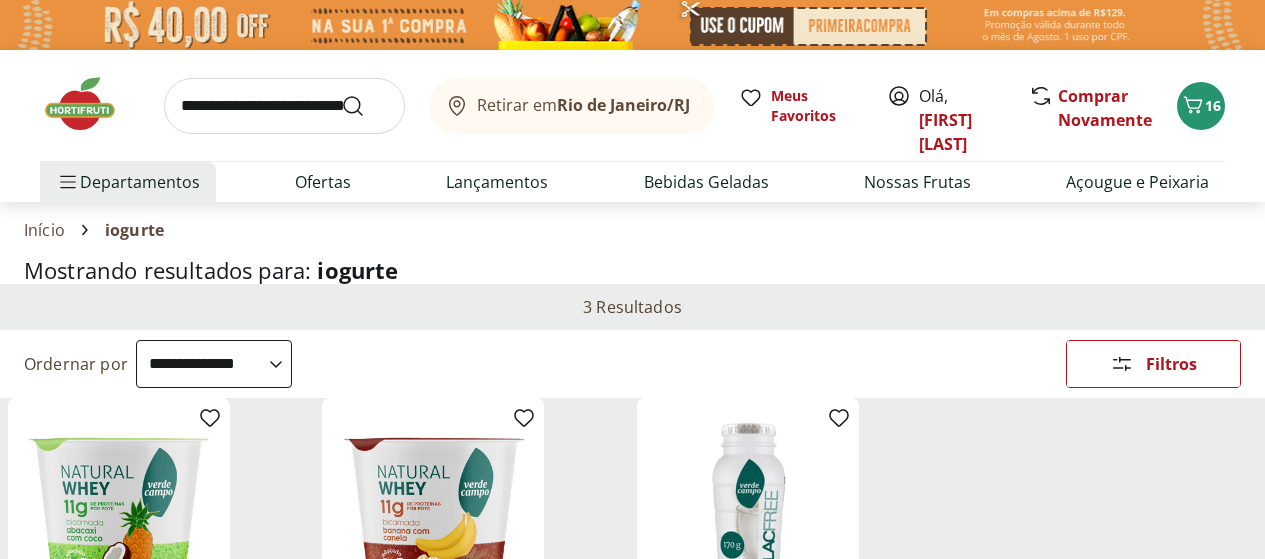 scroll, scrollTop: 300, scrollLeft: 0, axis: vertical 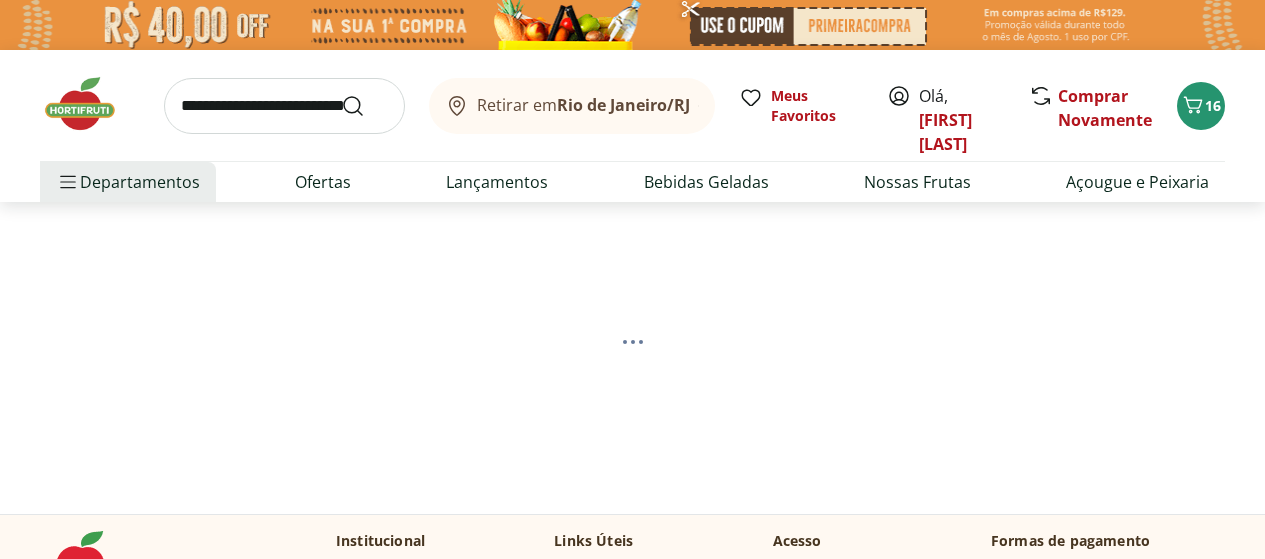 select on "**********" 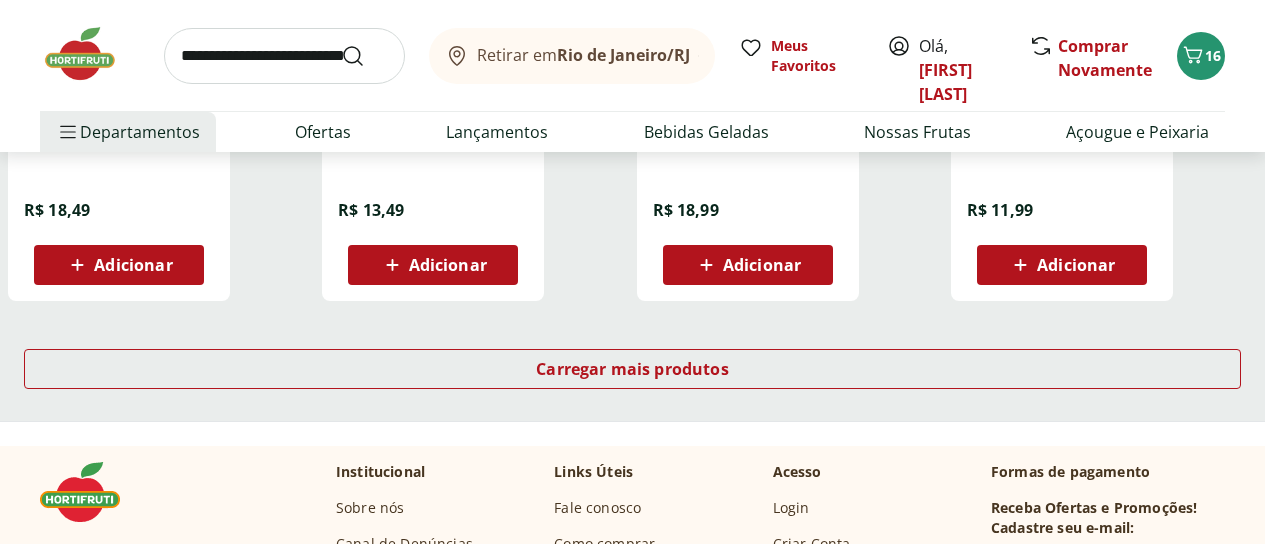 scroll, scrollTop: 1500, scrollLeft: 0, axis: vertical 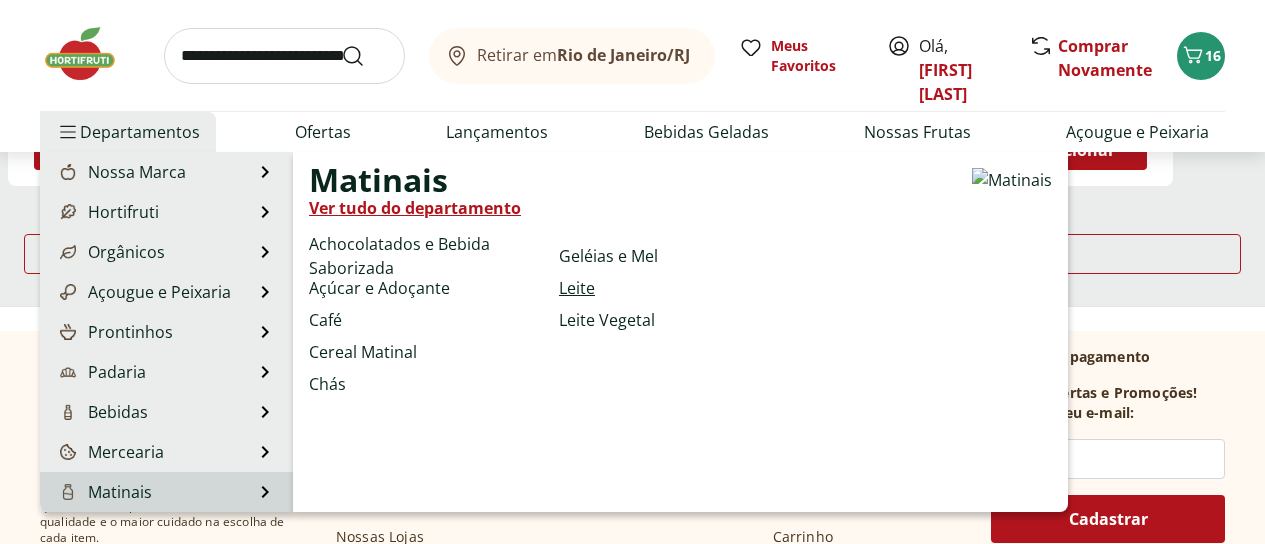 click on "Leite" at bounding box center (577, 288) 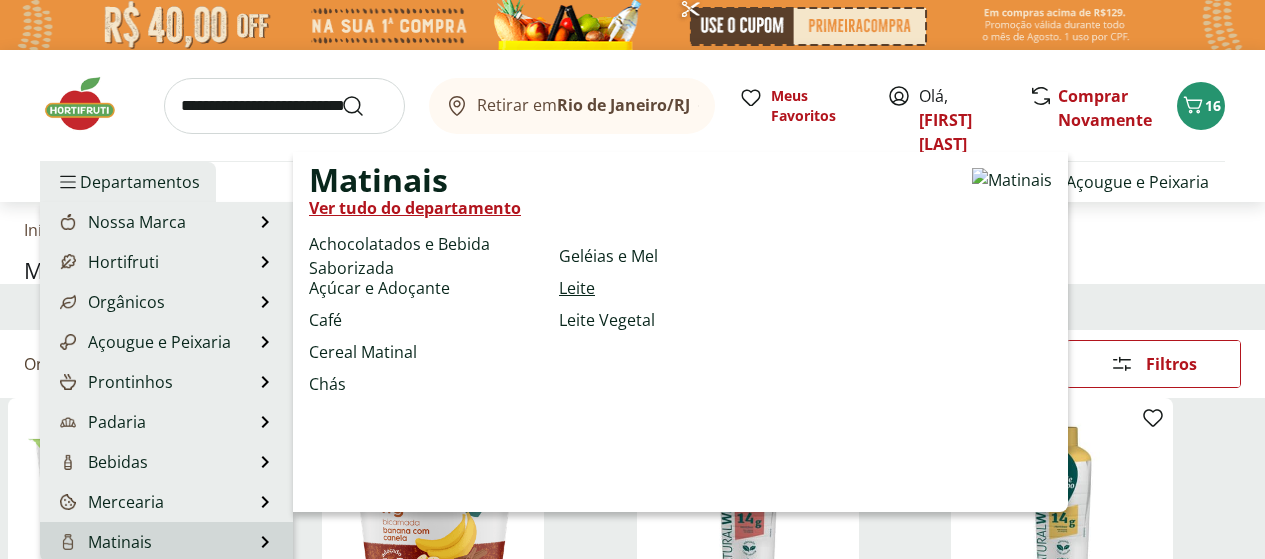 select on "**********" 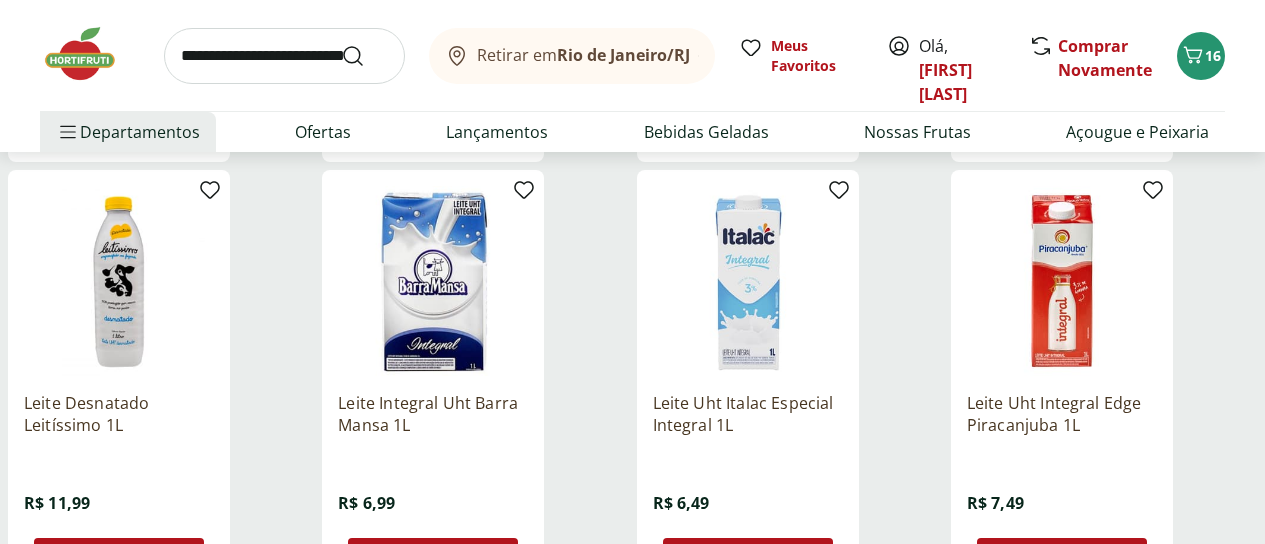 scroll, scrollTop: 1200, scrollLeft: 0, axis: vertical 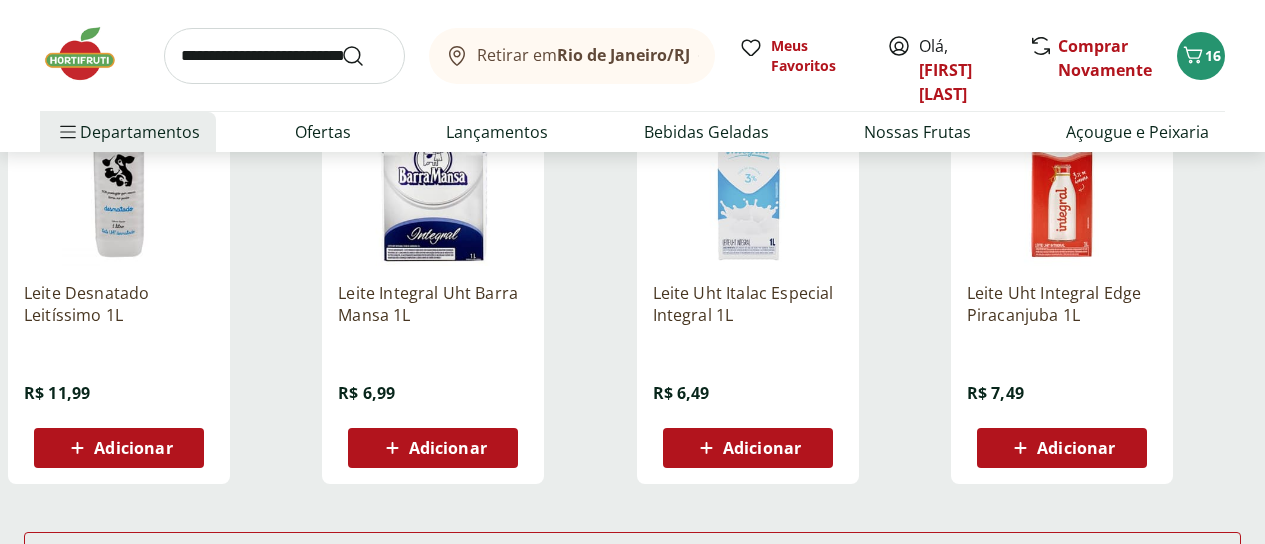 click on "Adicionar" at bounding box center [133, 448] 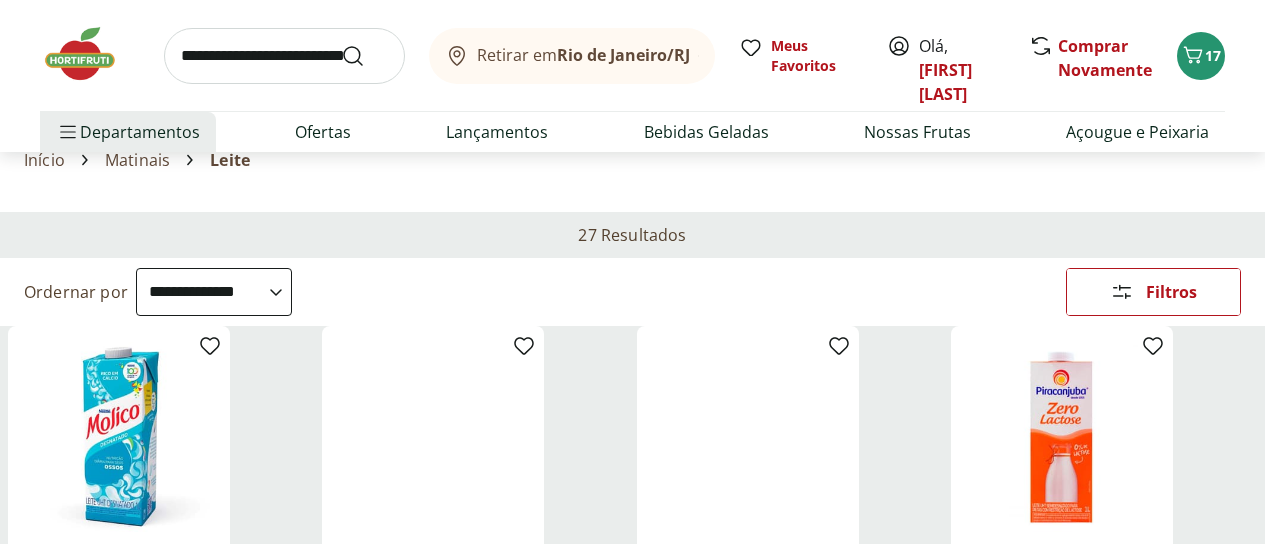 scroll, scrollTop: 0, scrollLeft: 0, axis: both 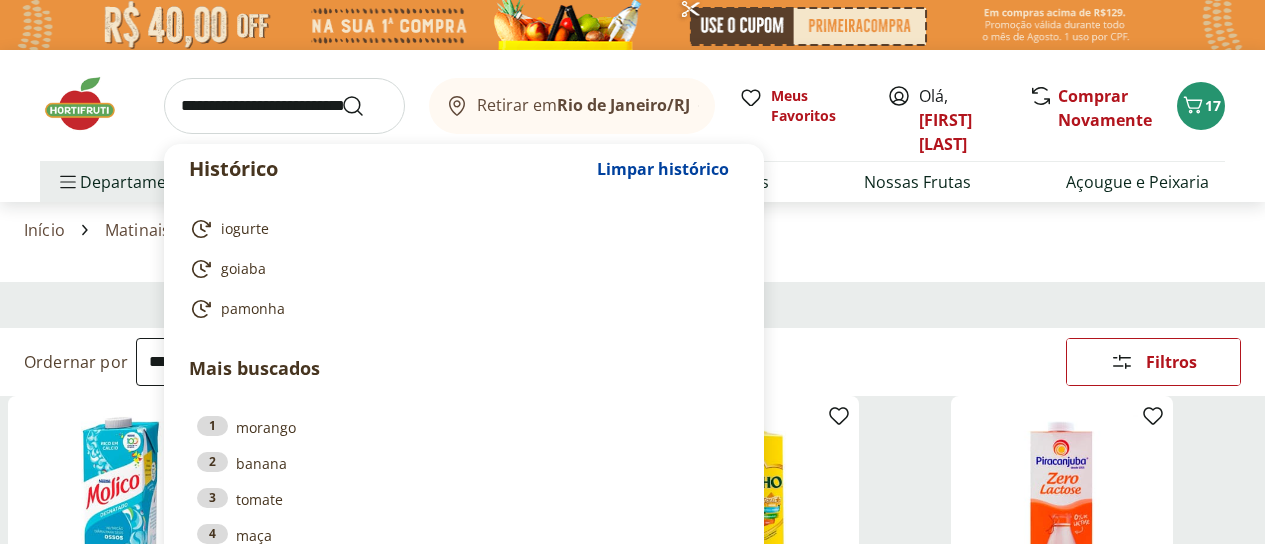 click at bounding box center [284, 106] 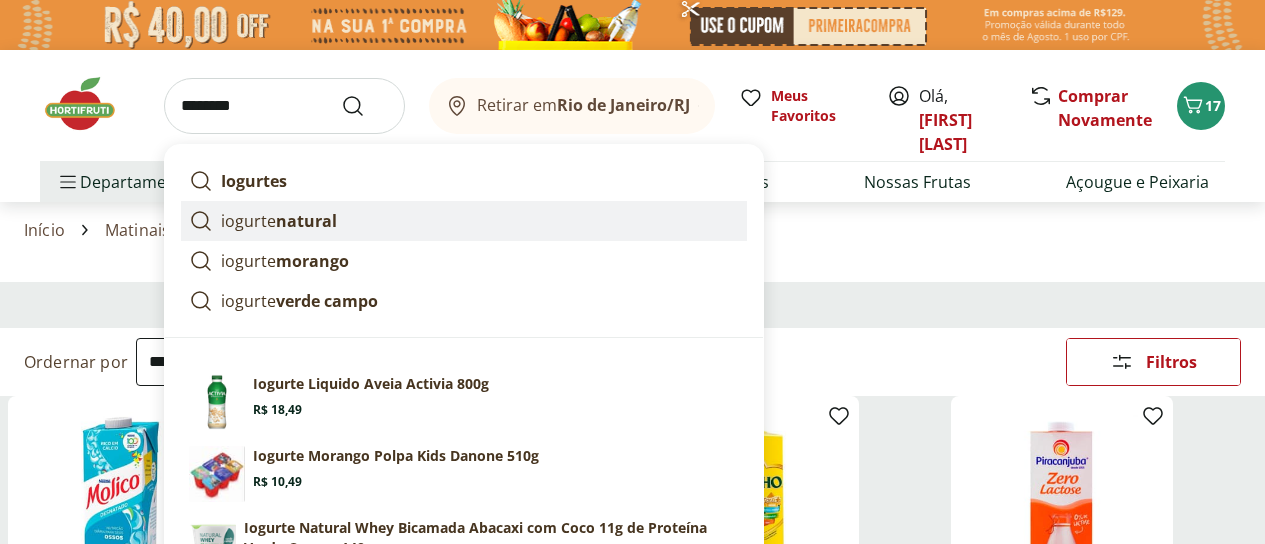 click on "iogurte  natural" at bounding box center [279, 221] 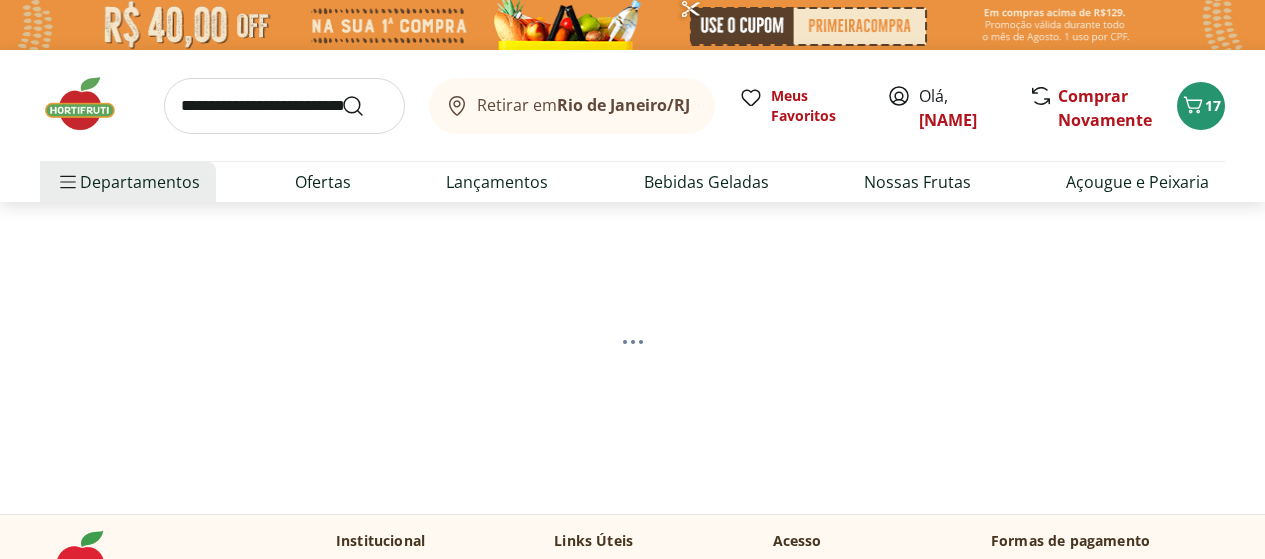 scroll, scrollTop: 0, scrollLeft: 0, axis: both 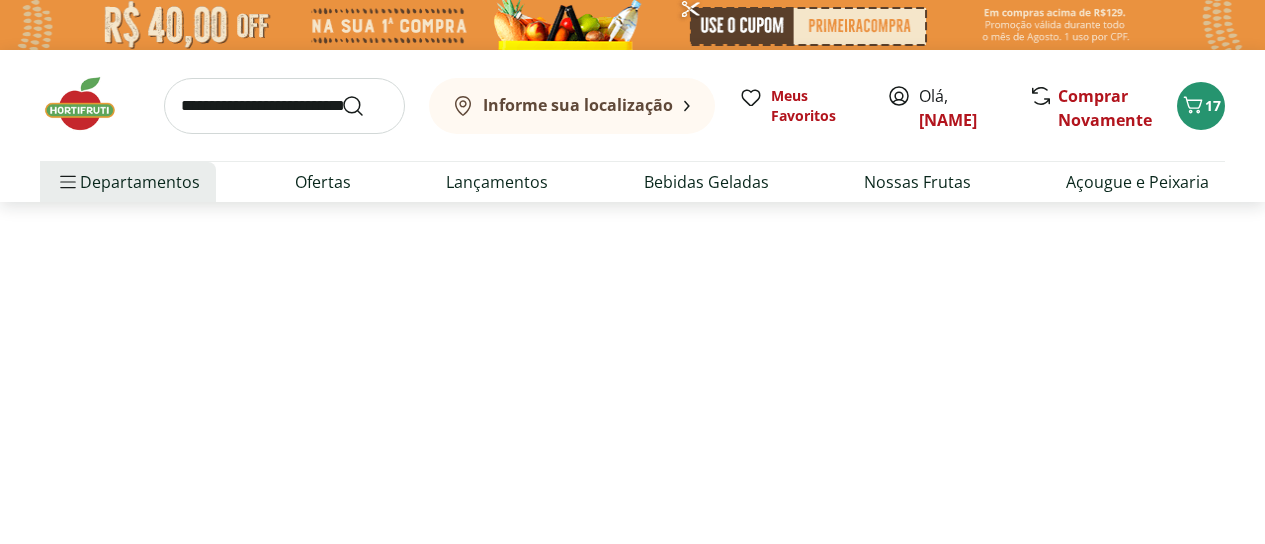 select on "**********" 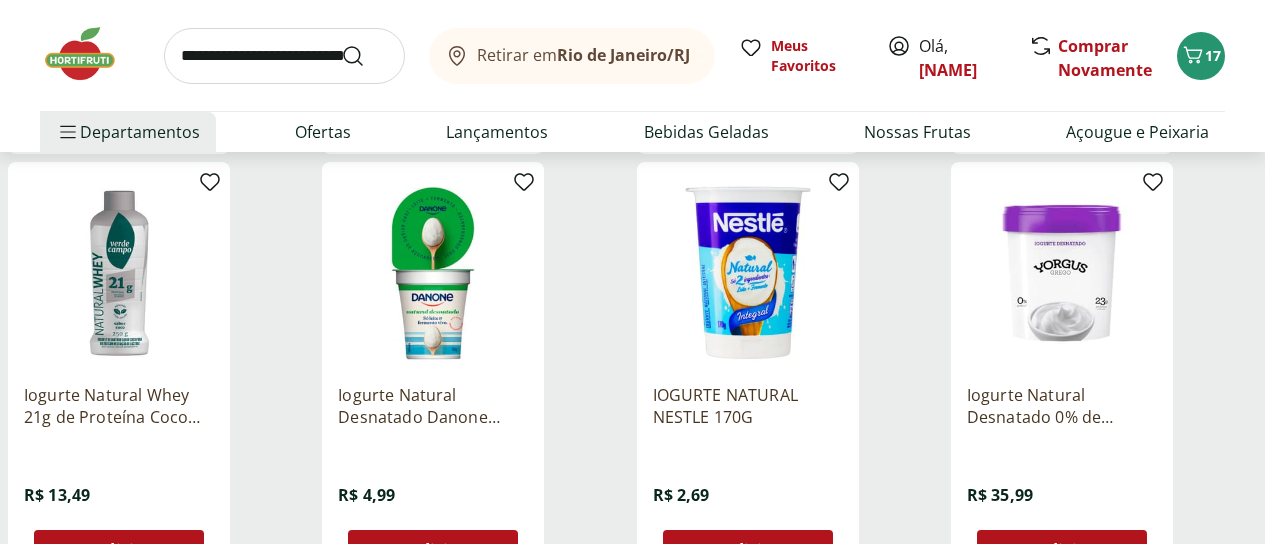 scroll, scrollTop: 1200, scrollLeft: 0, axis: vertical 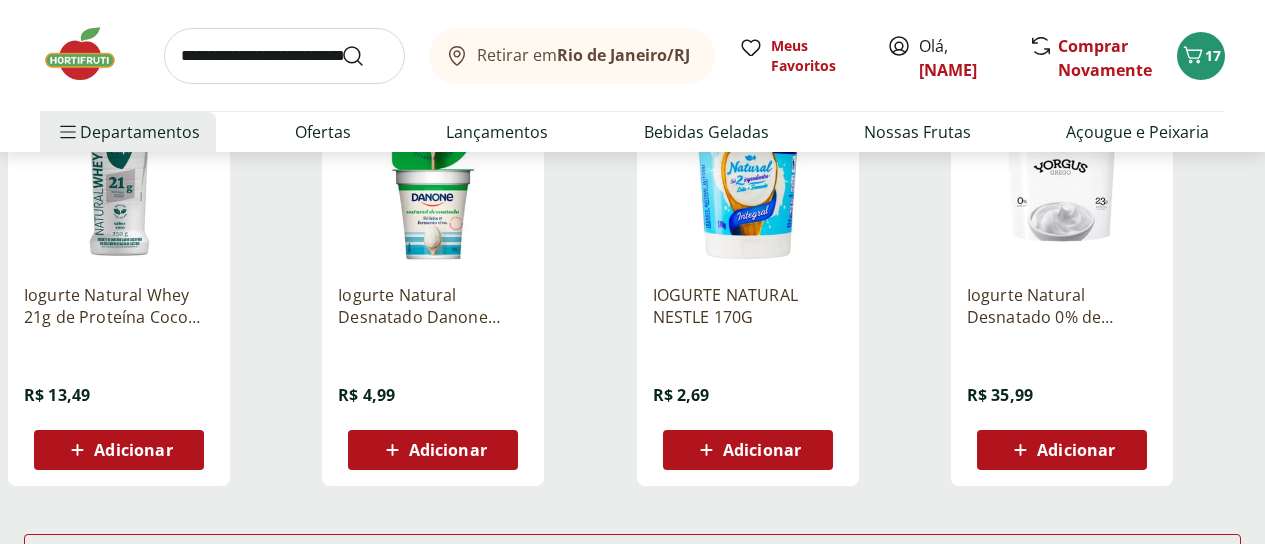 click on "Adicionar" at bounding box center (1076, 450) 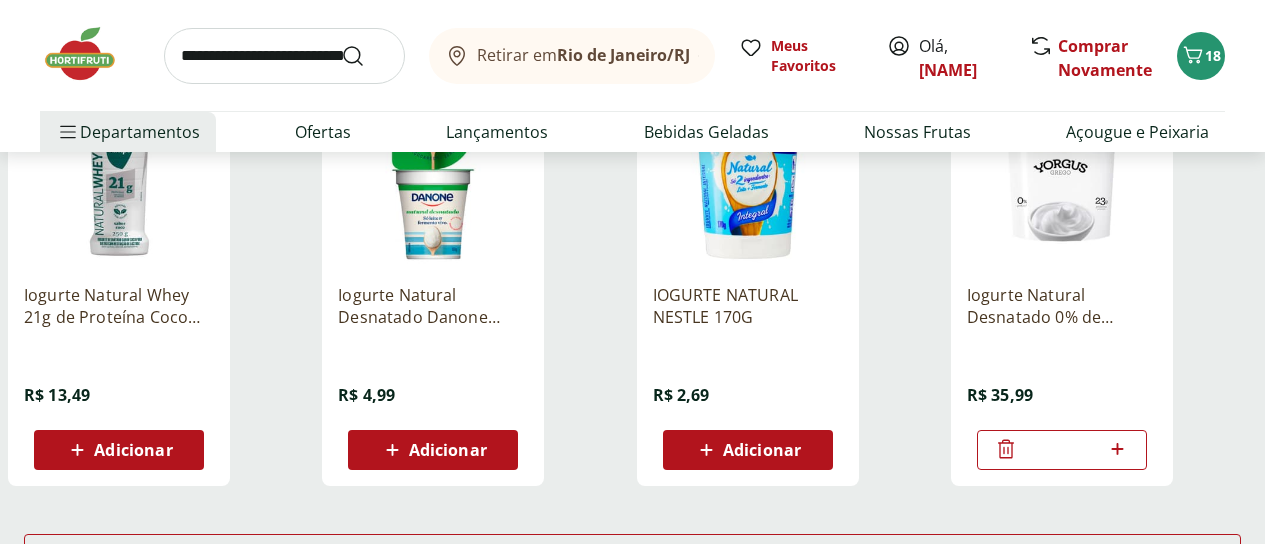 click at bounding box center (1062, 173) 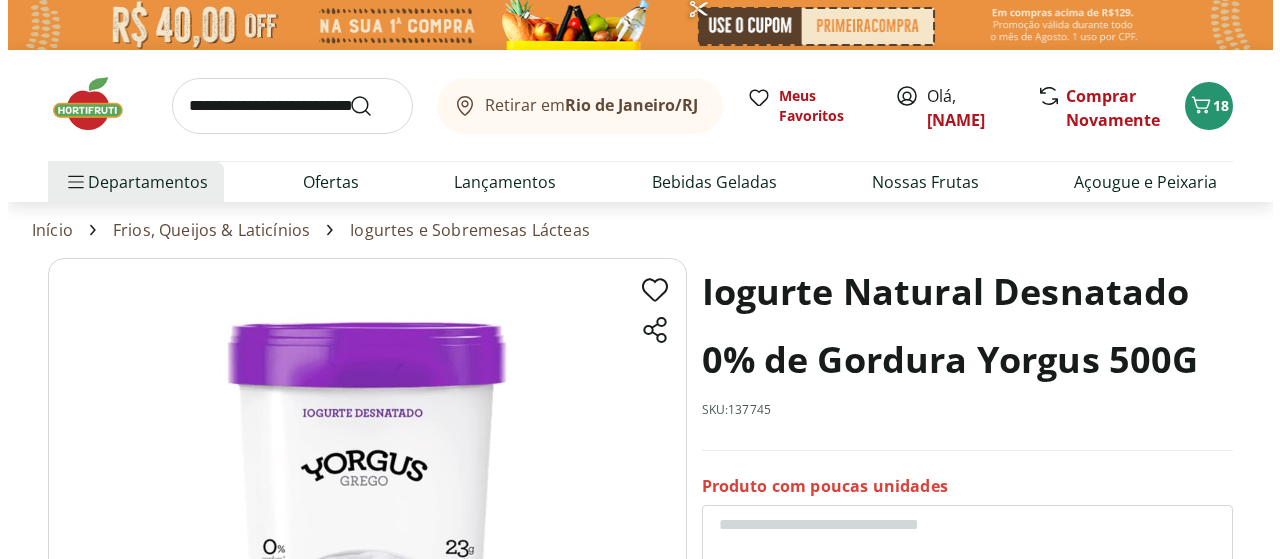 scroll, scrollTop: 100, scrollLeft: 0, axis: vertical 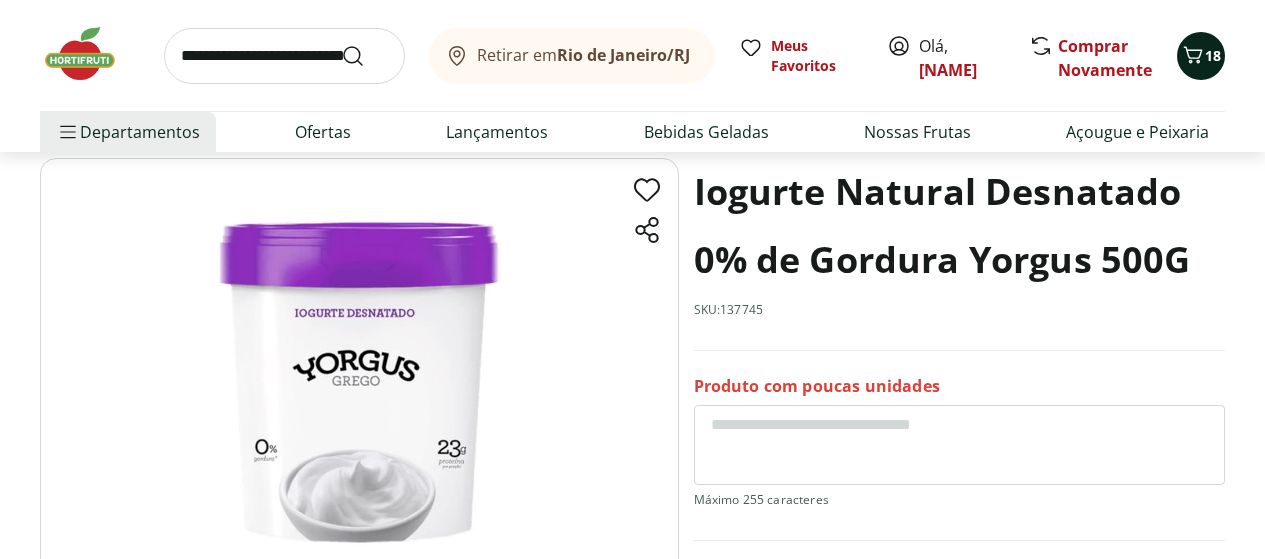 click 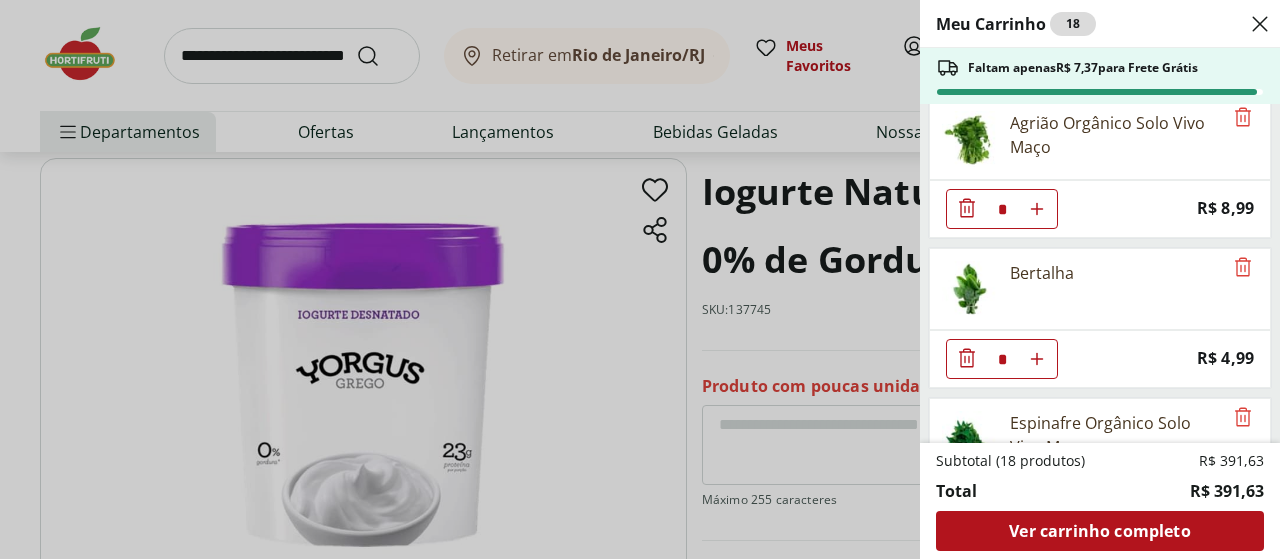 scroll, scrollTop: 500, scrollLeft: 0, axis: vertical 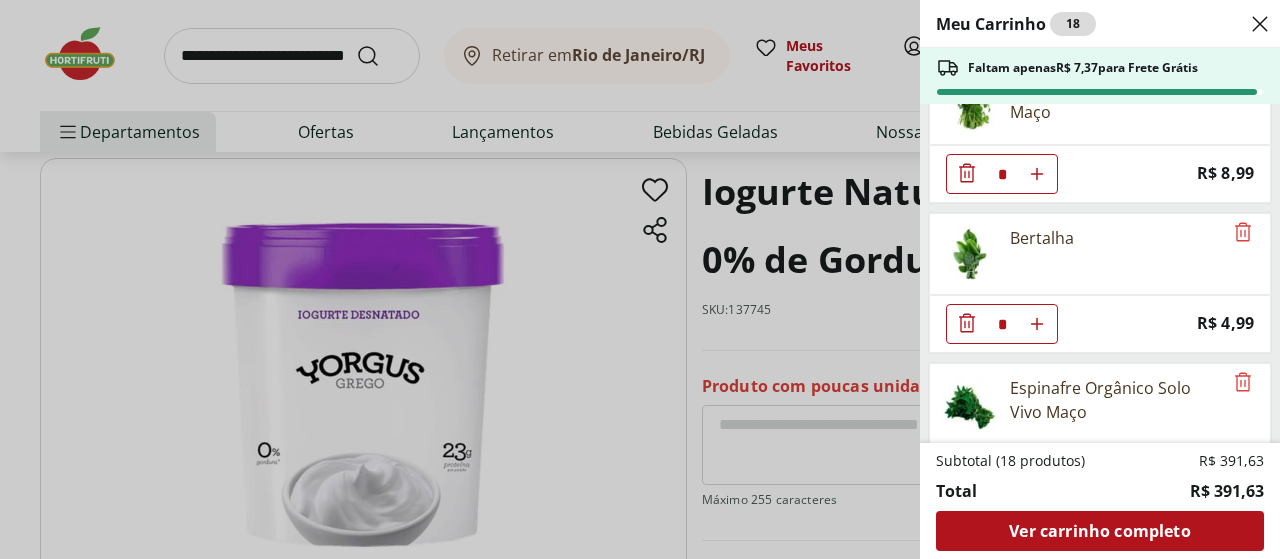 click 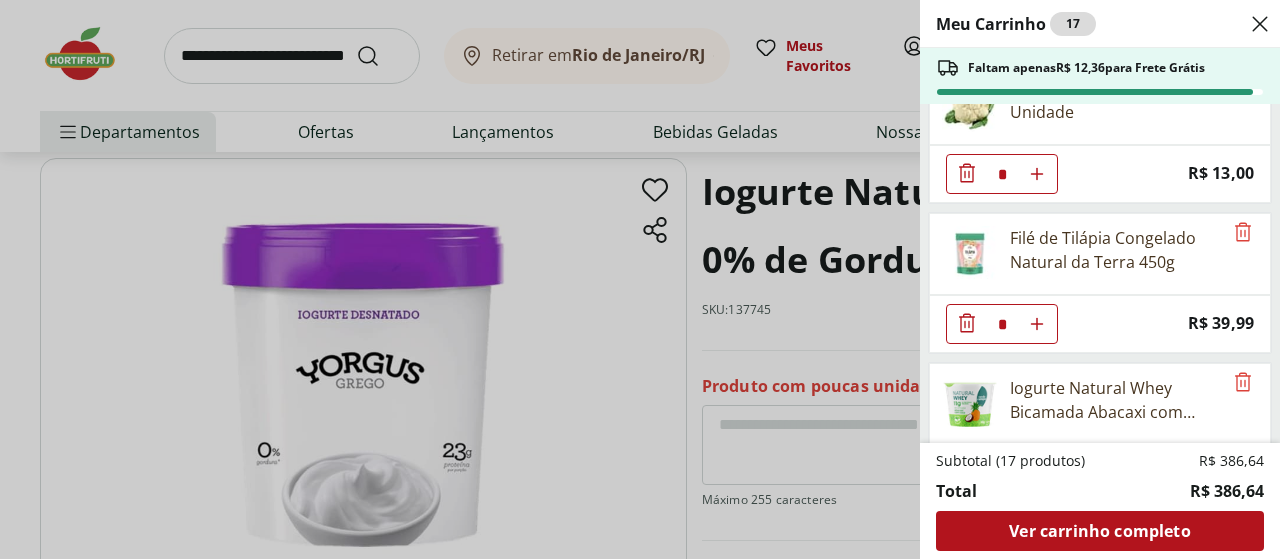 scroll, scrollTop: 1800, scrollLeft: 0, axis: vertical 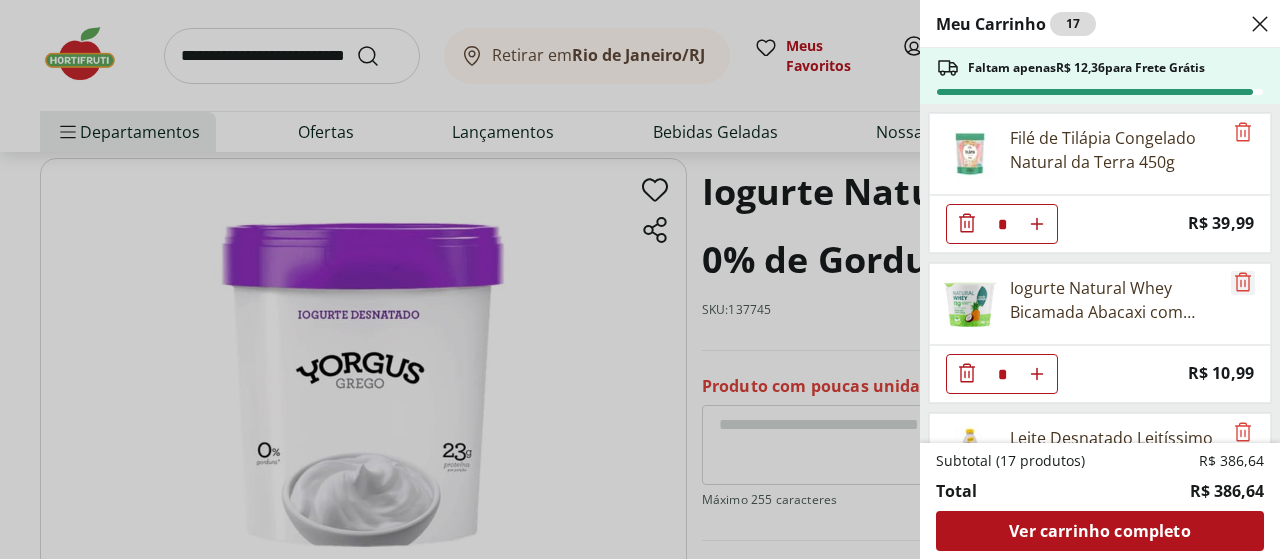 click 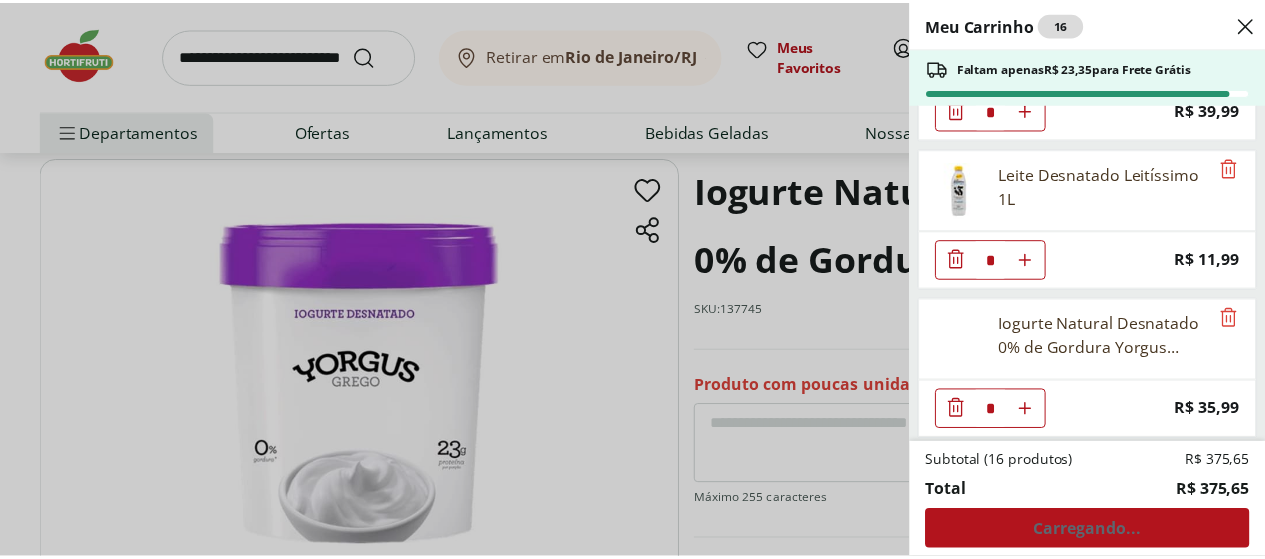 scroll, scrollTop: 1919, scrollLeft: 0, axis: vertical 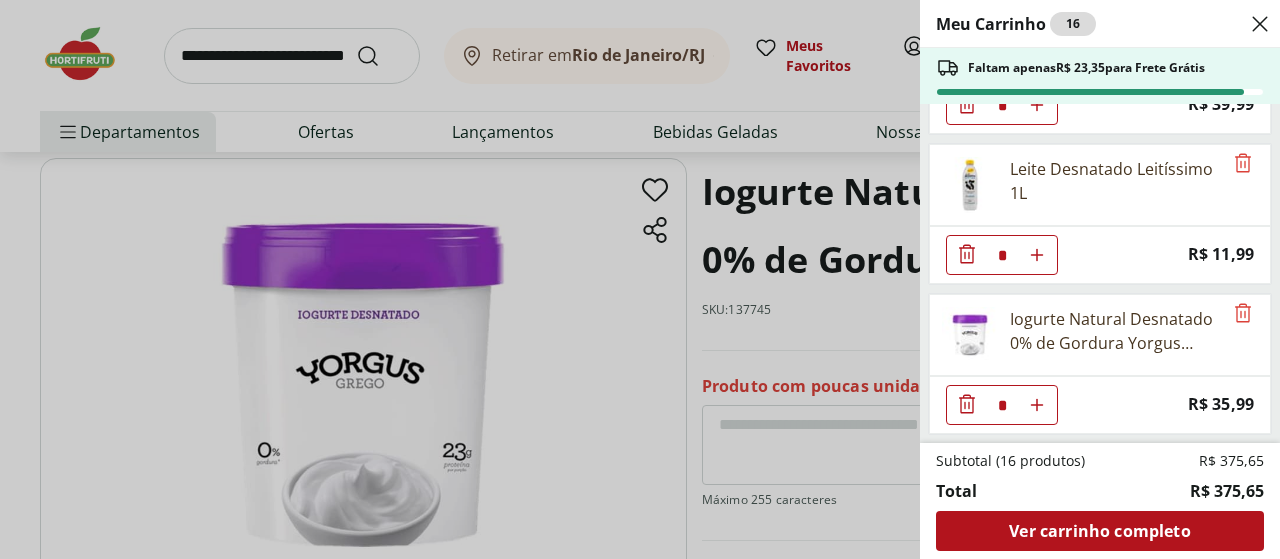 click on "Meu Carrinho 16 Faltam apenas  R$ 23,35  para Frete Grátis Carne Moída Patinho Resfriada Natural da Terra 500g * Price: R$ 43,99 Banana Nanica Orgânica * Price: R$ 10,79 Ovo Caipira Orgânico Natural Da Terra com 20 unidades * Price: R$ 36,99 Agrião Orgânico Solo Vivo Maço * Price: R$ 8,99 Espinafre Orgânico Solo Vivo Maço * Price: R$ 8,99 Queijo Parmesão Cilindro Faixa Azul Pacote 195g * Price: R$ 42,99 Manteiga com Sal Aviação 200g * Price: R$ 19,99 Abóbora Madura Frutifique 400g * Price: R$ 11,99 Abóbora Cabotia Frutifique 400g * Price: R$ 12,99 Pão Integral Grãos & Castanhas Nutrella Pacote 450G * Price: R$ 17,99 Brócolis Americano Orgânico Bandeja * Price: R$ 15,99 Couve-Flor Orgânico Unidade * Price: R$ 13,00 Filé de Tilápia Congelado Natural da Terra 450g * Price: R$ 39,99 Leite Desnatado Leitíssimo 1L * Price: R$ 11,99 Iogurte Natural Desnatado 0% de Gordura Yorgus 500G * Price: R$ 35,99 Subtotal (16 produtos) R$ 375,65 Total R$ 375,65 Ver carrinho completo" at bounding box center [640, 279] 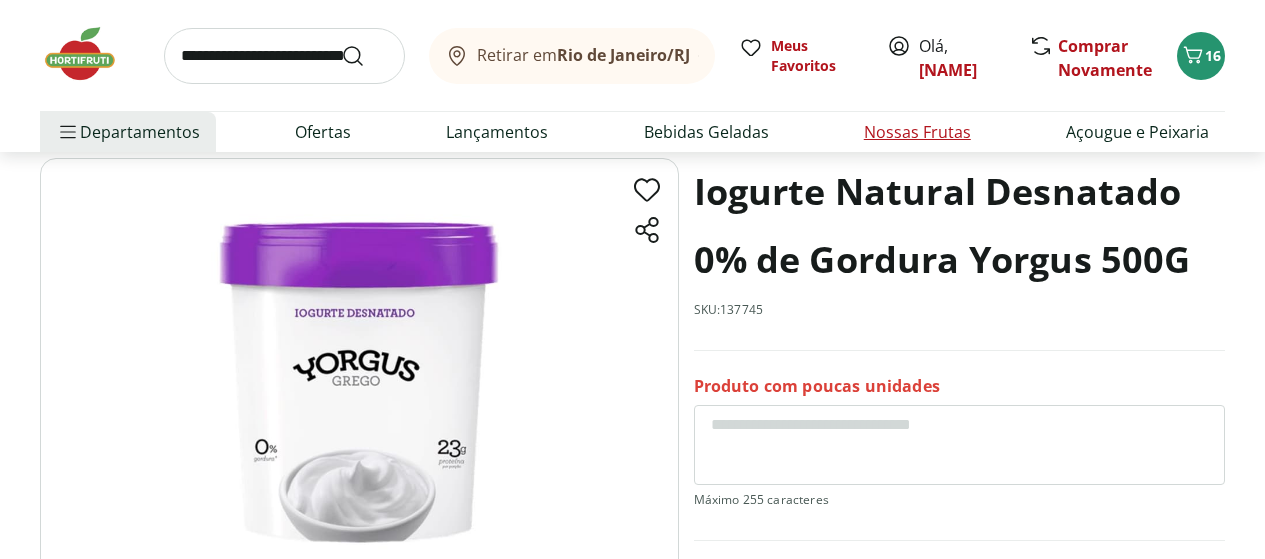 click on "Nossas Frutas" at bounding box center [917, 132] 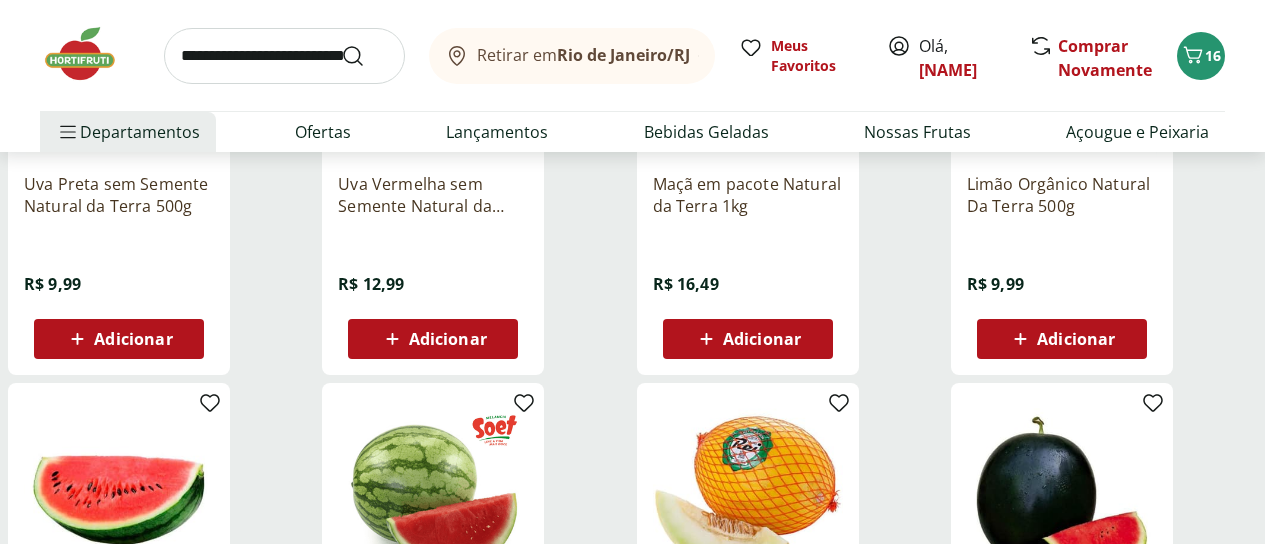 scroll, scrollTop: 900, scrollLeft: 0, axis: vertical 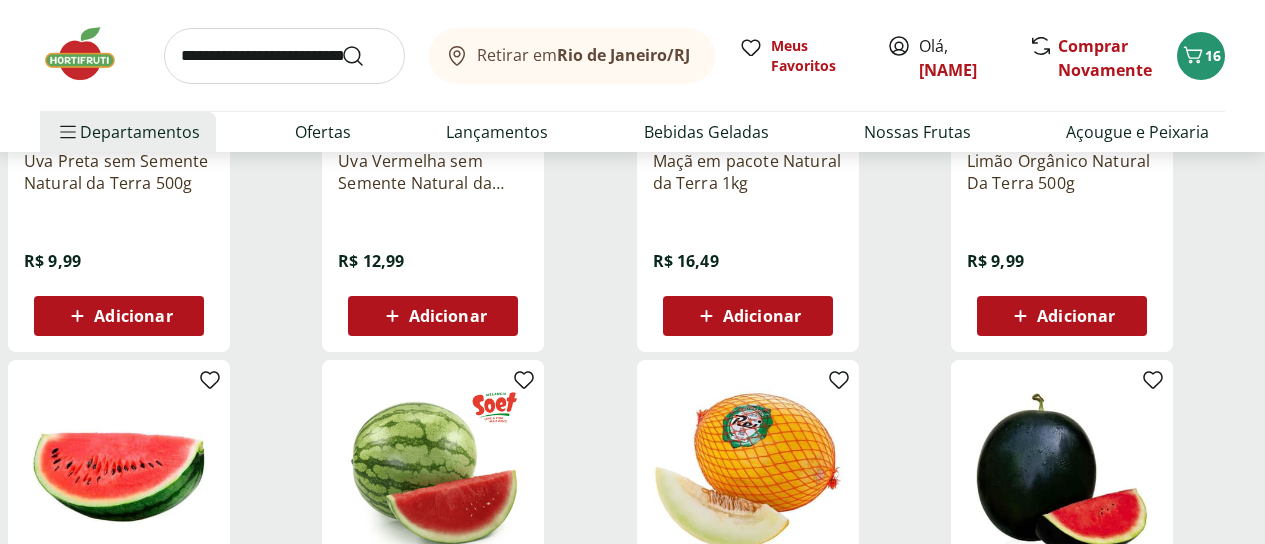 click at bounding box center [284, 56] 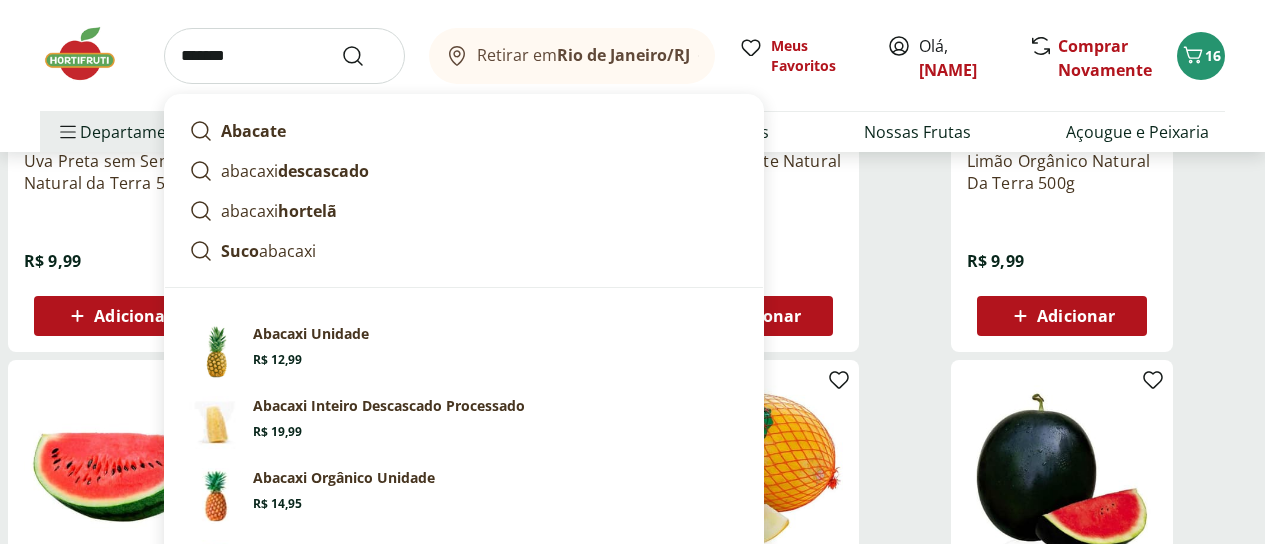 type on "*******" 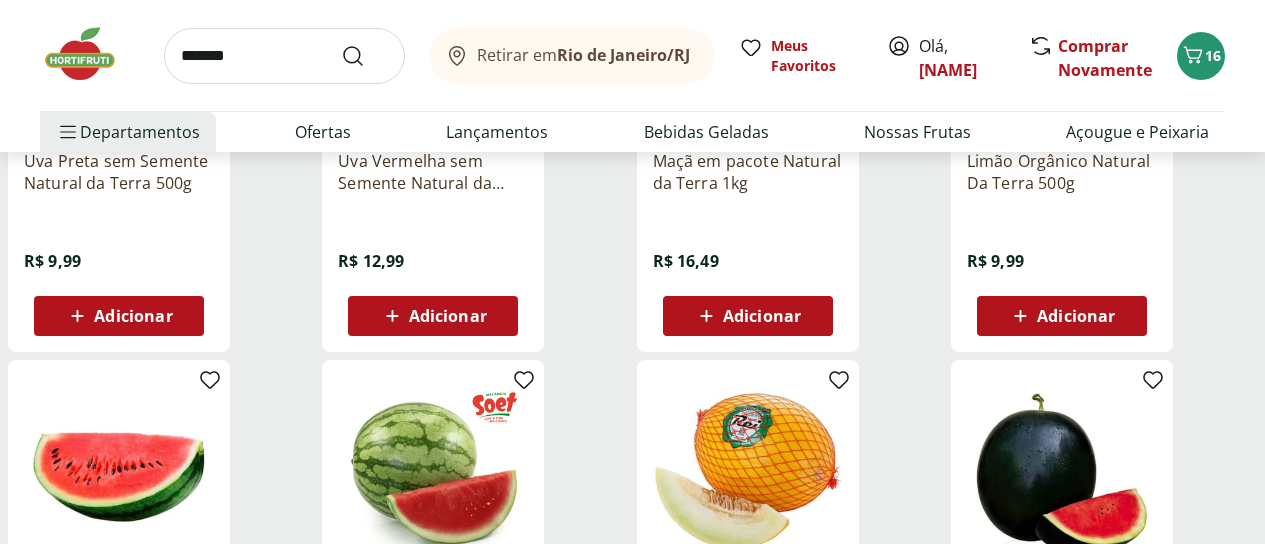 click at bounding box center (90, 54) 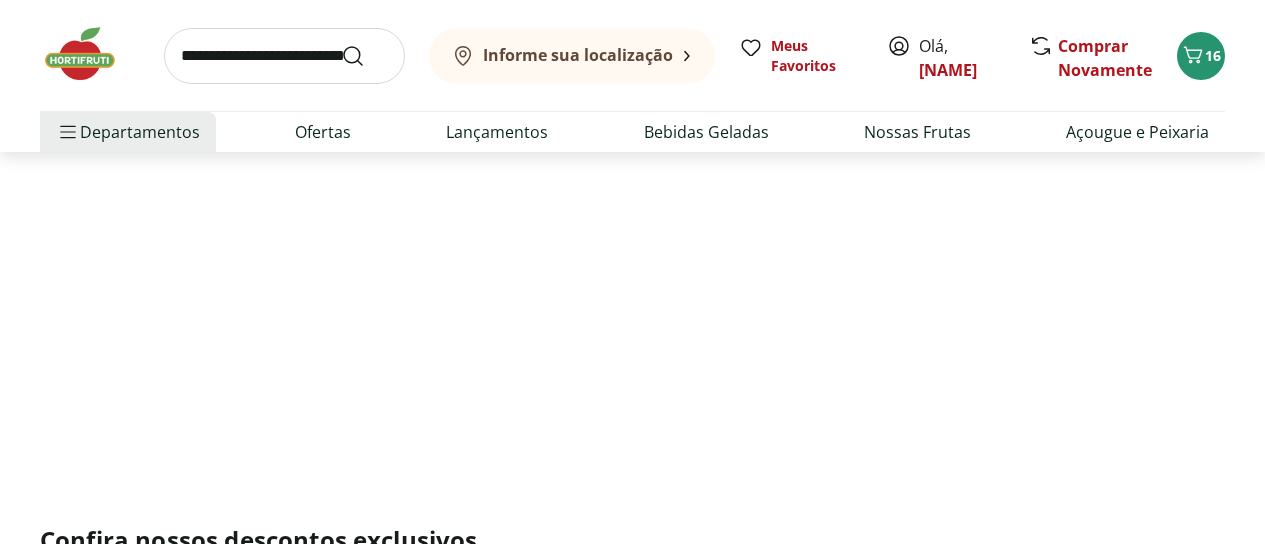 scroll, scrollTop: 0, scrollLeft: 0, axis: both 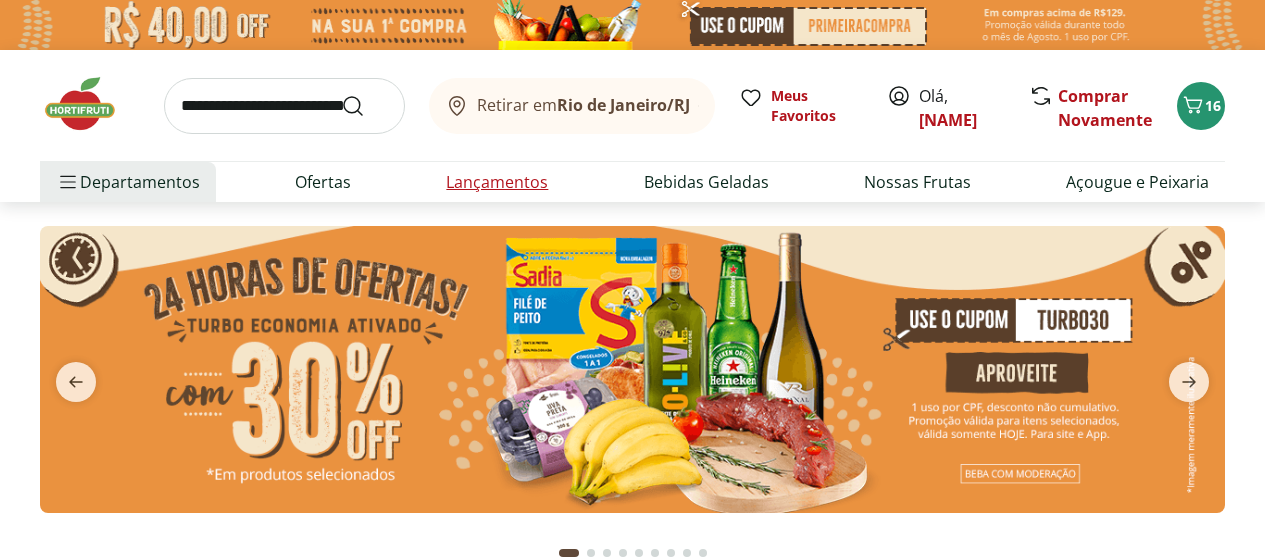 click on "Lançamentos" at bounding box center (497, 182) 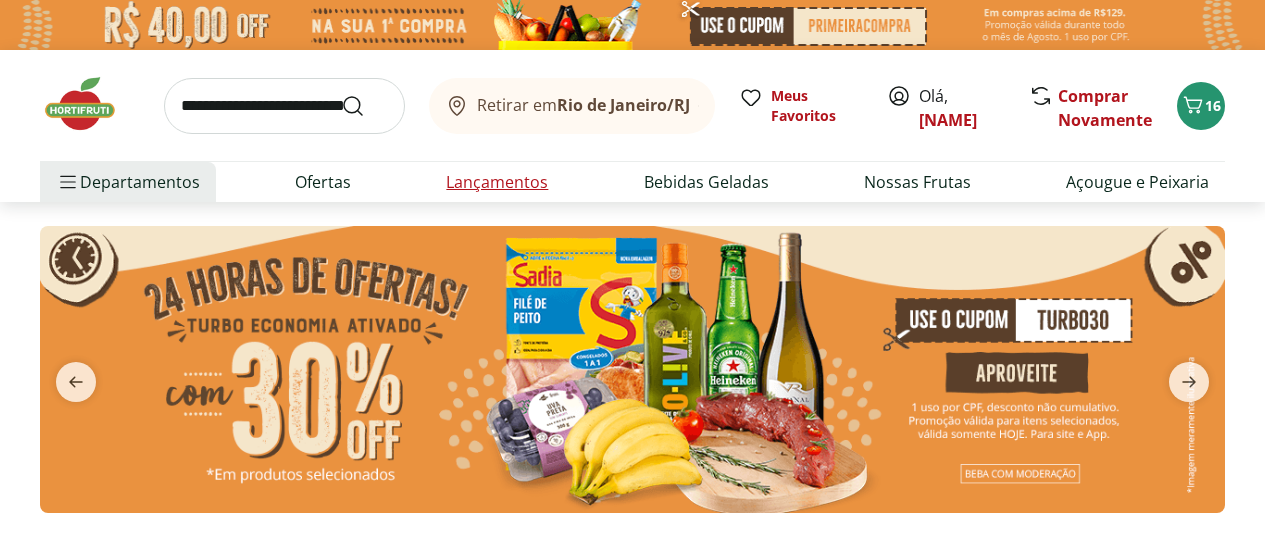 select on "**********" 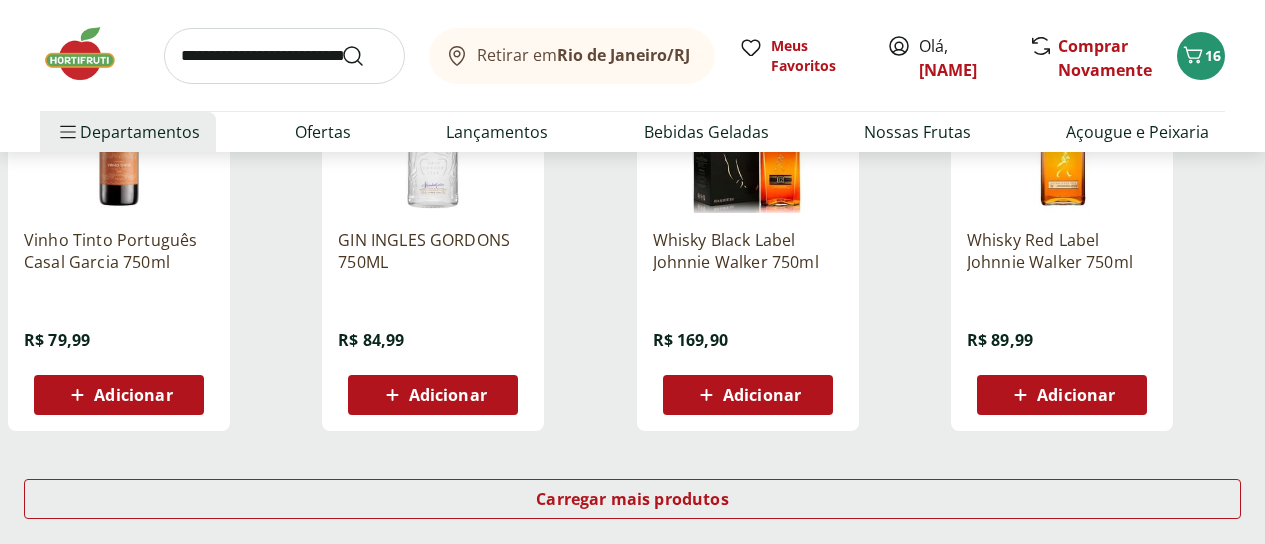 scroll, scrollTop: 1300, scrollLeft: 0, axis: vertical 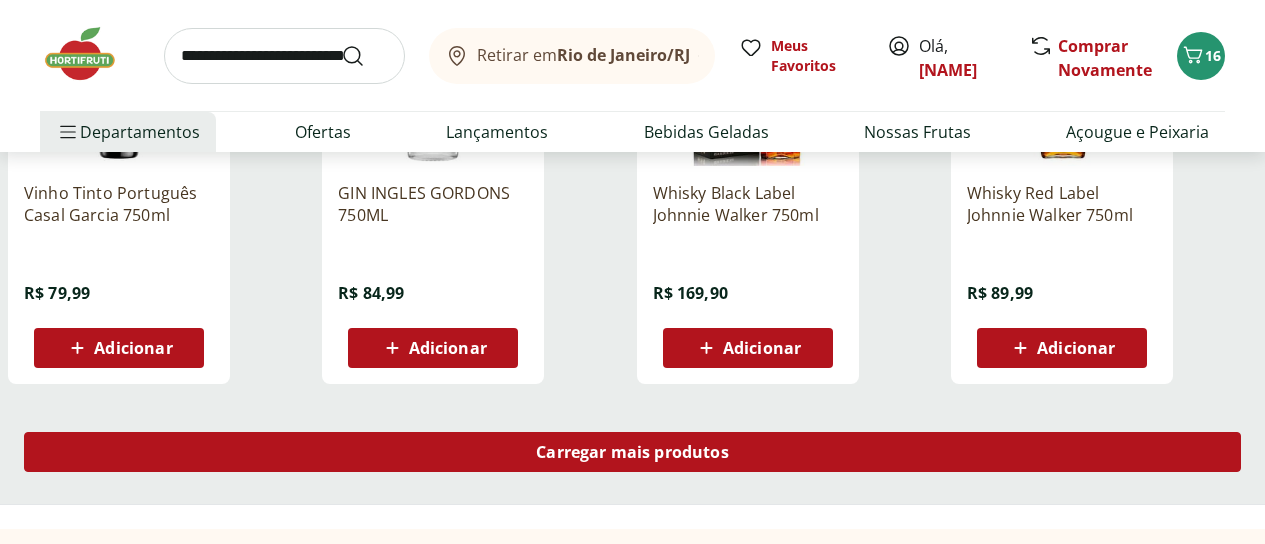 click on "Carregar mais produtos" at bounding box center [632, 452] 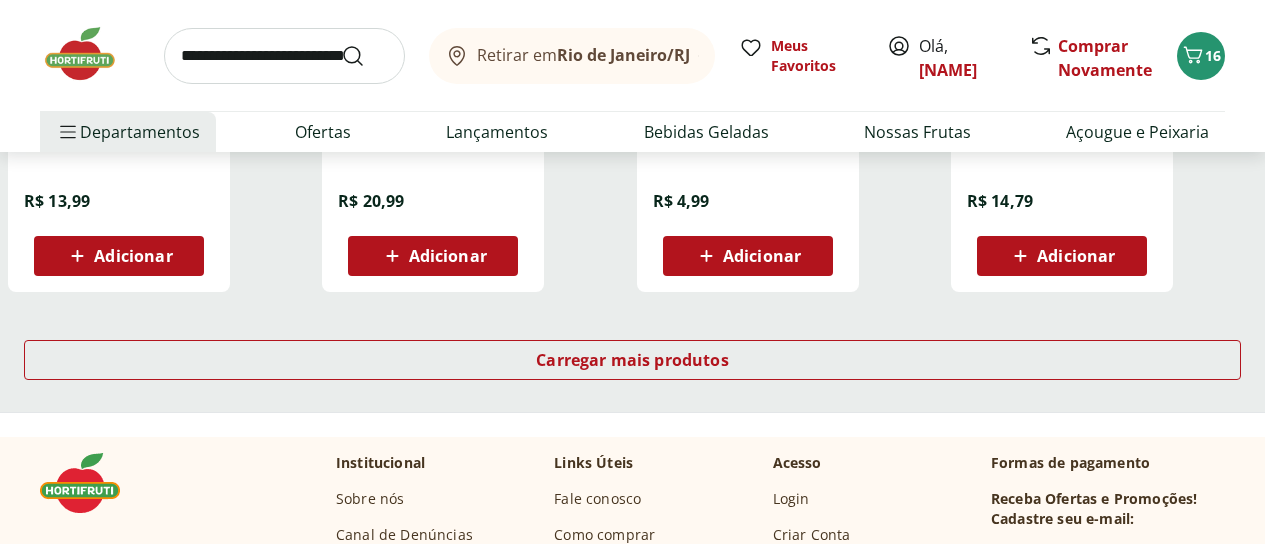 scroll, scrollTop: 2700, scrollLeft: 0, axis: vertical 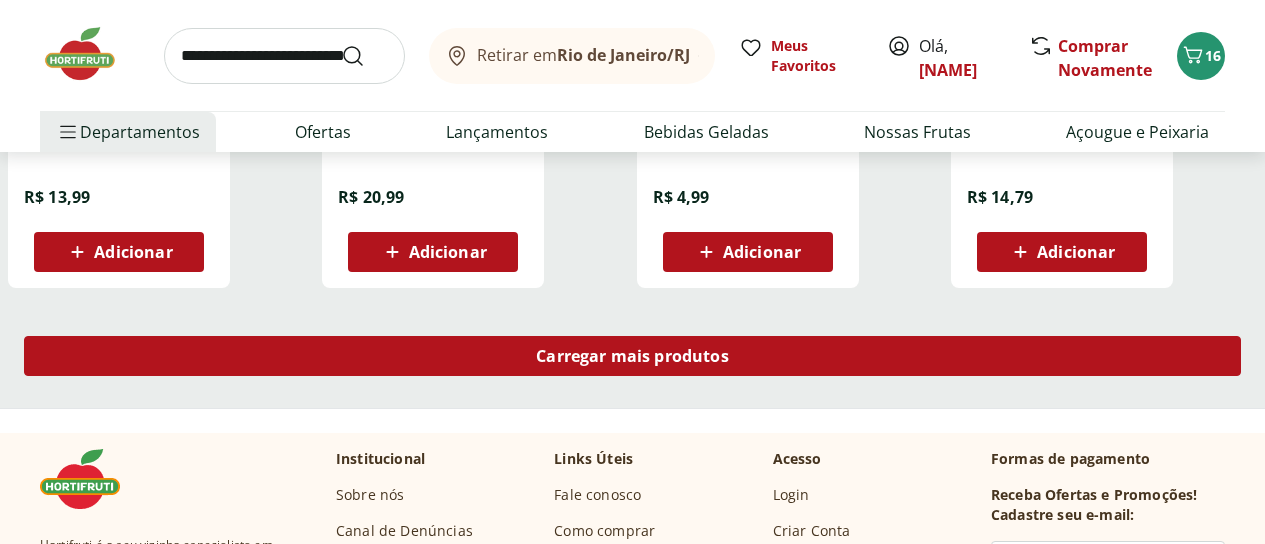 click on "Carregar mais produtos" at bounding box center [632, 356] 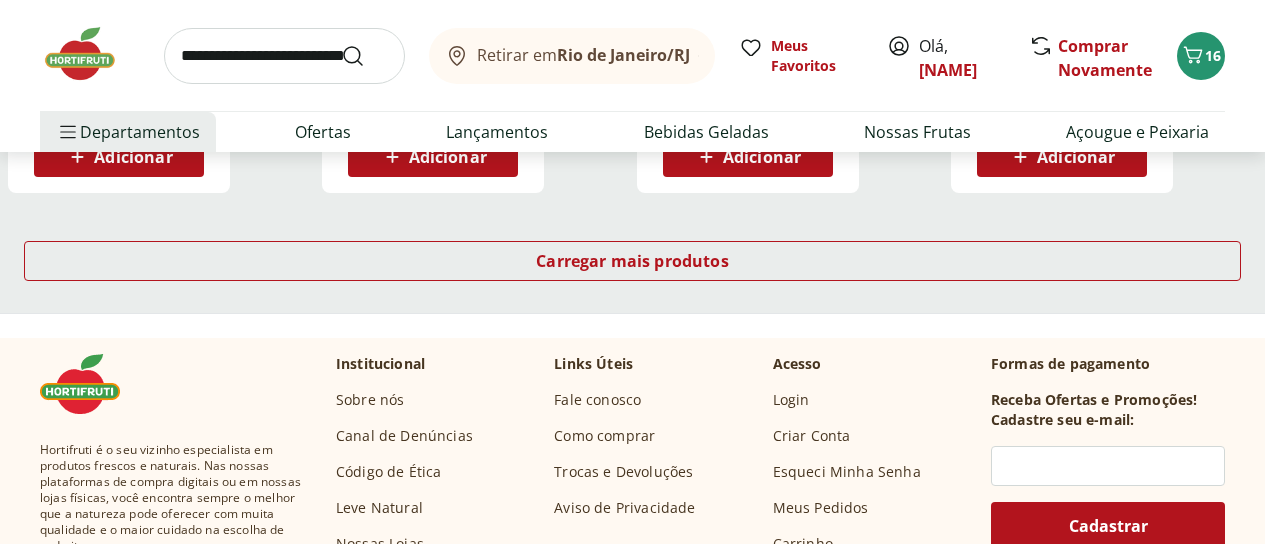 scroll, scrollTop: 4100, scrollLeft: 0, axis: vertical 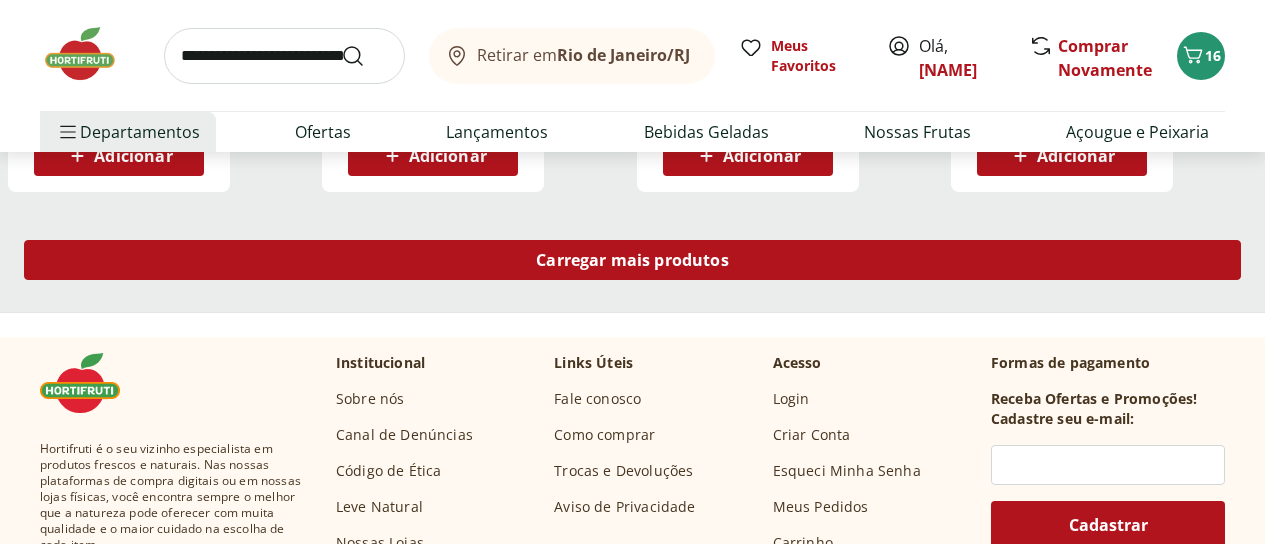 click on "Carregar mais produtos" at bounding box center [632, 260] 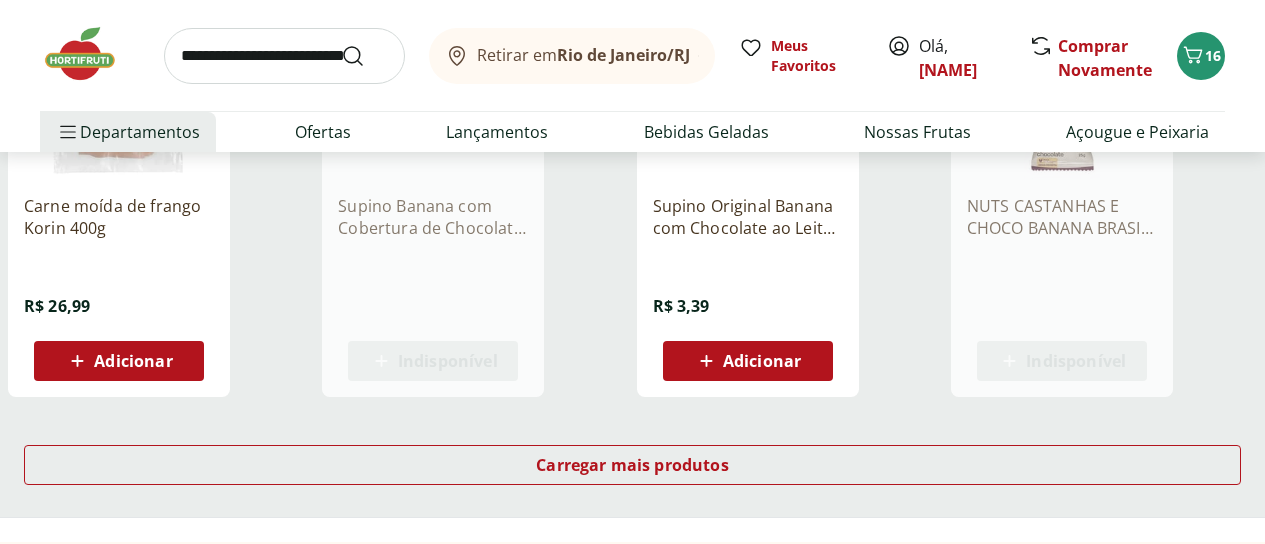 scroll, scrollTop: 5200, scrollLeft: 0, axis: vertical 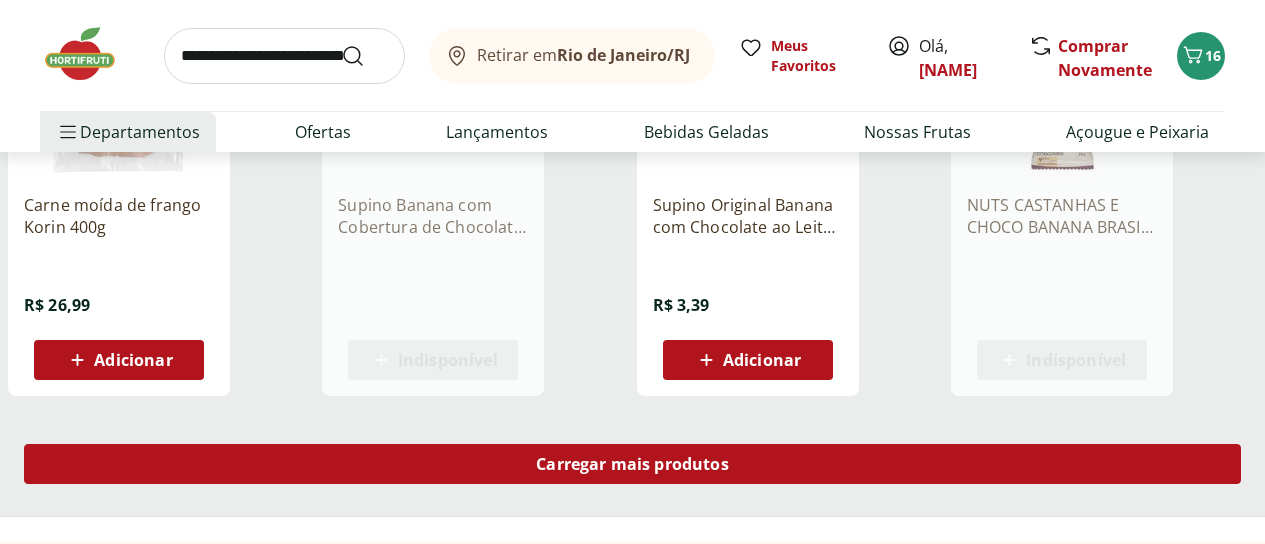 click on "Carregar mais produtos" at bounding box center (632, 464) 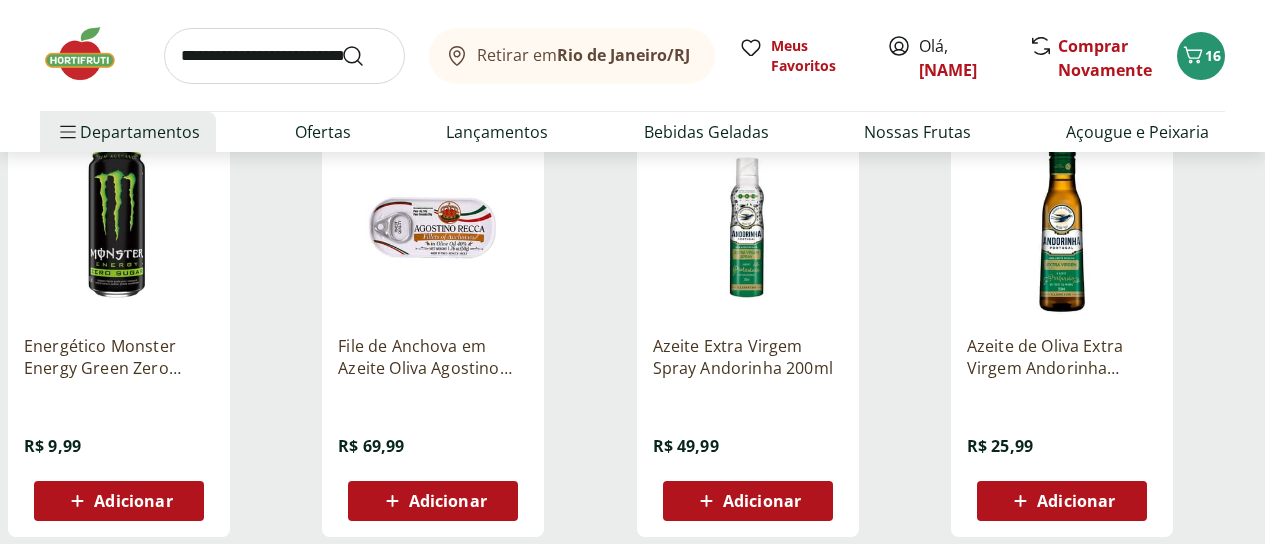 scroll, scrollTop: 6500, scrollLeft: 0, axis: vertical 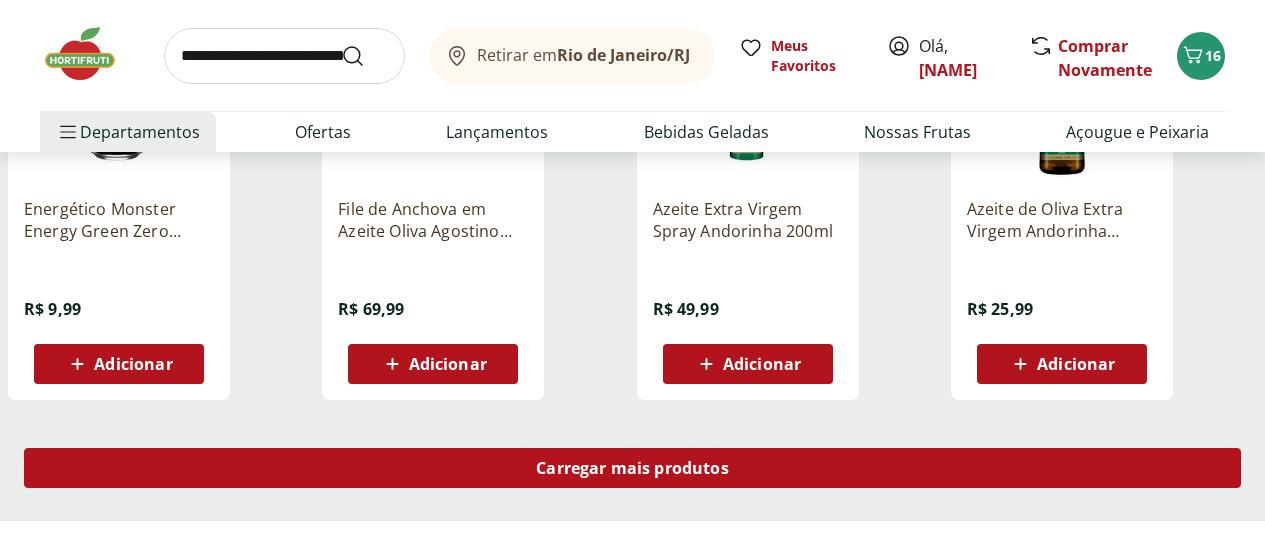 click on "Carregar mais produtos" at bounding box center (632, 468) 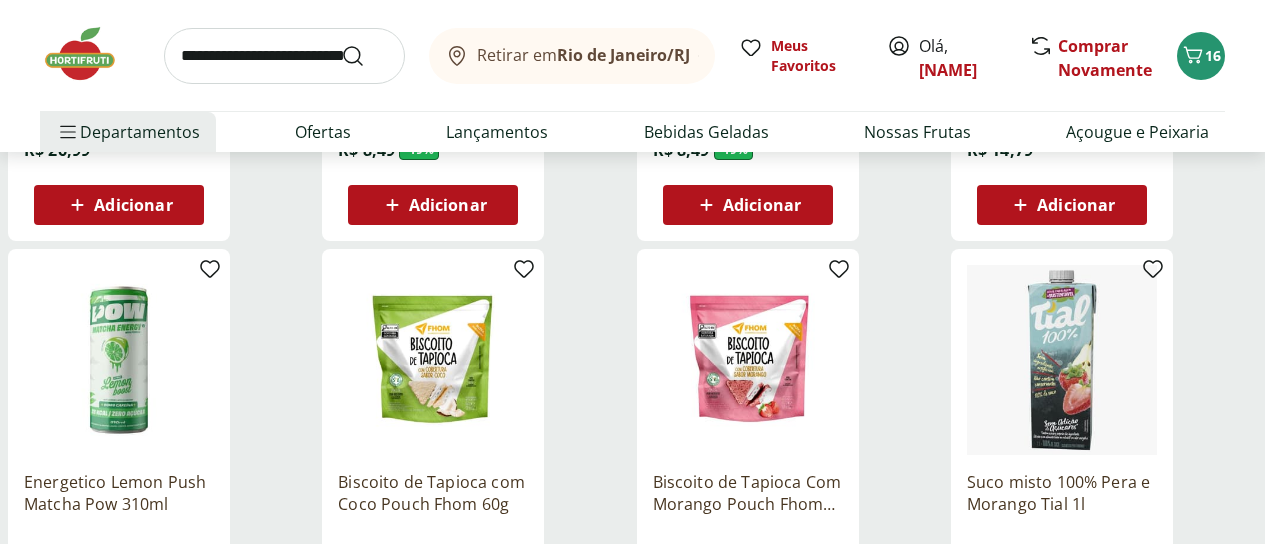 scroll, scrollTop: 7100, scrollLeft: 0, axis: vertical 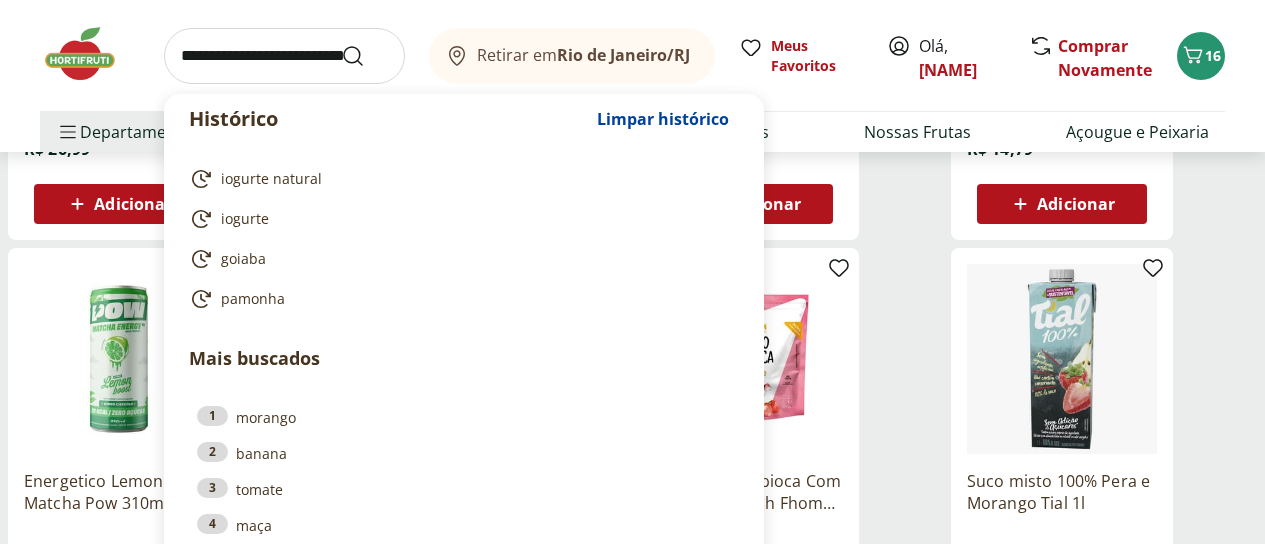 click at bounding box center [284, 56] 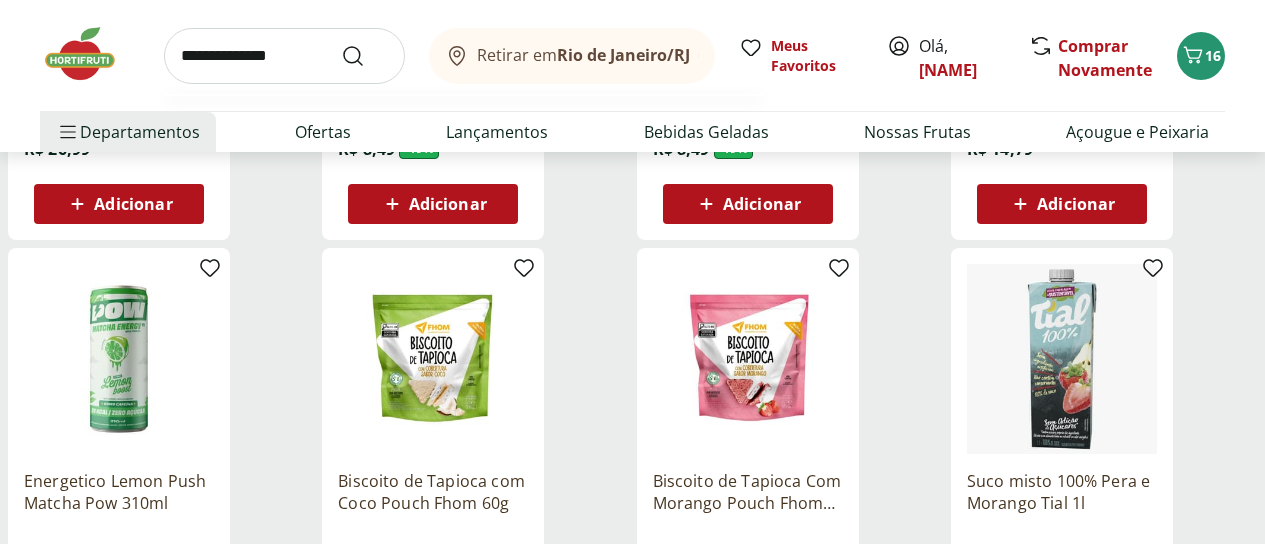 type on "**********" 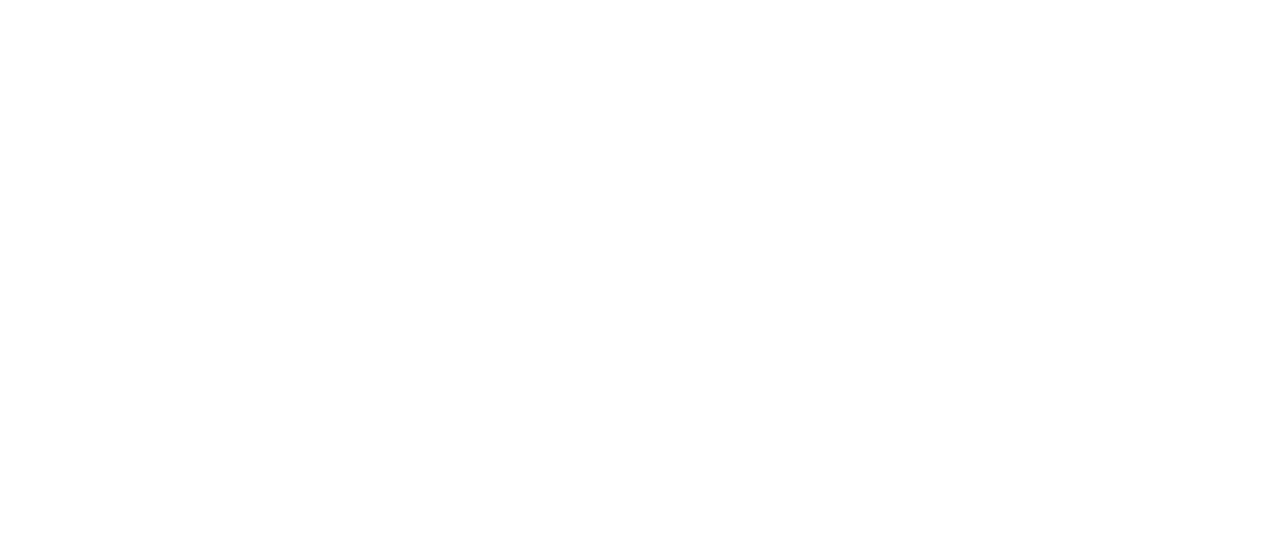 scroll, scrollTop: 0, scrollLeft: 0, axis: both 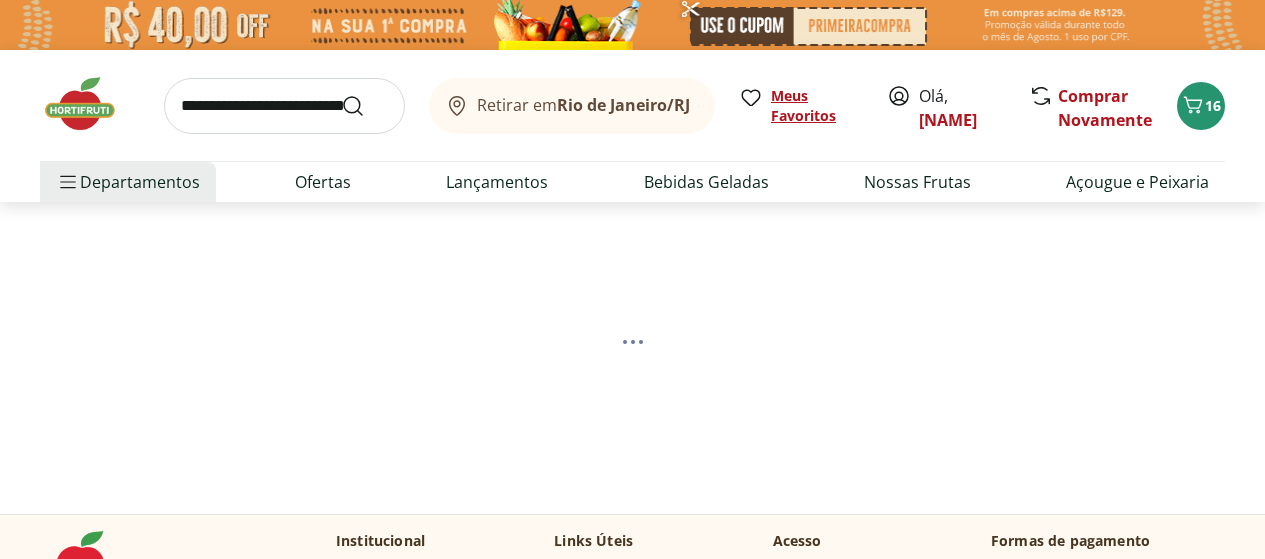 select on "**********" 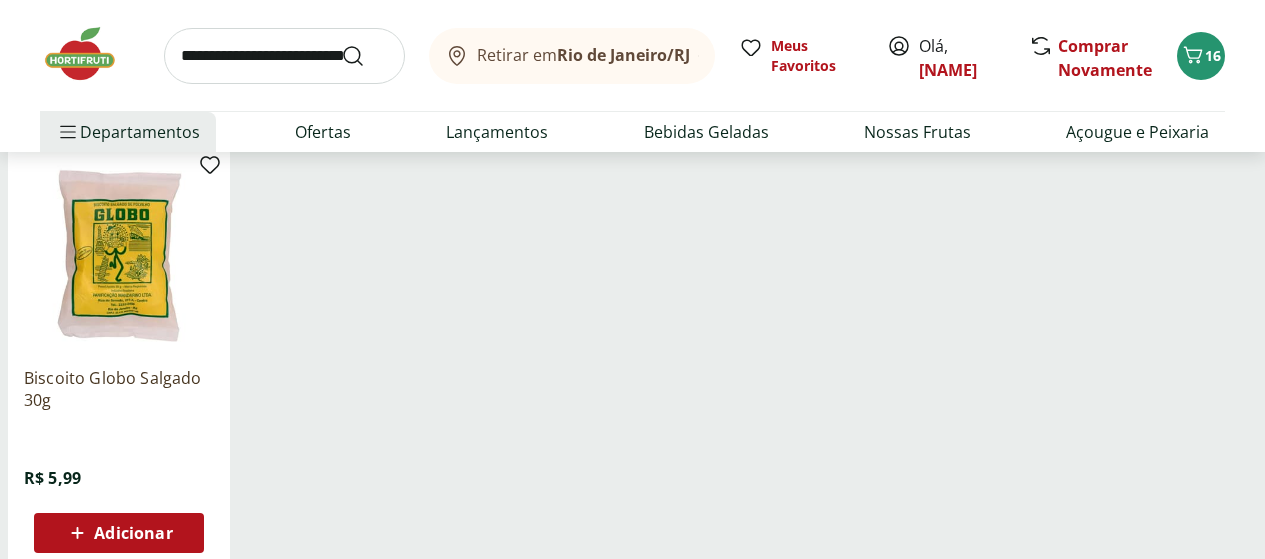 scroll, scrollTop: 300, scrollLeft: 0, axis: vertical 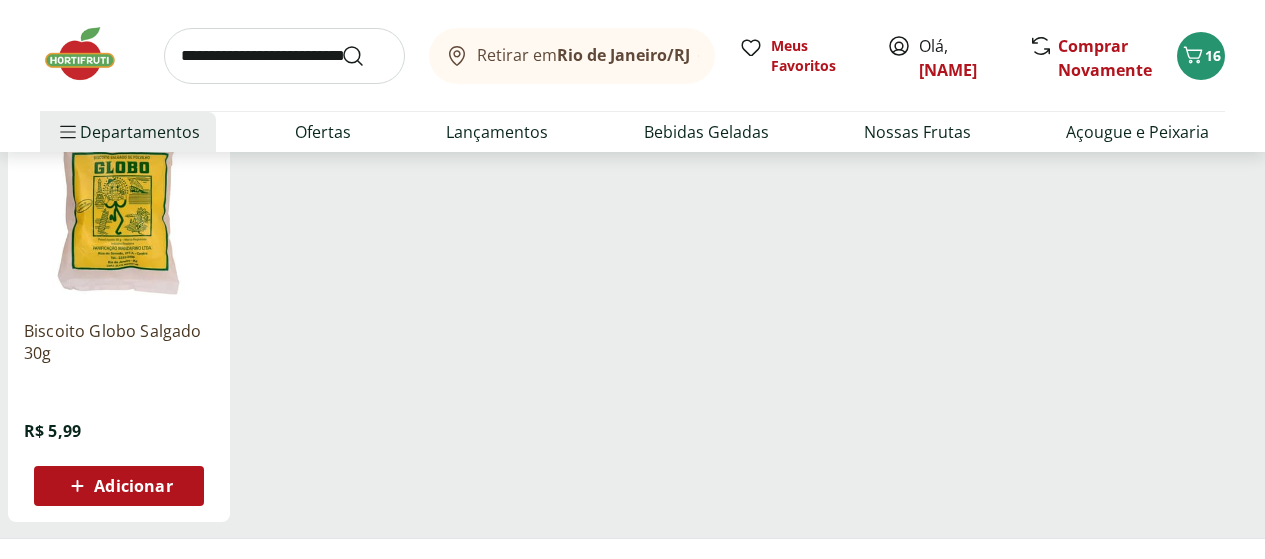 click on "Adicionar" at bounding box center (133, 486) 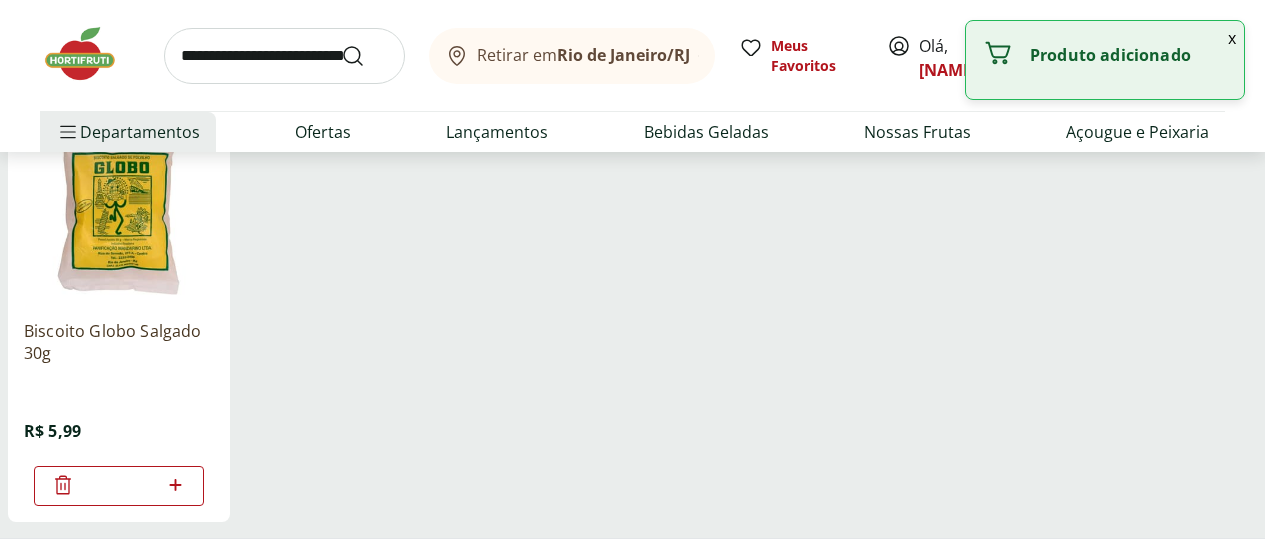 click 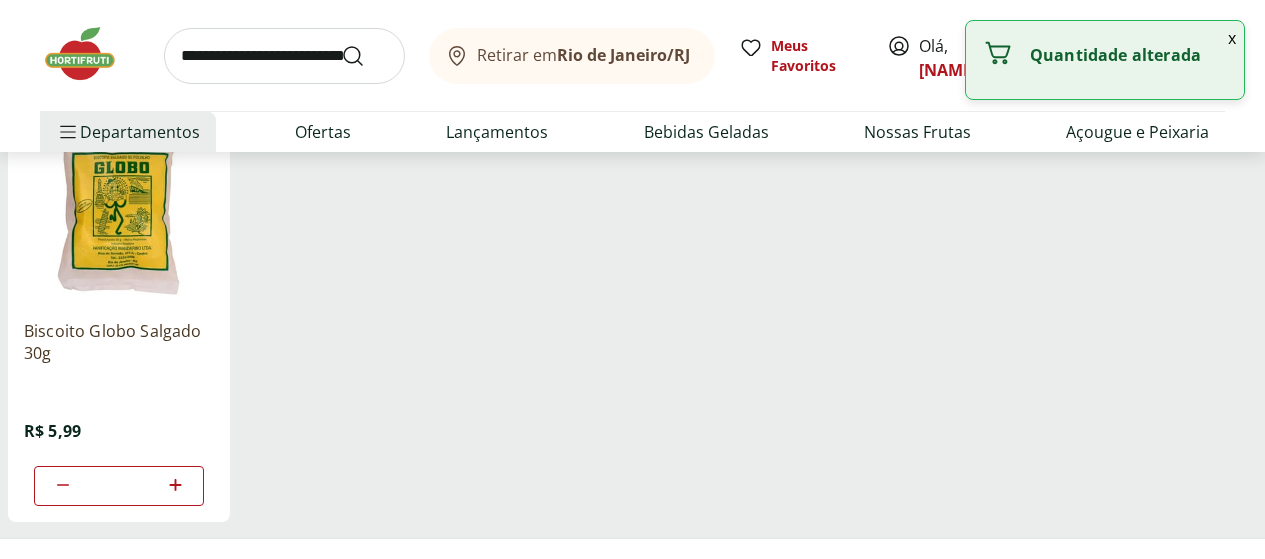 click 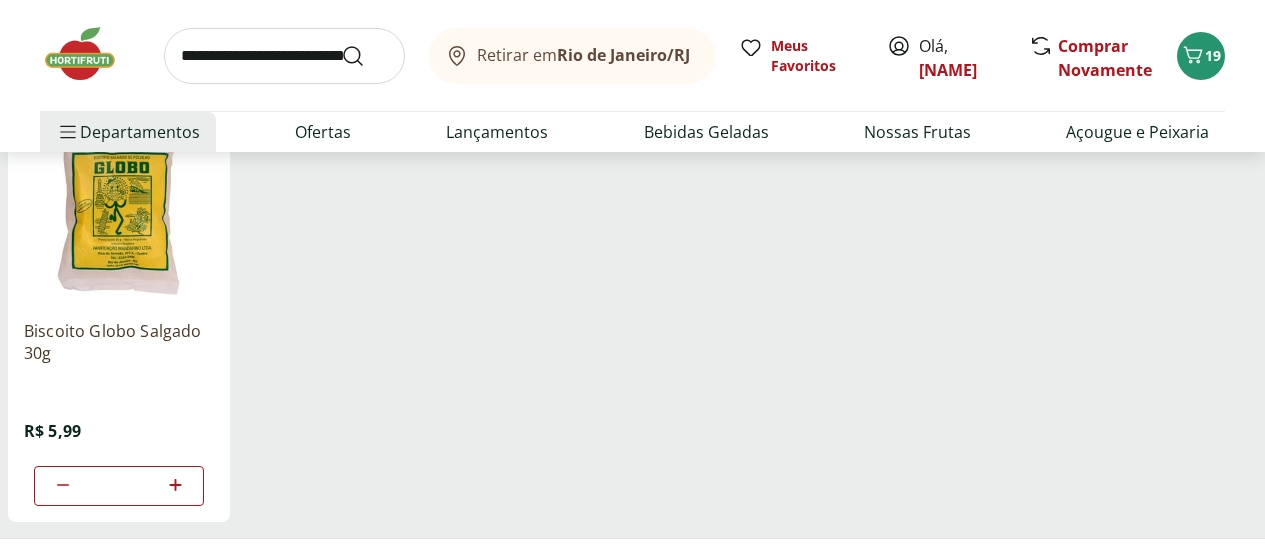 click 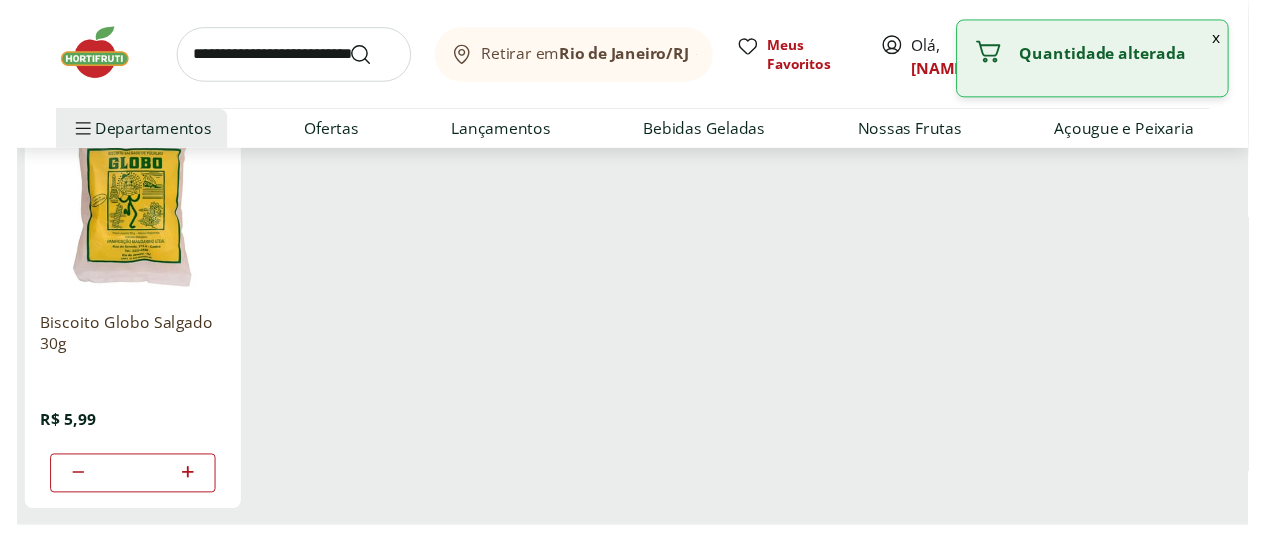 scroll, scrollTop: 0, scrollLeft: 0, axis: both 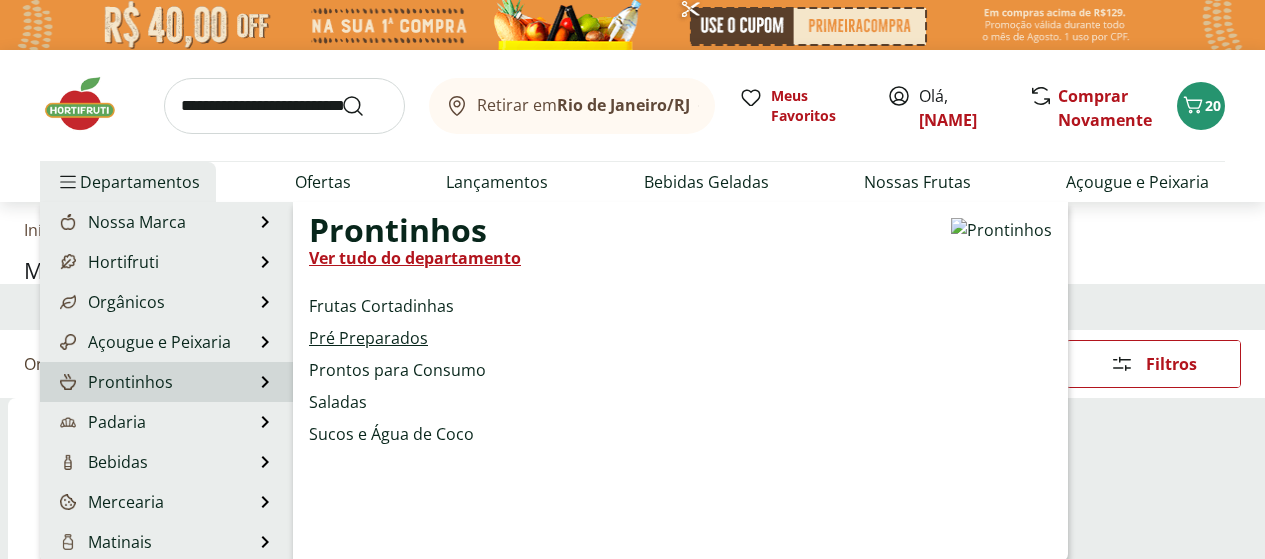 click on "Pré Preparados" at bounding box center (368, 338) 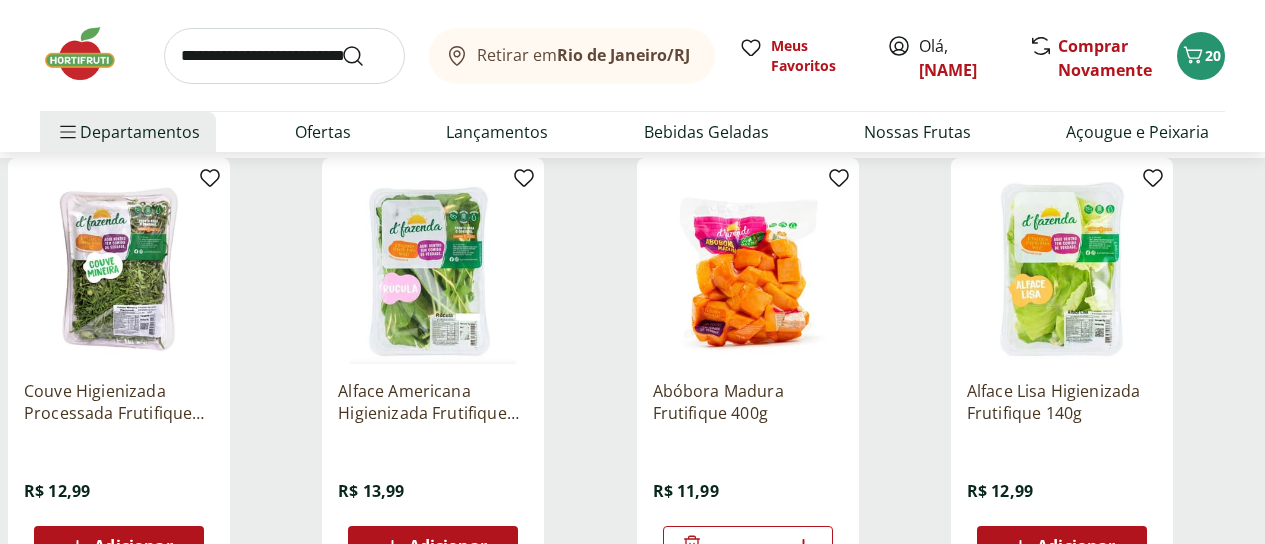 scroll, scrollTop: 300, scrollLeft: 0, axis: vertical 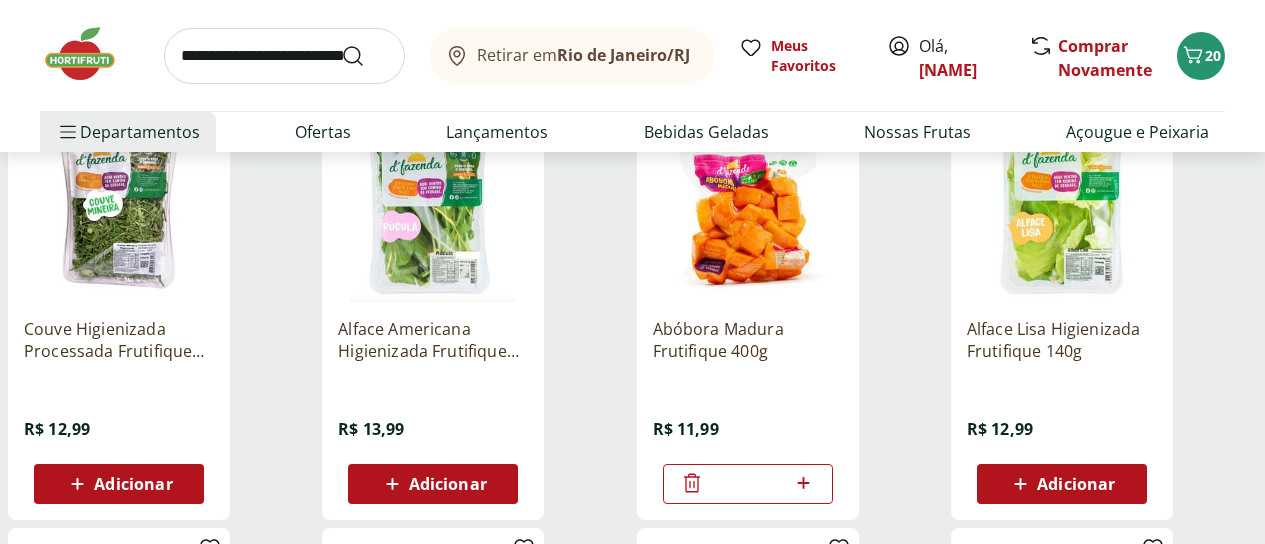 click on "Adicionar" at bounding box center (133, 484) 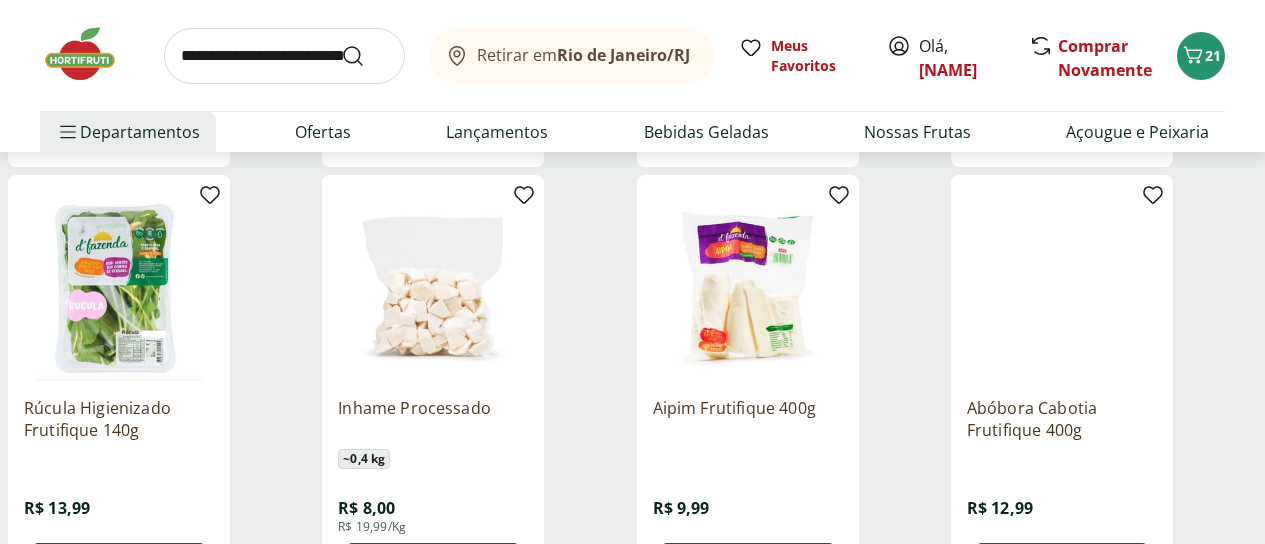 scroll, scrollTop: 700, scrollLeft: 0, axis: vertical 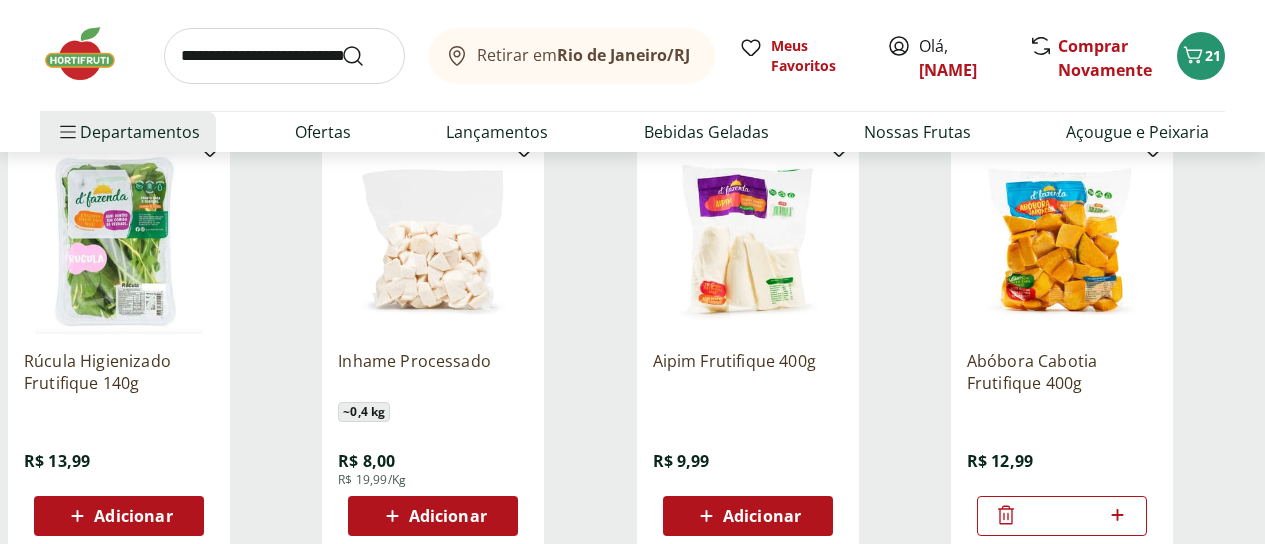 click on "Adicionar" at bounding box center [133, 516] 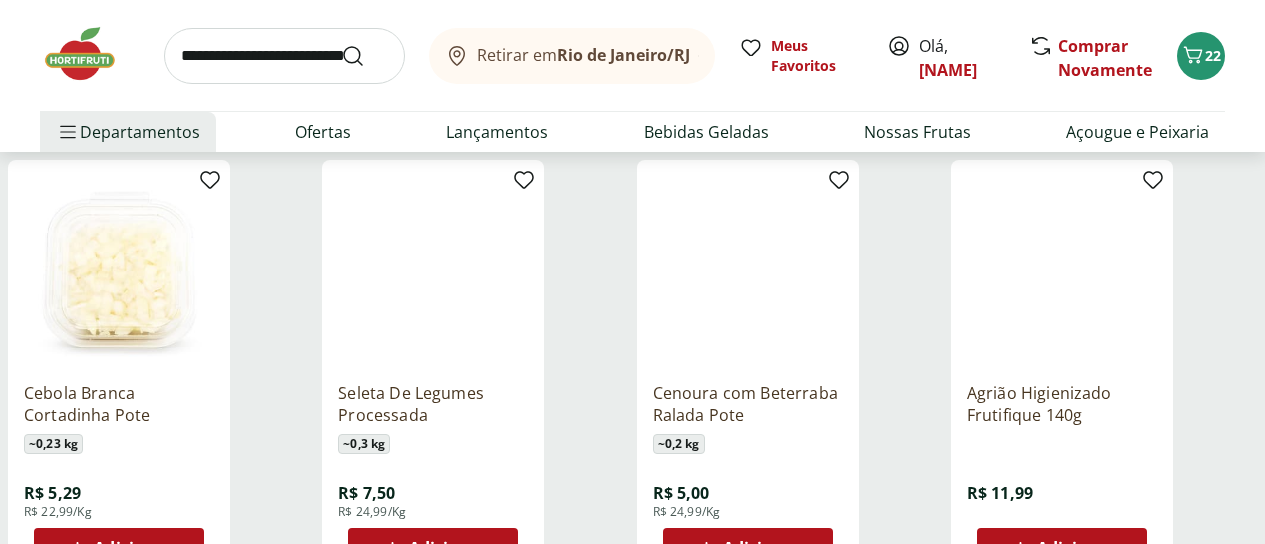 scroll, scrollTop: 1200, scrollLeft: 0, axis: vertical 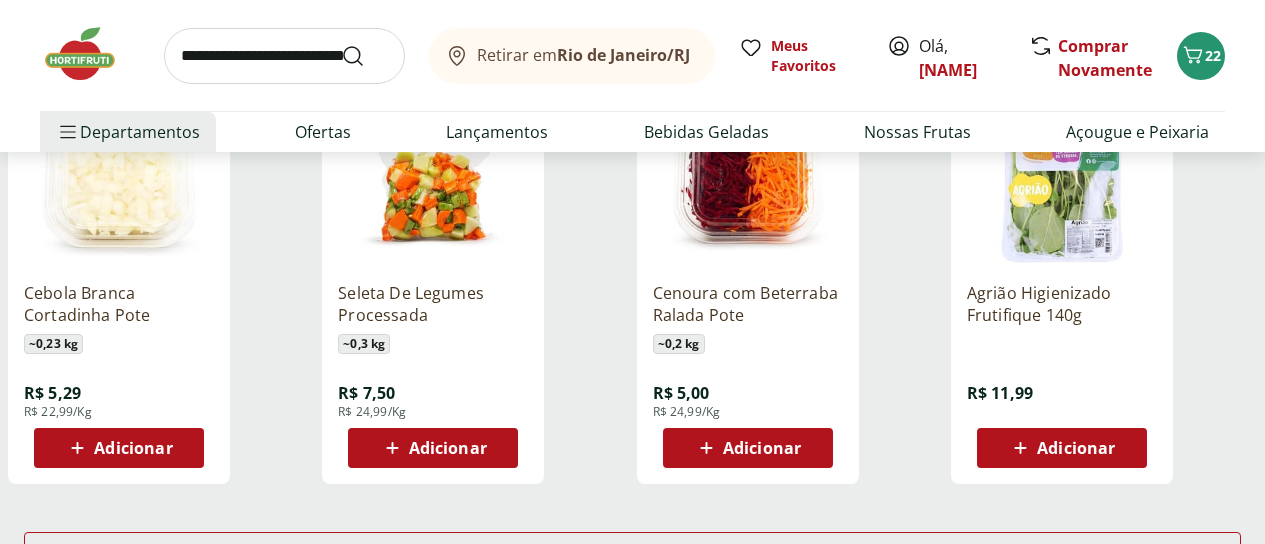 click on "Adicionar" at bounding box center (1076, 448) 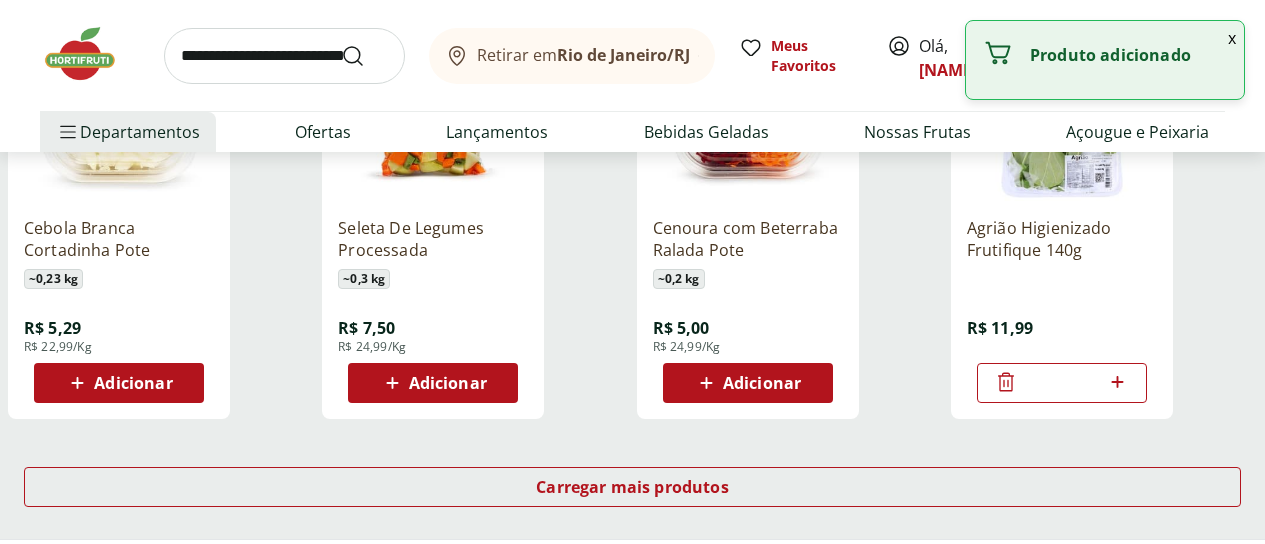 scroll, scrollTop: 1300, scrollLeft: 0, axis: vertical 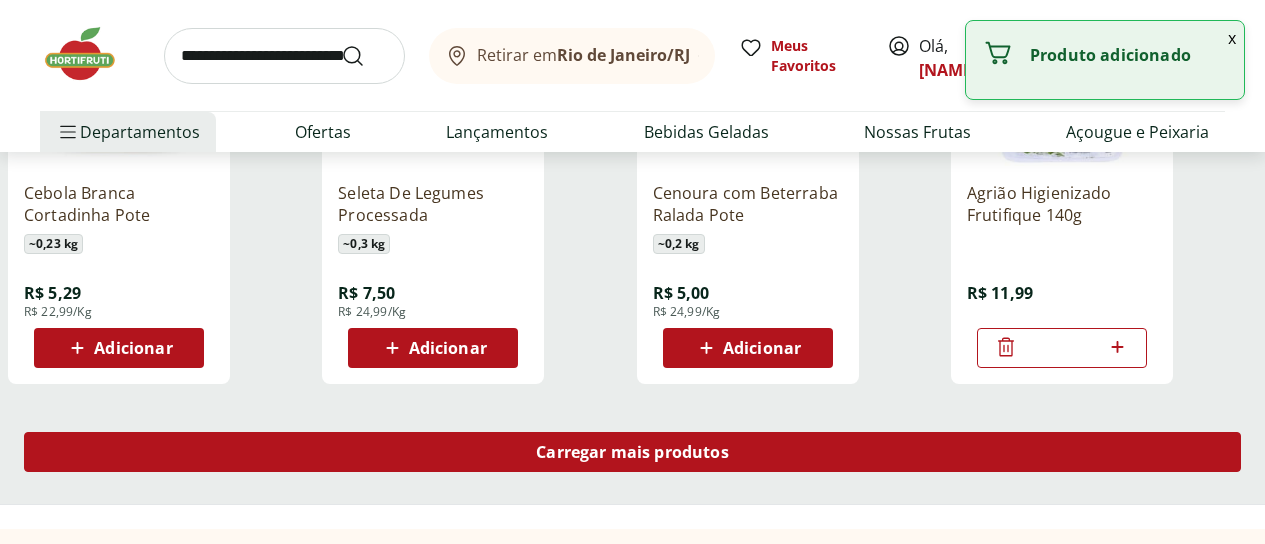 click on "Carregar mais produtos" at bounding box center [632, 452] 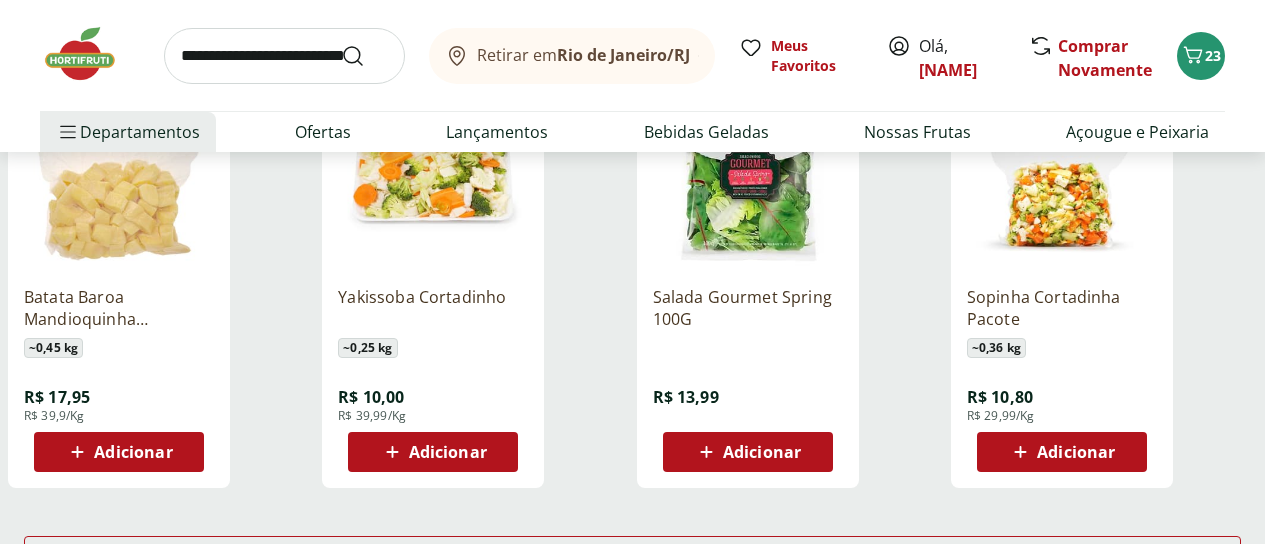 scroll, scrollTop: 2600, scrollLeft: 0, axis: vertical 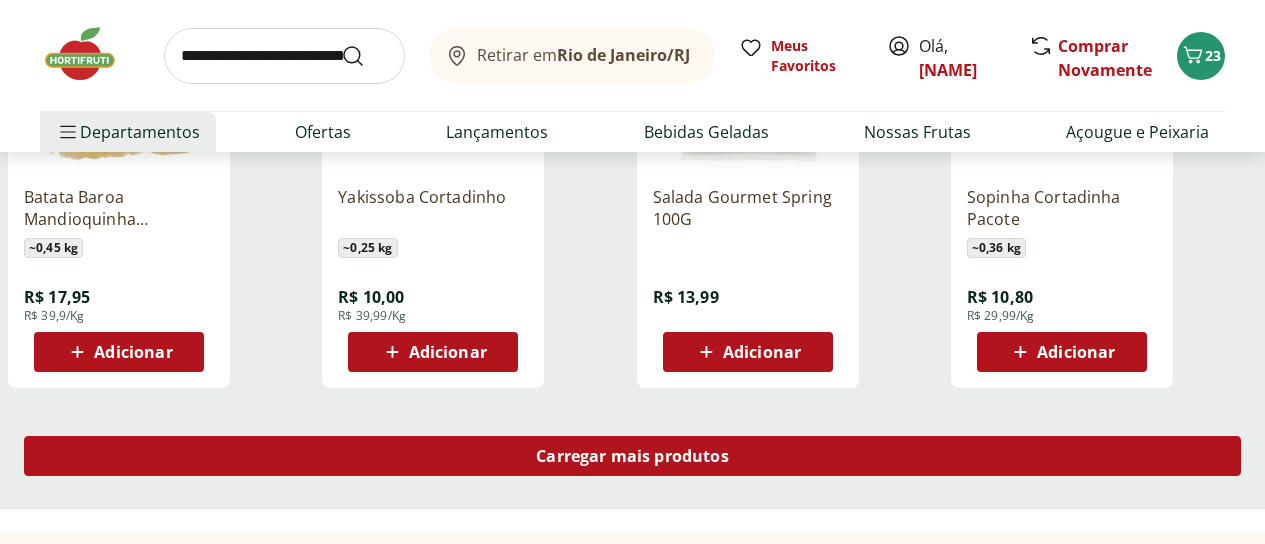 click on "Carregar mais produtos" at bounding box center [632, 456] 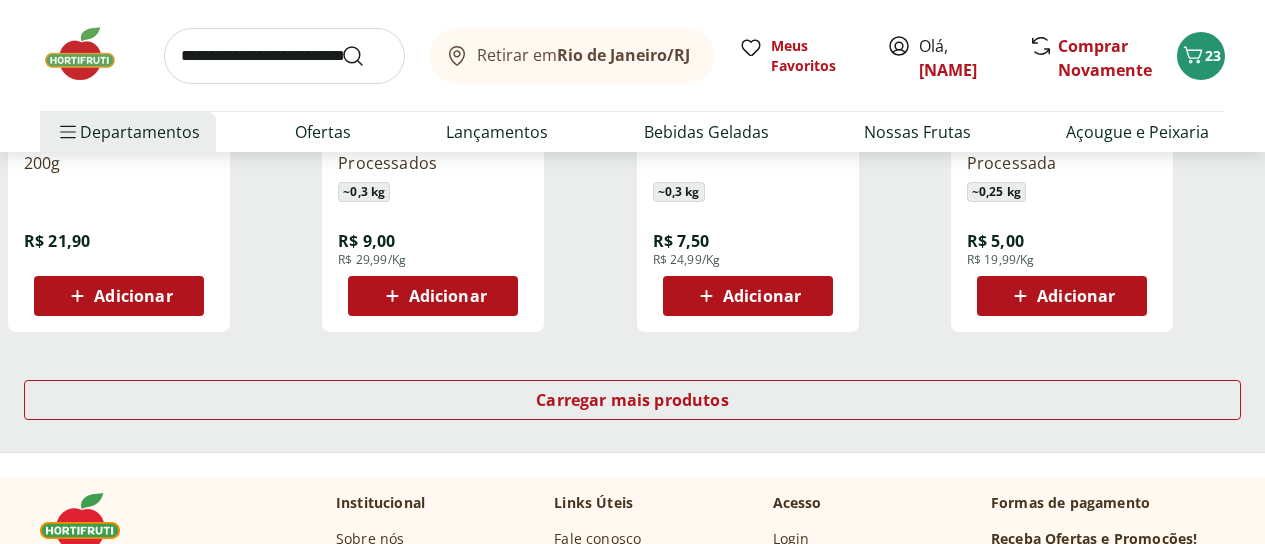 scroll, scrollTop: 4000, scrollLeft: 0, axis: vertical 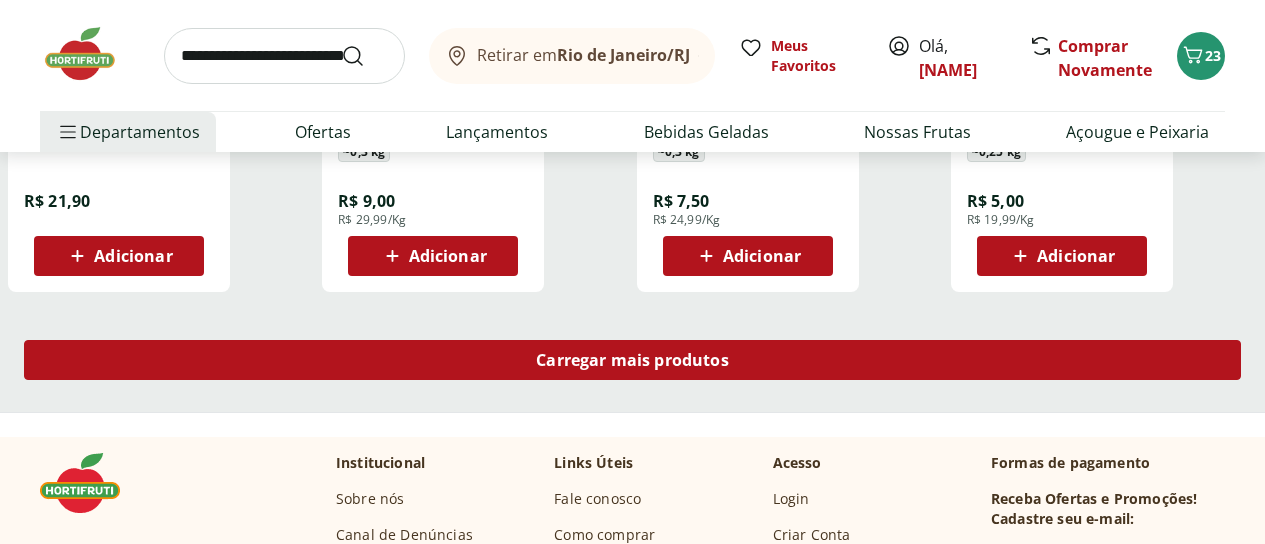 click on "Carregar mais produtos" at bounding box center [632, 360] 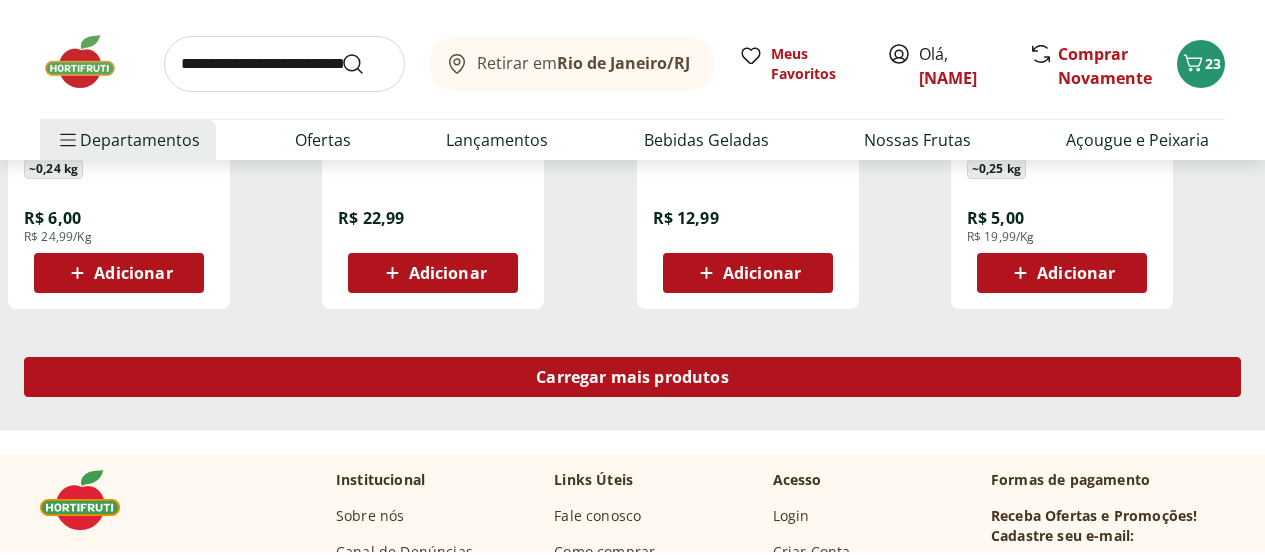 scroll, scrollTop: 5300, scrollLeft: 0, axis: vertical 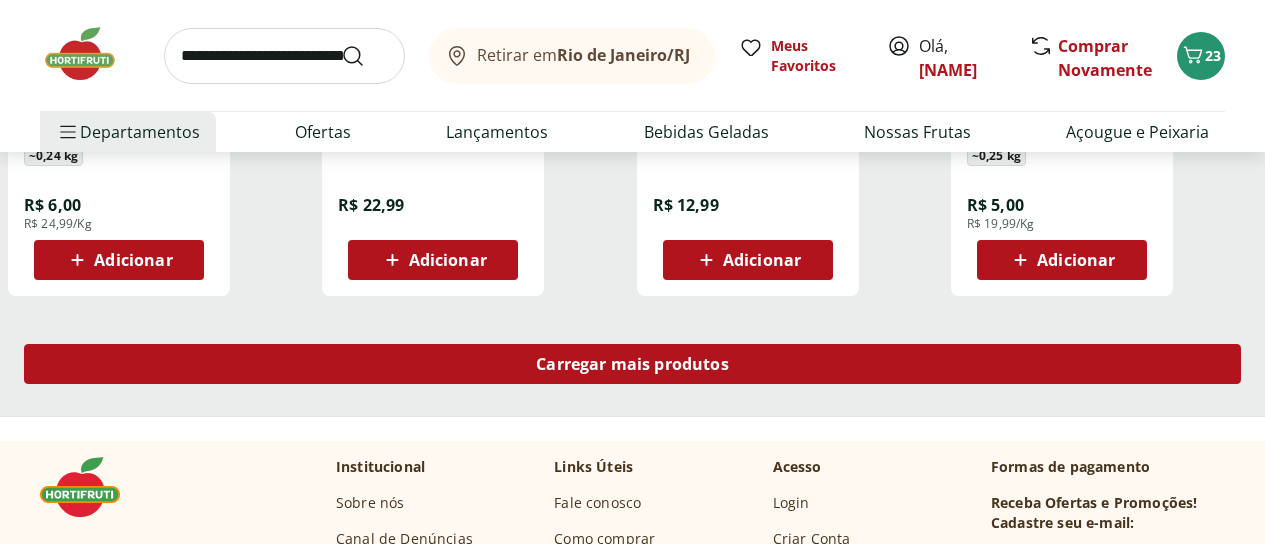 click on "Carregar mais produtos" at bounding box center [632, 364] 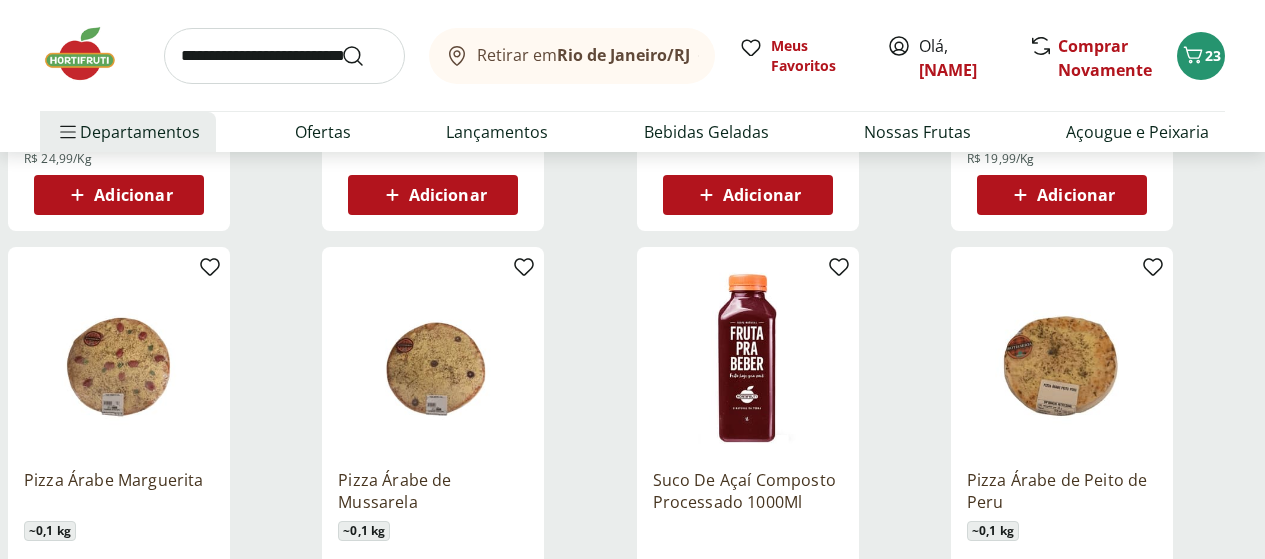 scroll, scrollTop: 5400, scrollLeft: 0, axis: vertical 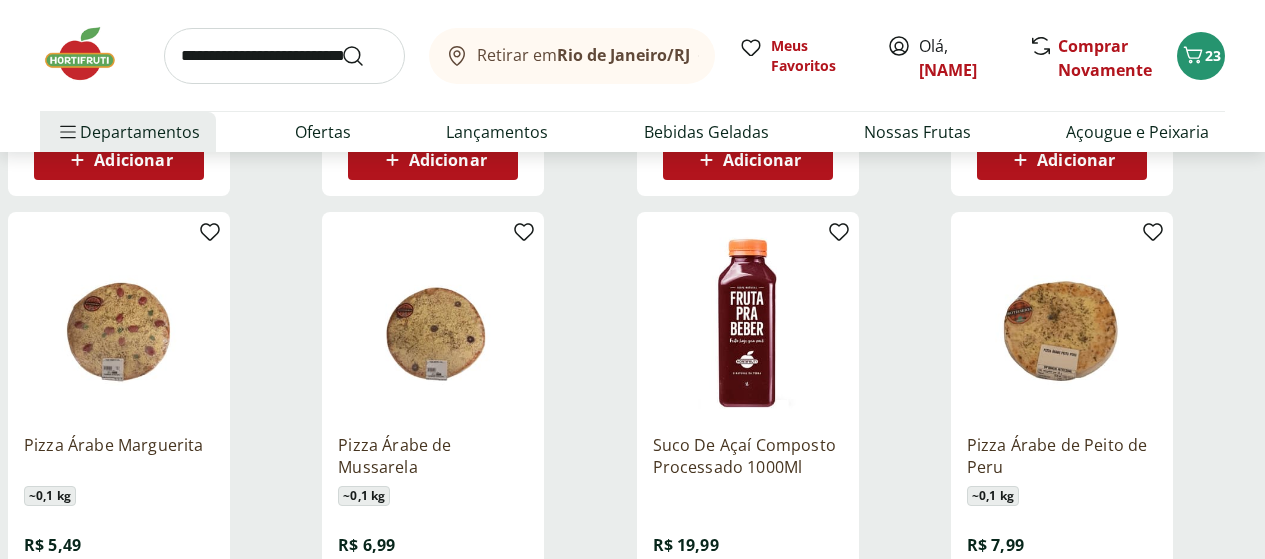 click at bounding box center (119, 323) 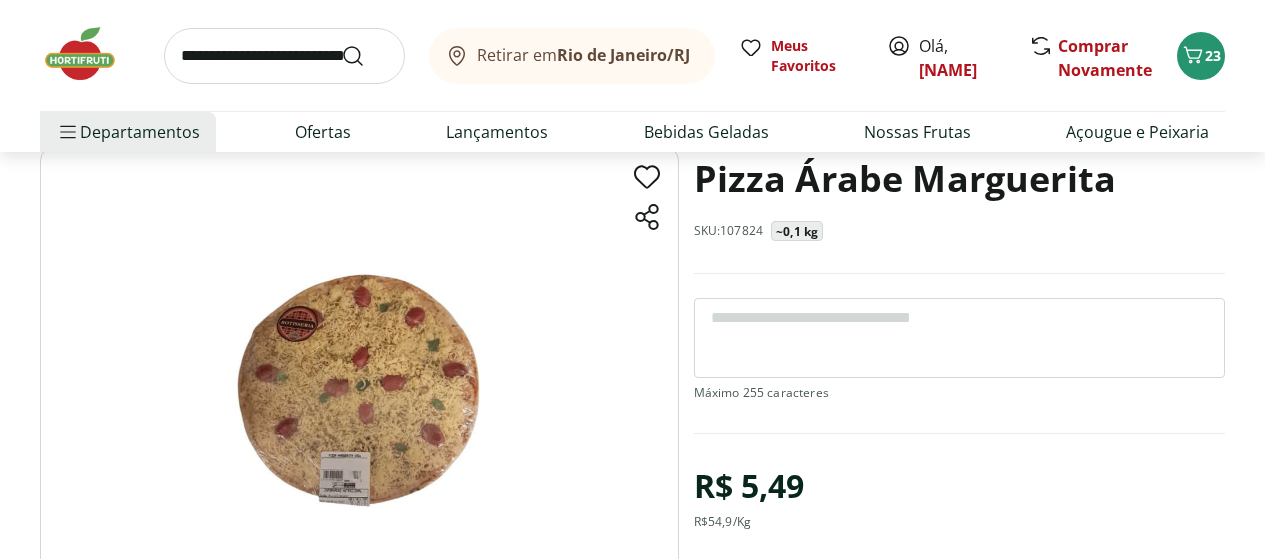 scroll, scrollTop: 0, scrollLeft: 0, axis: both 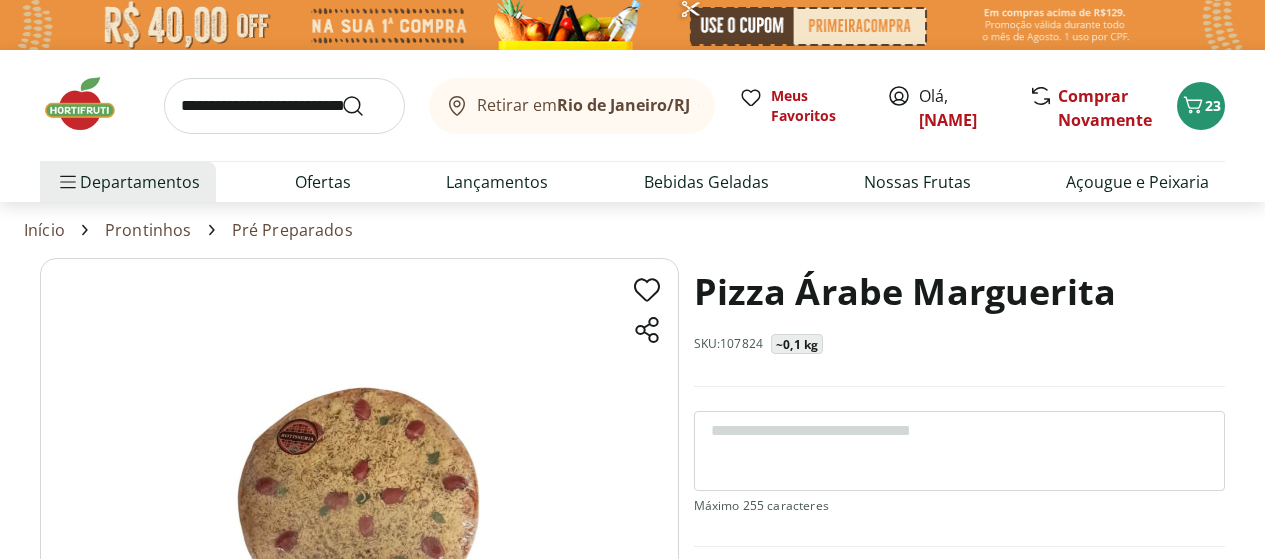 select on "**********" 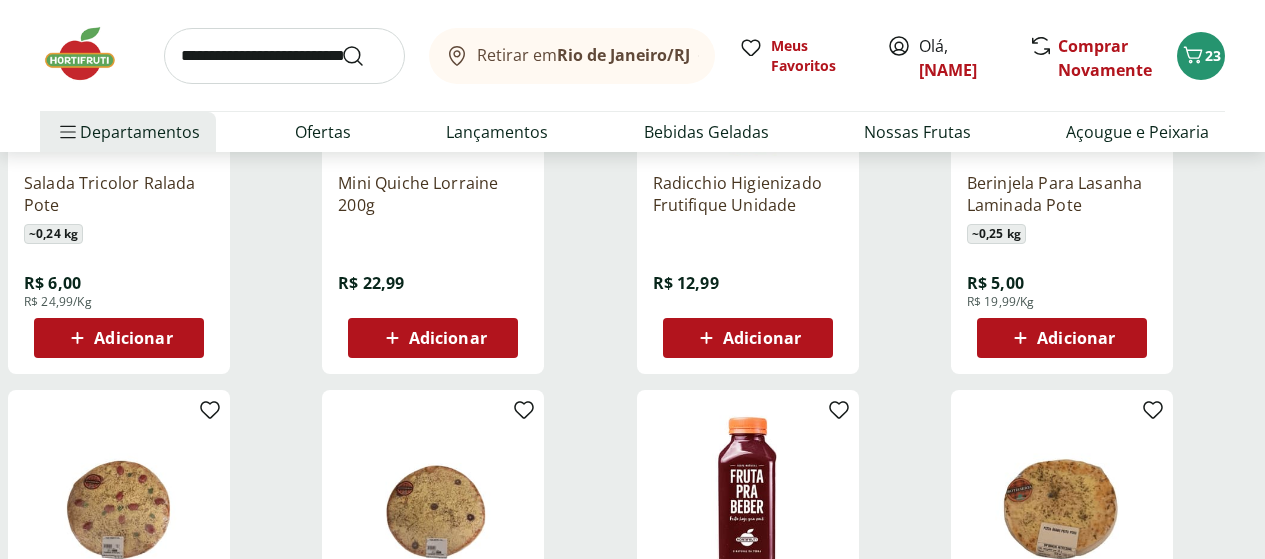 scroll, scrollTop: 5100, scrollLeft: 0, axis: vertical 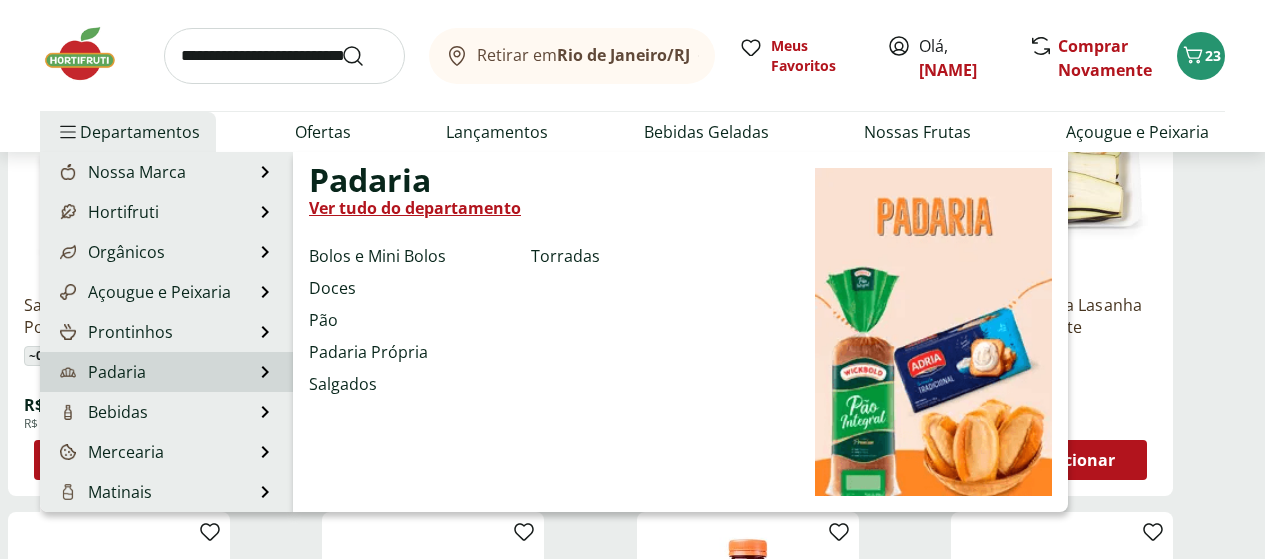 click on "Padaria" at bounding box center (101, 372) 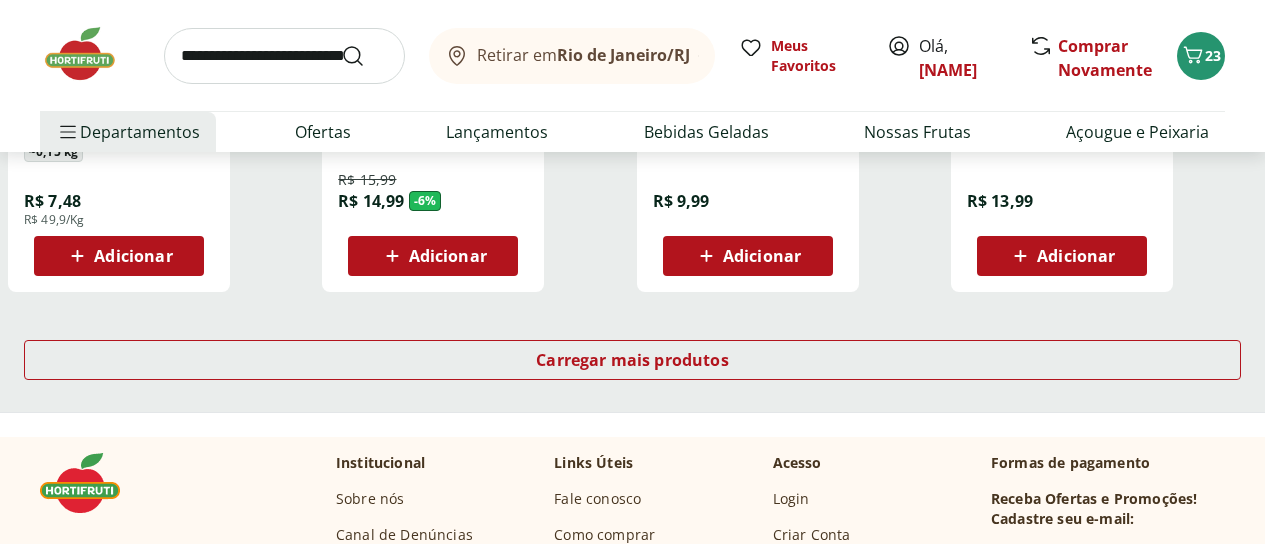 scroll, scrollTop: 1400, scrollLeft: 0, axis: vertical 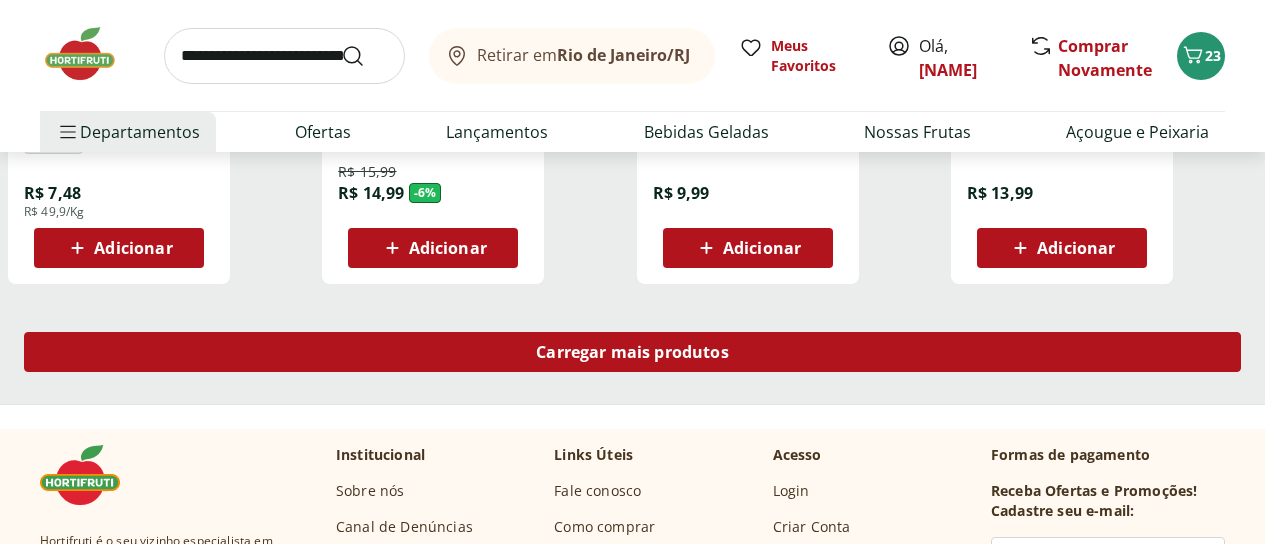 click on "Carregar mais produtos" at bounding box center (632, 352) 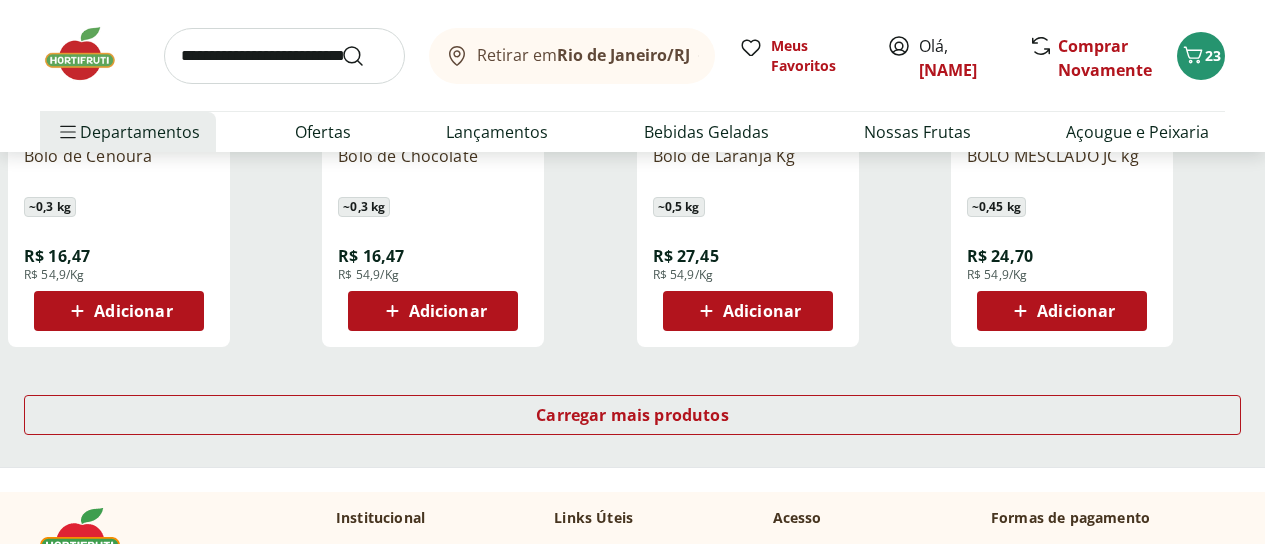 scroll, scrollTop: 2700, scrollLeft: 0, axis: vertical 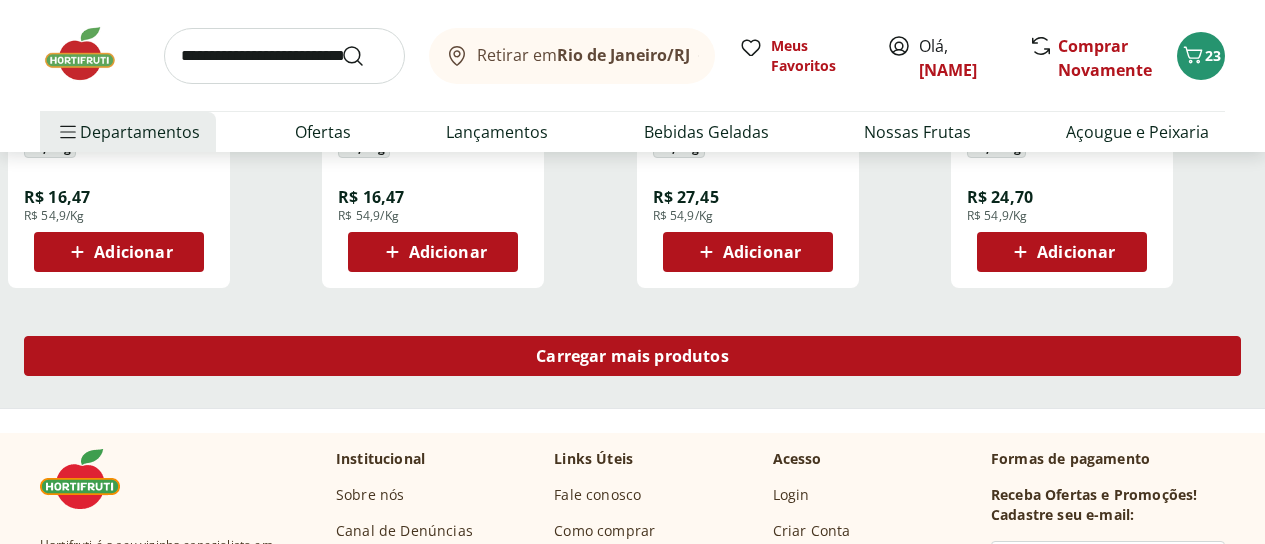 click on "Carregar mais produtos" at bounding box center (632, 356) 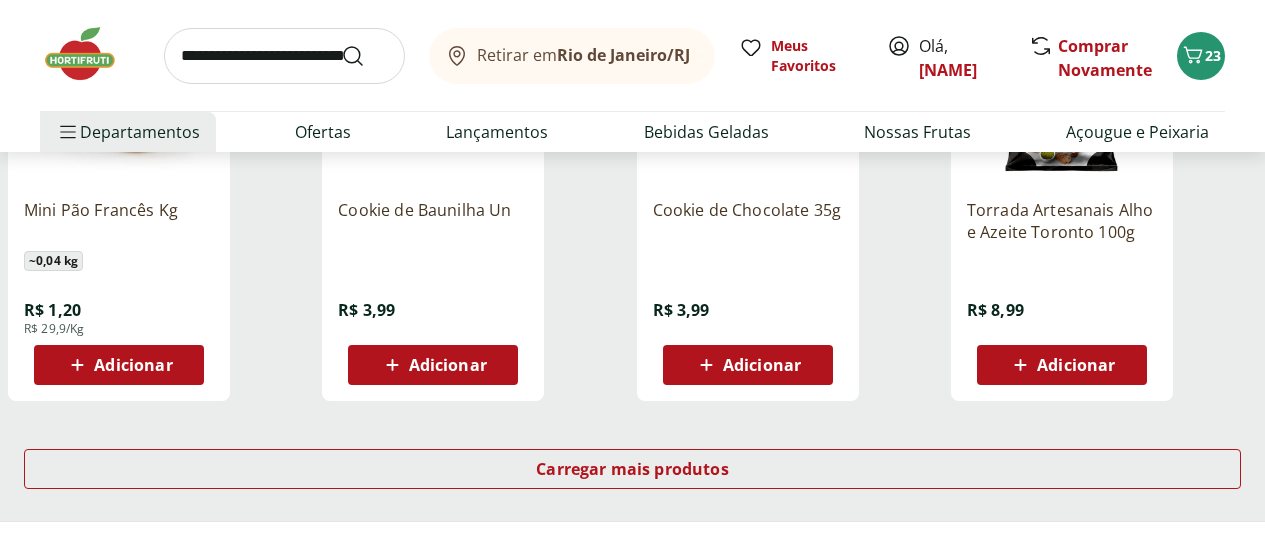scroll, scrollTop: 4100, scrollLeft: 0, axis: vertical 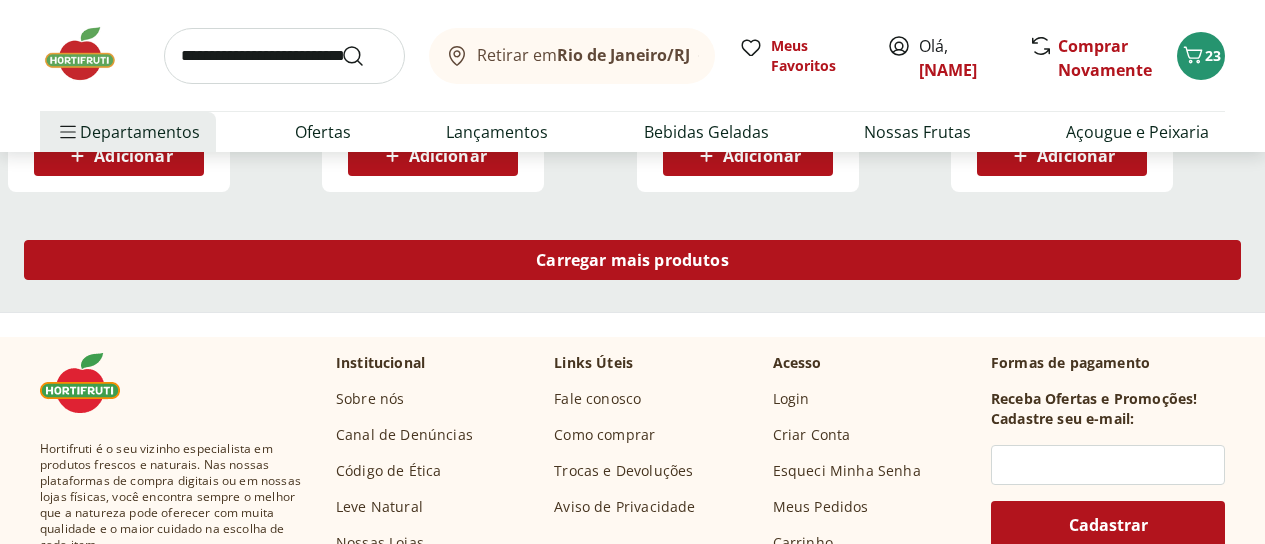 click on "Carregar mais produtos" at bounding box center [632, 260] 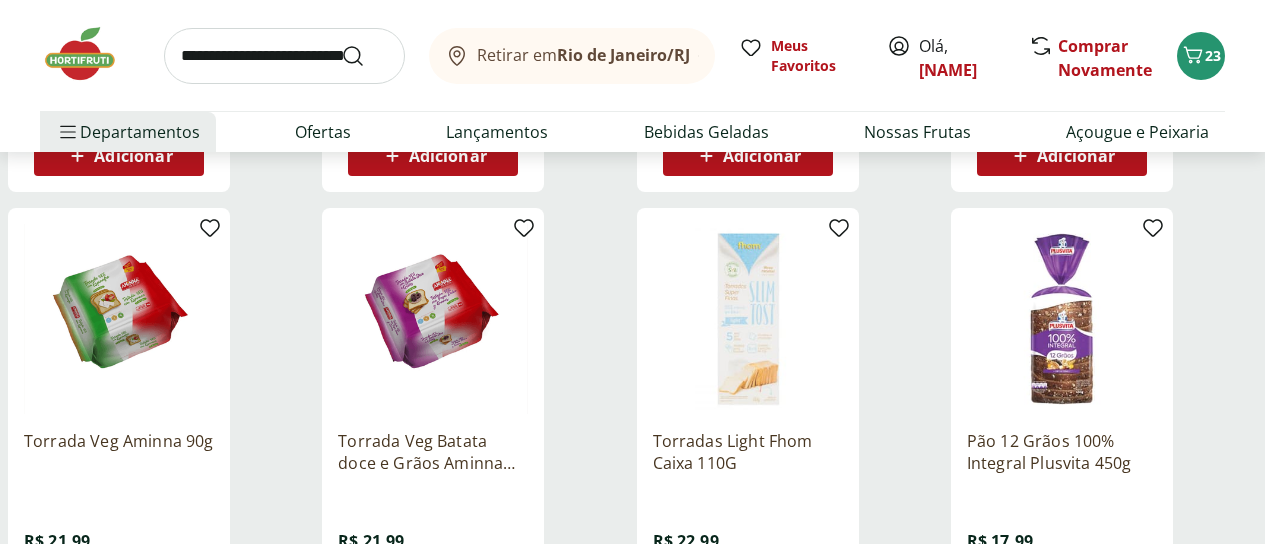 click at bounding box center [284, 56] 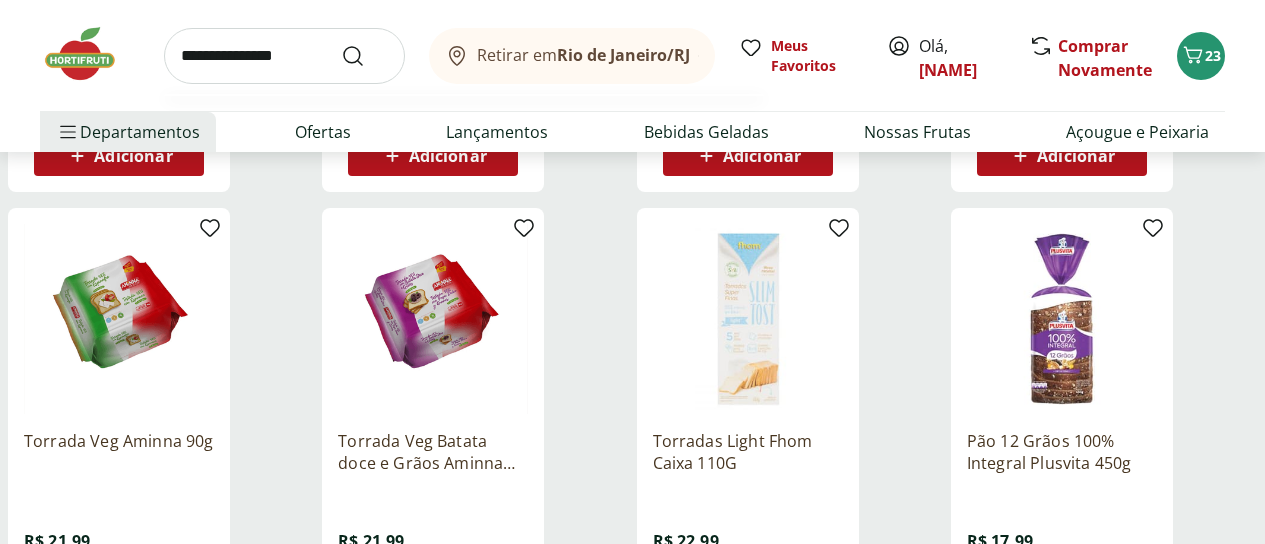 type on "**********" 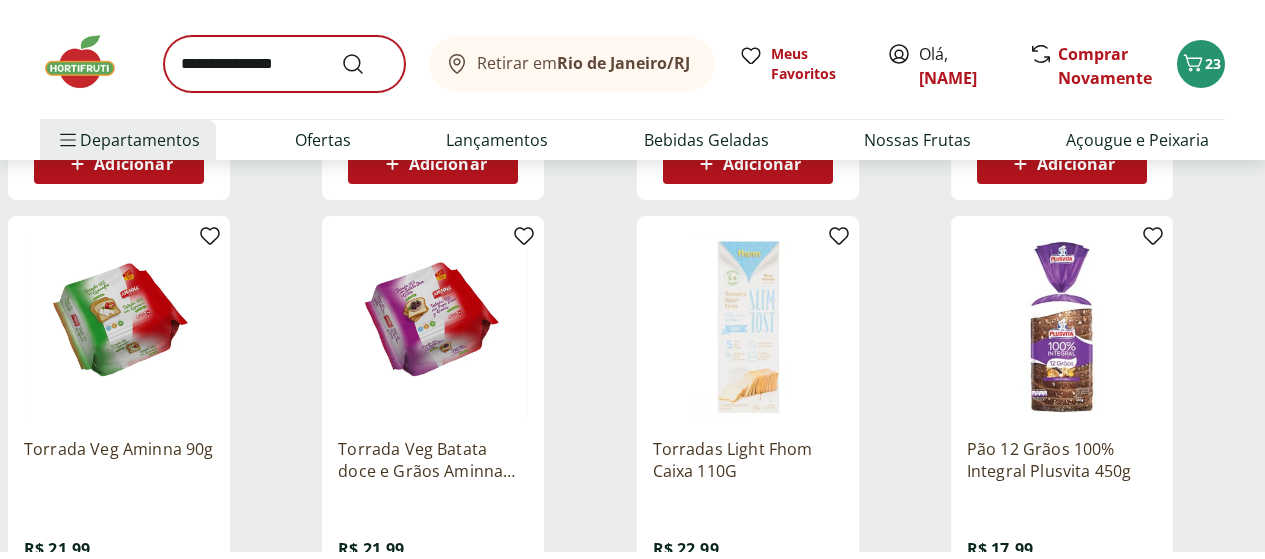 scroll, scrollTop: 0, scrollLeft: 0, axis: both 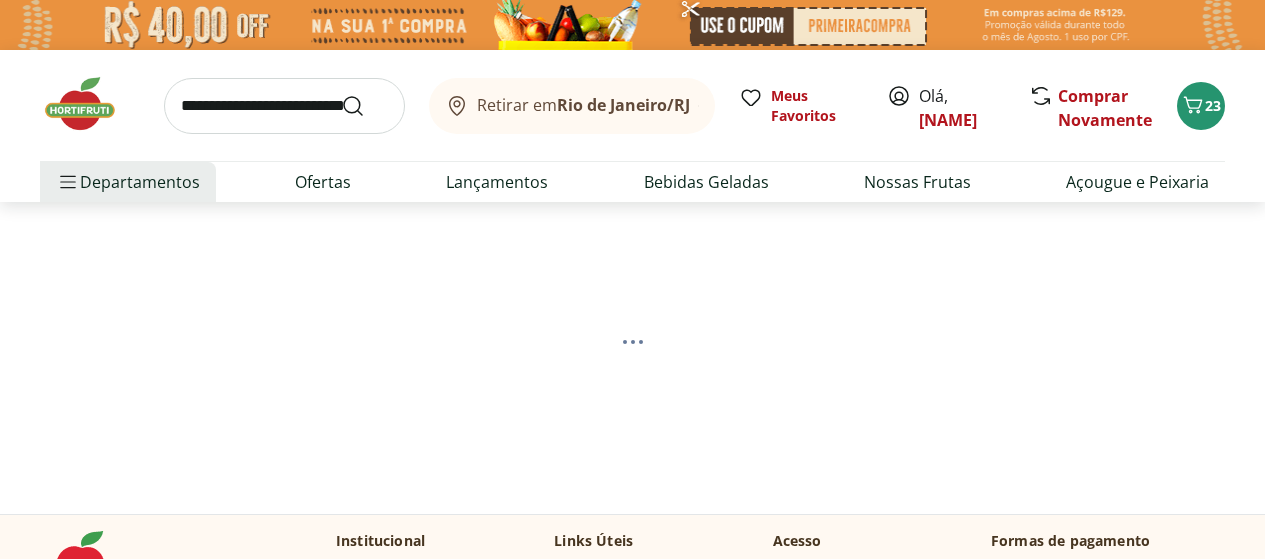 select on "**********" 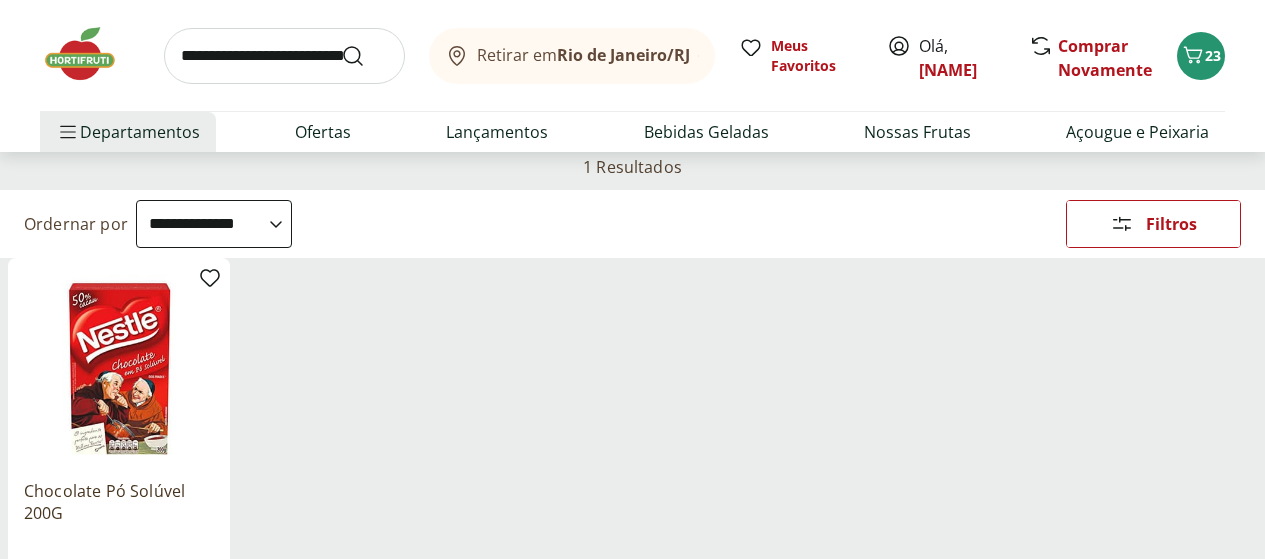scroll, scrollTop: 100, scrollLeft: 0, axis: vertical 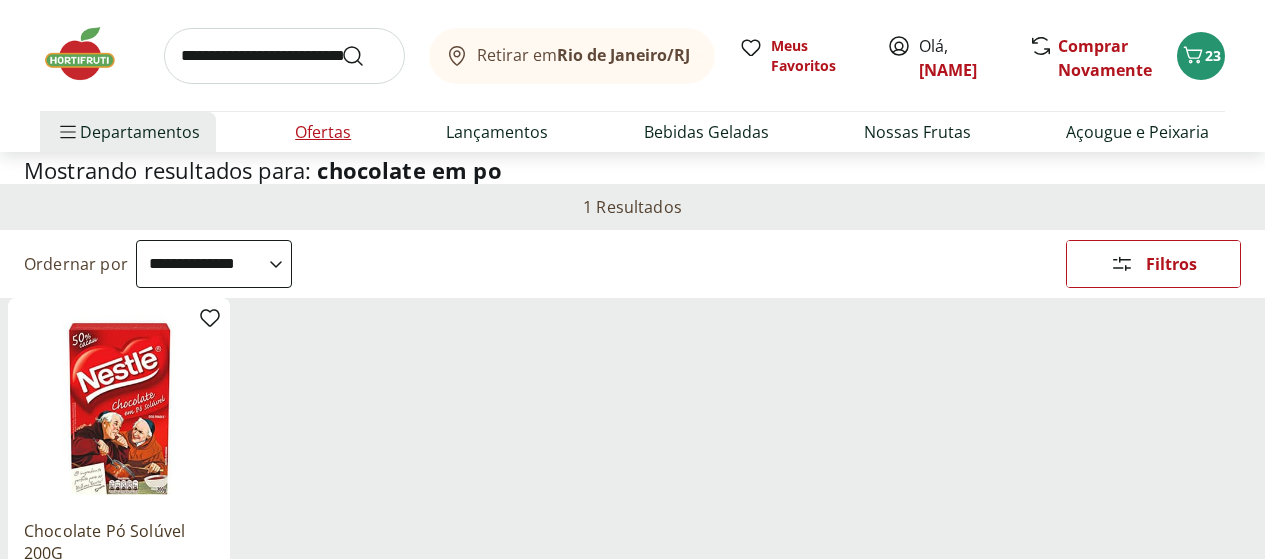 click on "Ofertas" at bounding box center [323, 132] 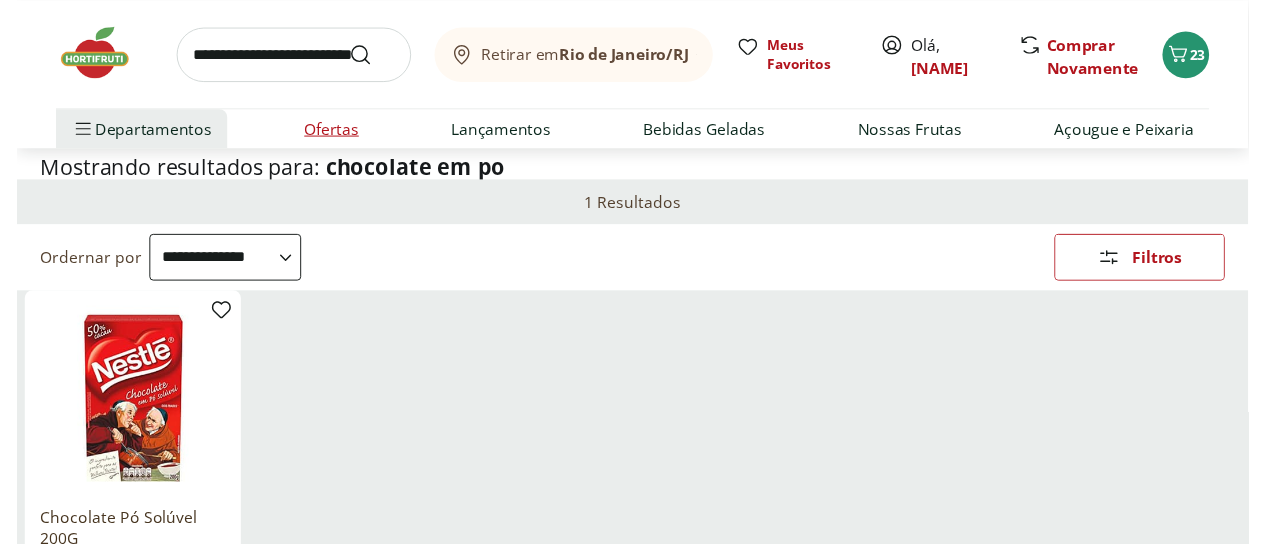 scroll, scrollTop: 0, scrollLeft: 0, axis: both 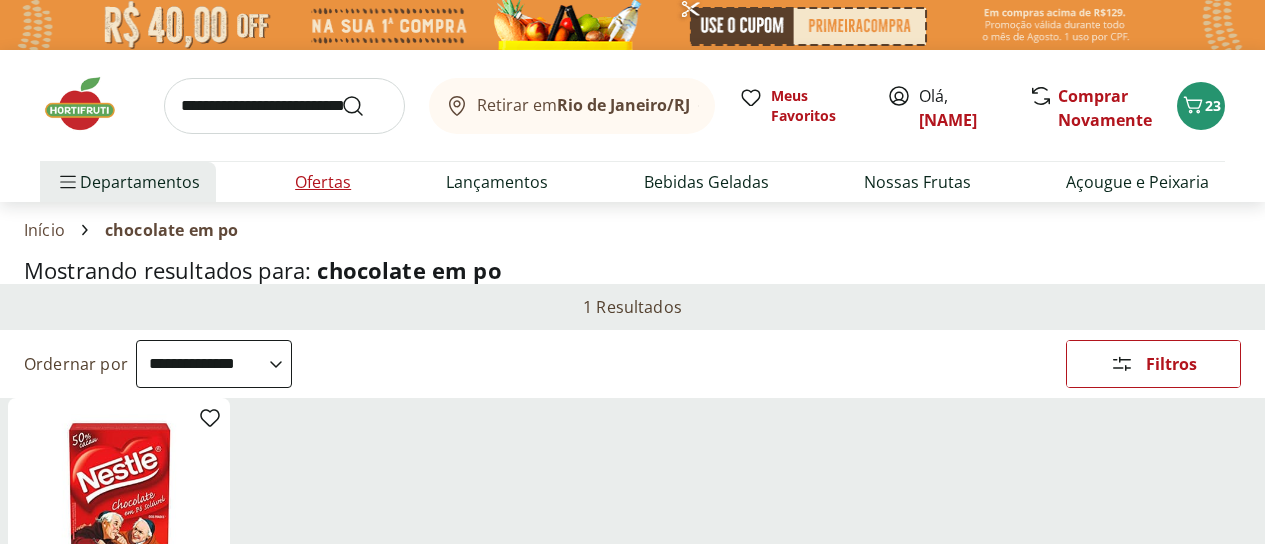 select on "**********" 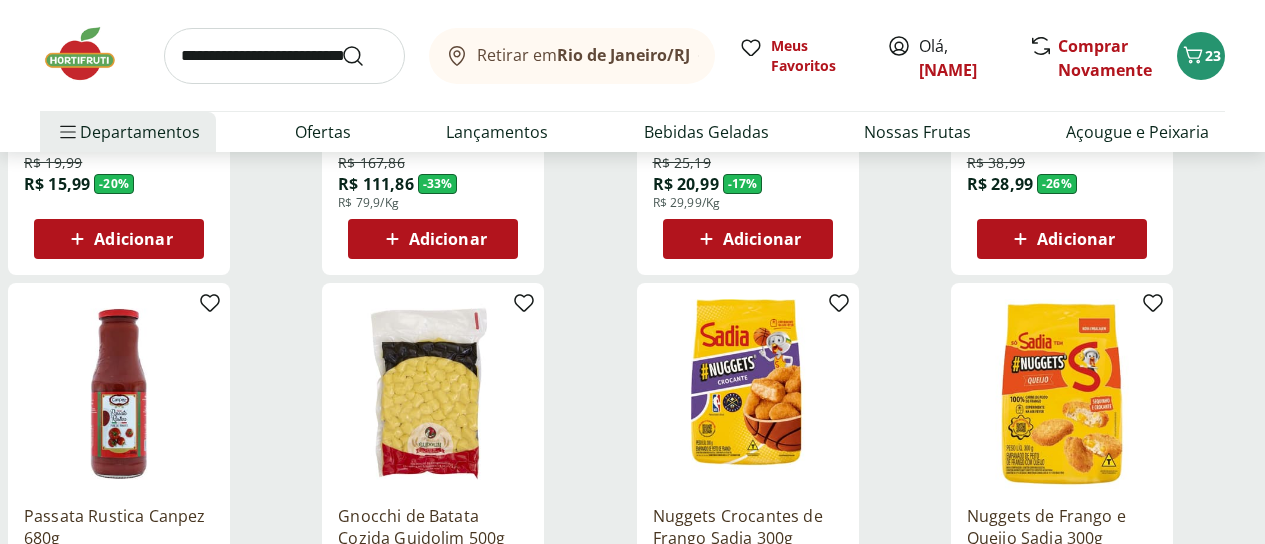 scroll, scrollTop: 1300, scrollLeft: 0, axis: vertical 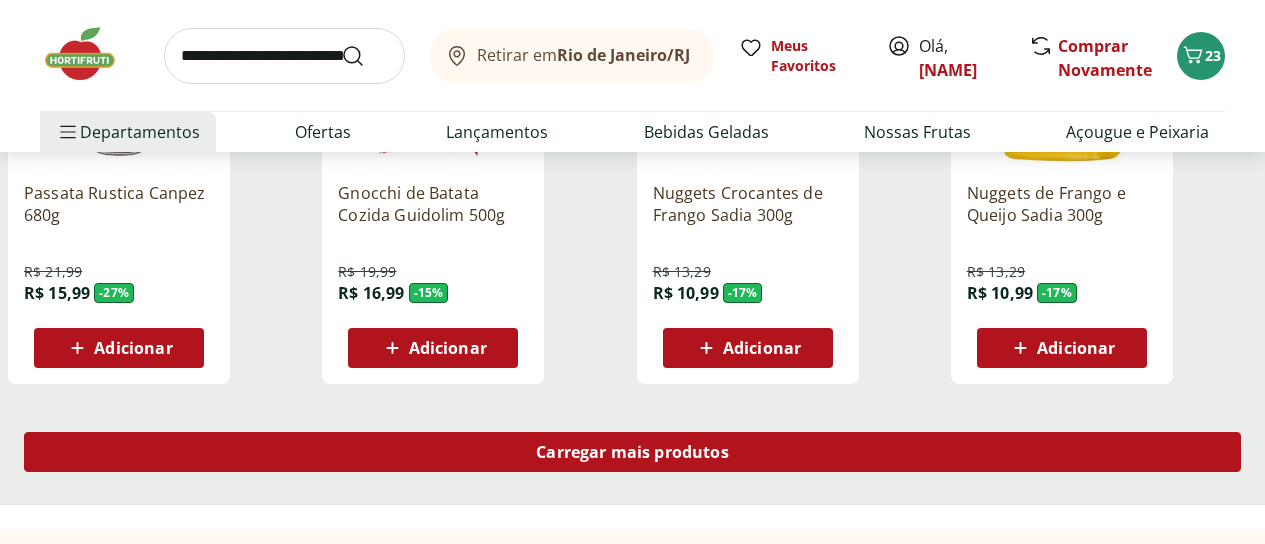 click on "Carregar mais produtos" at bounding box center [632, 452] 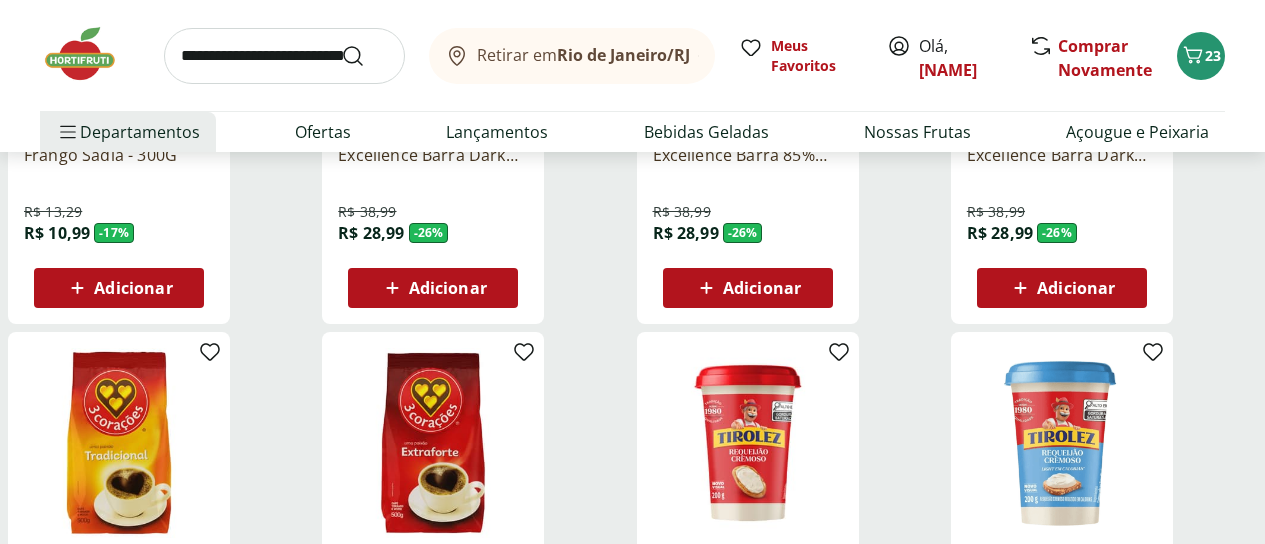 scroll, scrollTop: 2300, scrollLeft: 0, axis: vertical 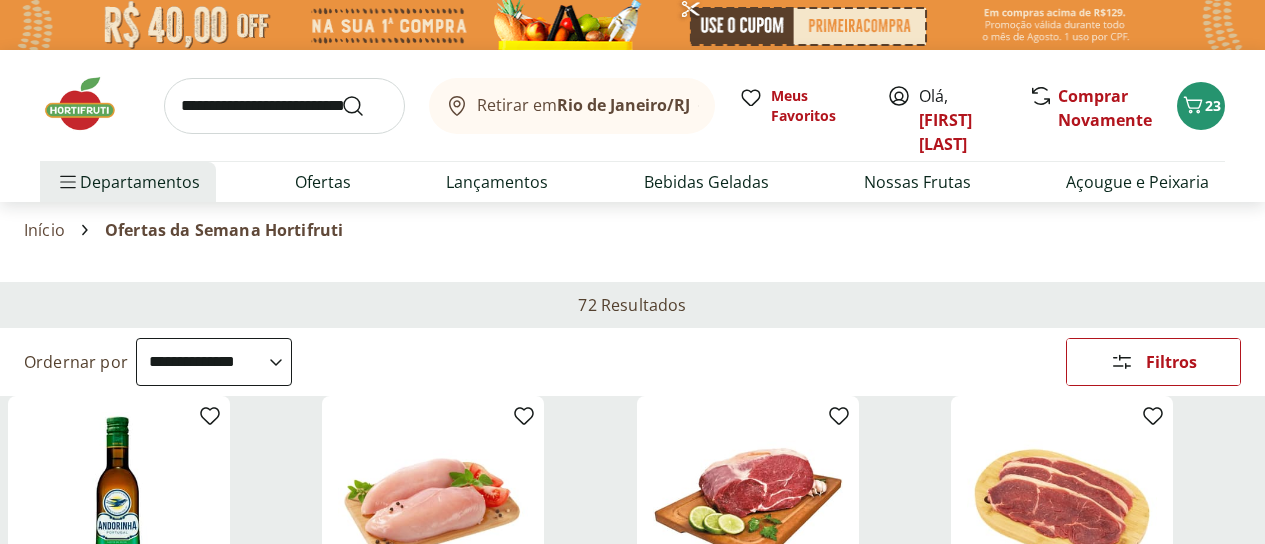 select on "**********" 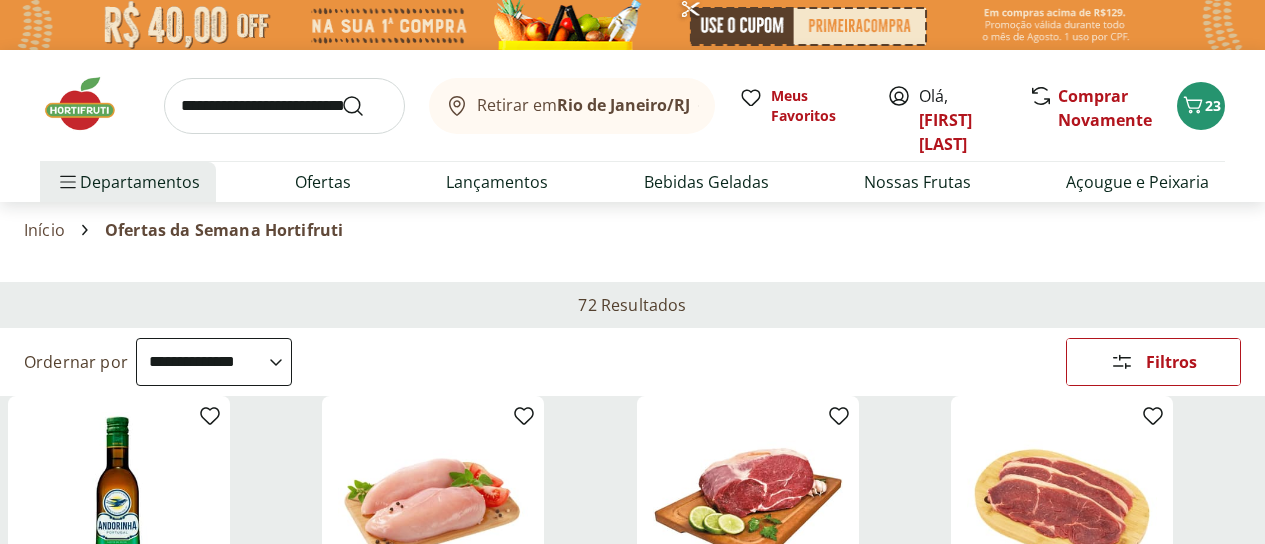 scroll, scrollTop: 2300, scrollLeft: 0, axis: vertical 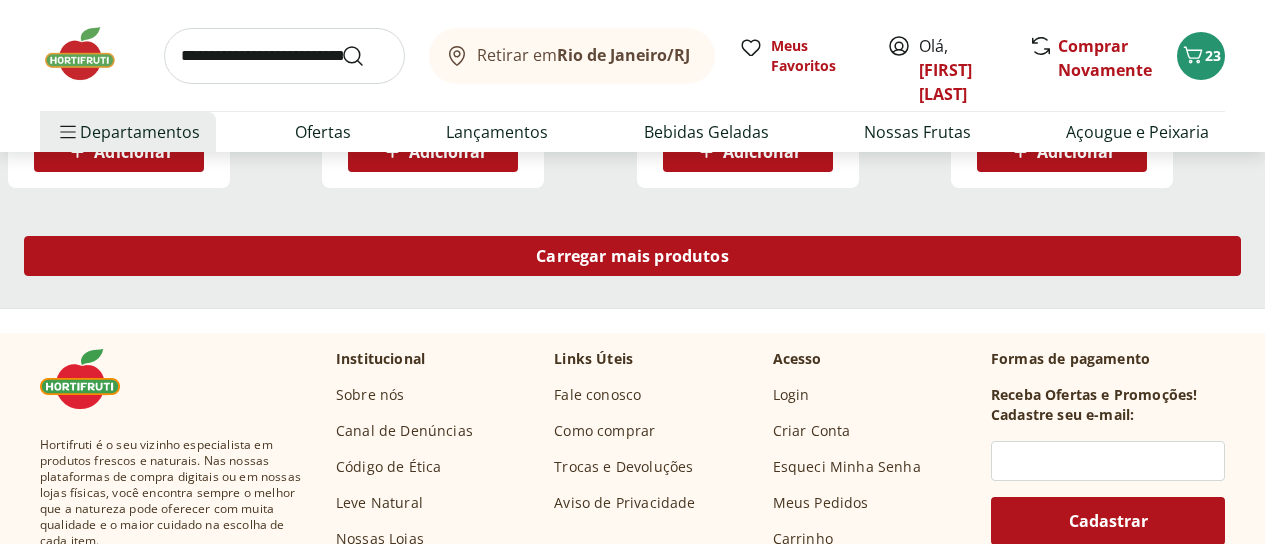 click on "Carregar mais produtos" at bounding box center [632, 256] 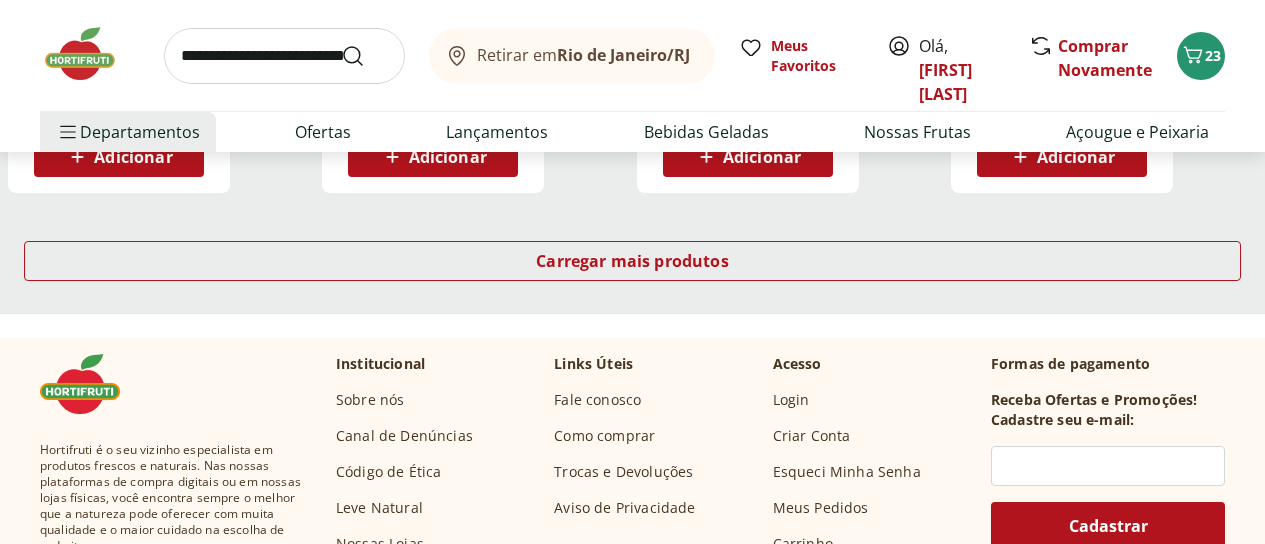 scroll, scrollTop: 4100, scrollLeft: 0, axis: vertical 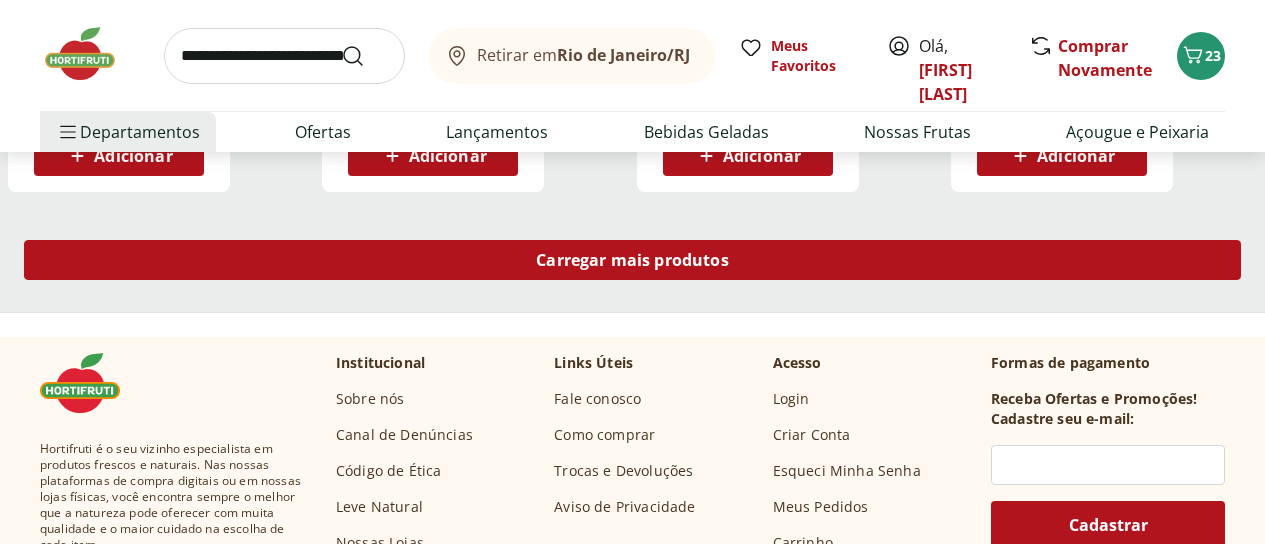 click on "Carregar mais produtos" at bounding box center (632, 260) 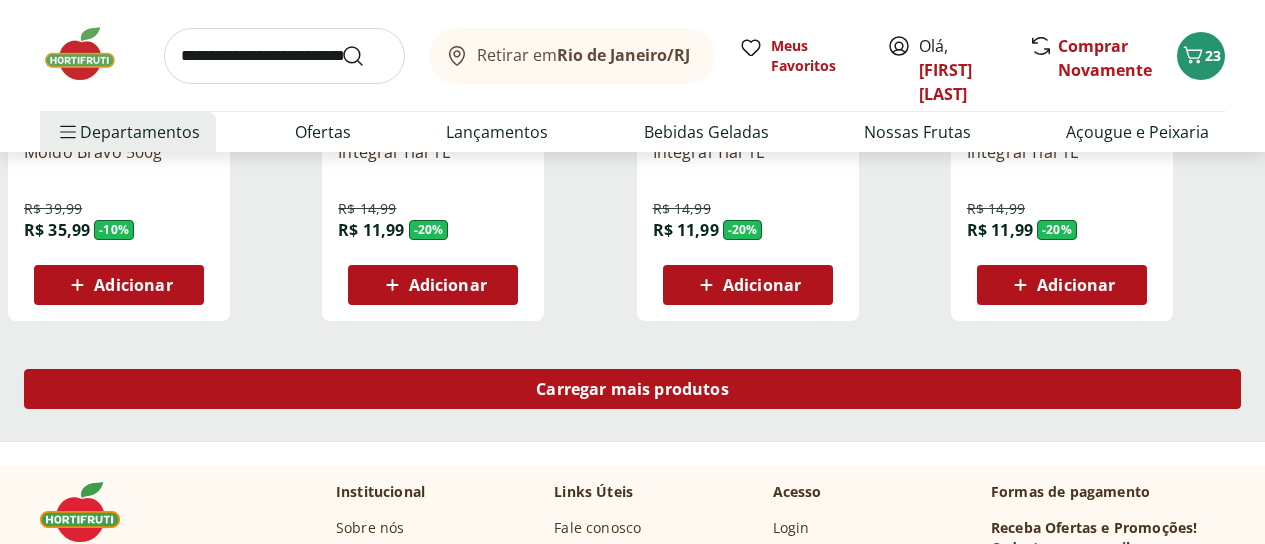 scroll, scrollTop: 5400, scrollLeft: 0, axis: vertical 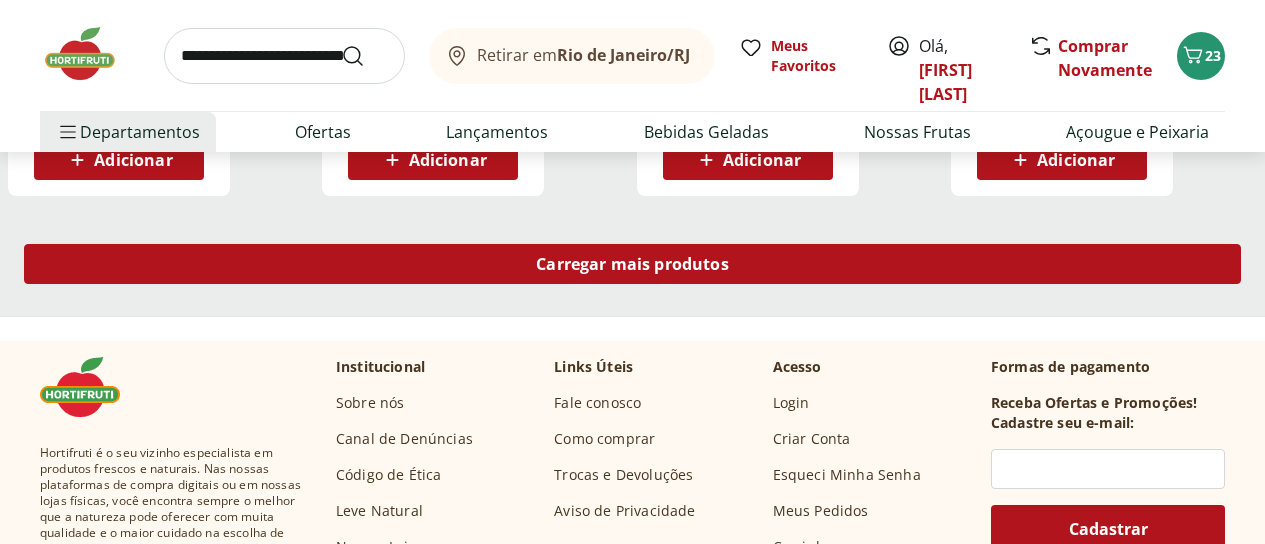 click on "Carregar mais produtos" at bounding box center (632, 264) 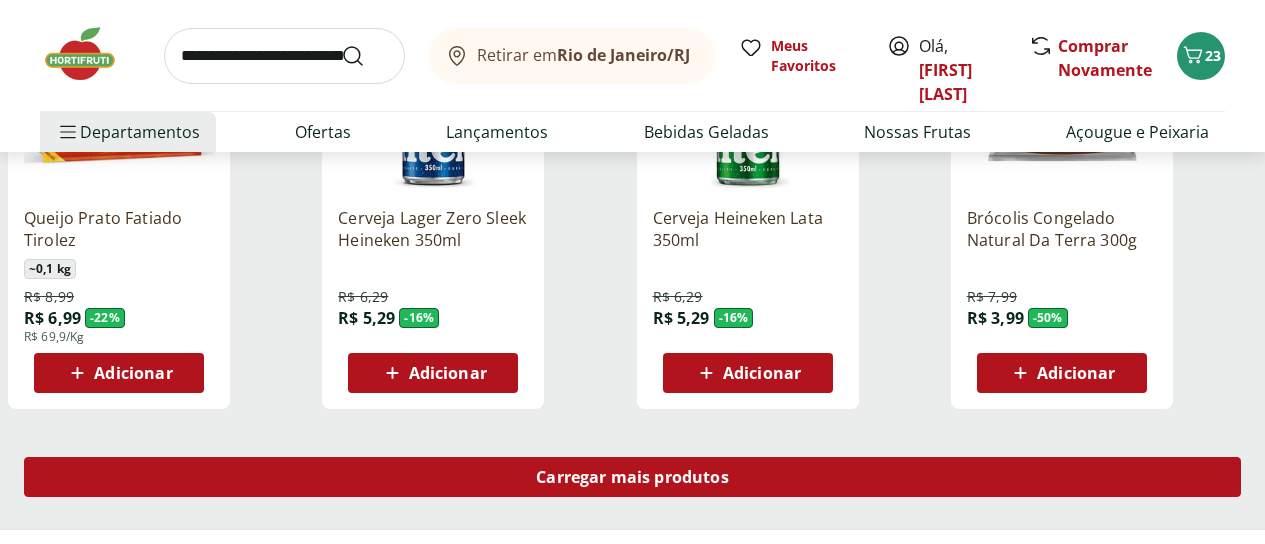 scroll, scrollTop: 6500, scrollLeft: 0, axis: vertical 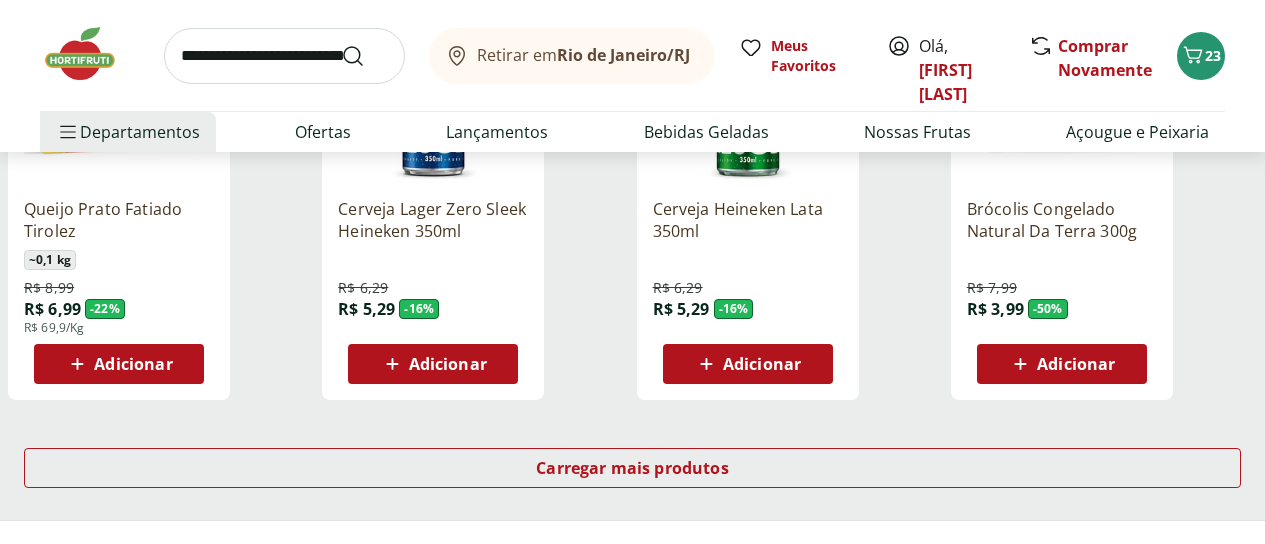 click at bounding box center (284, 56) 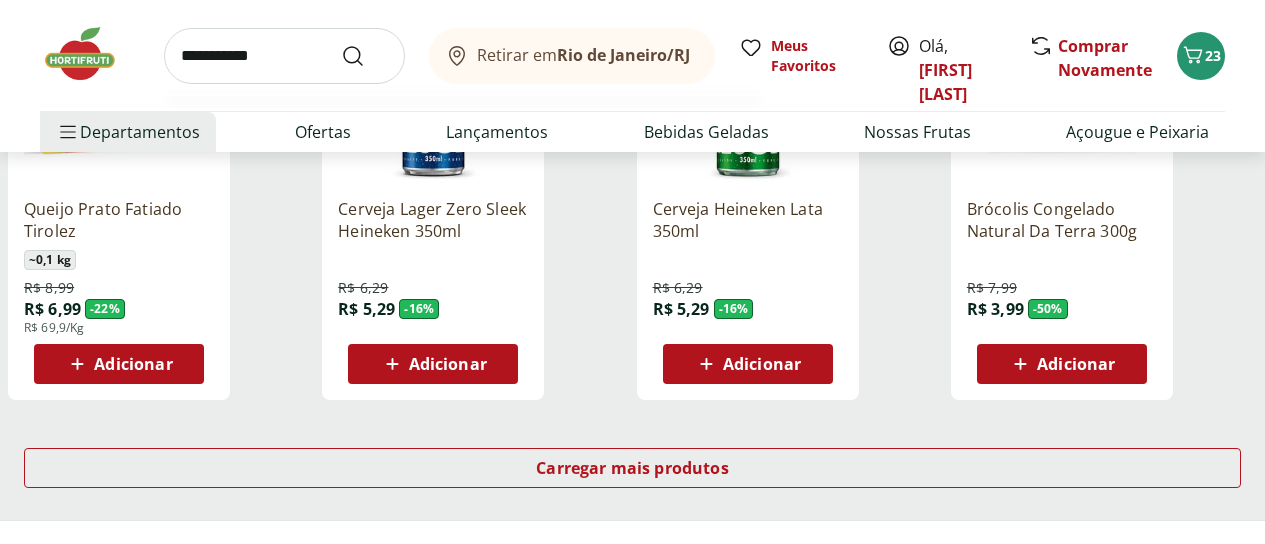 type on "**********" 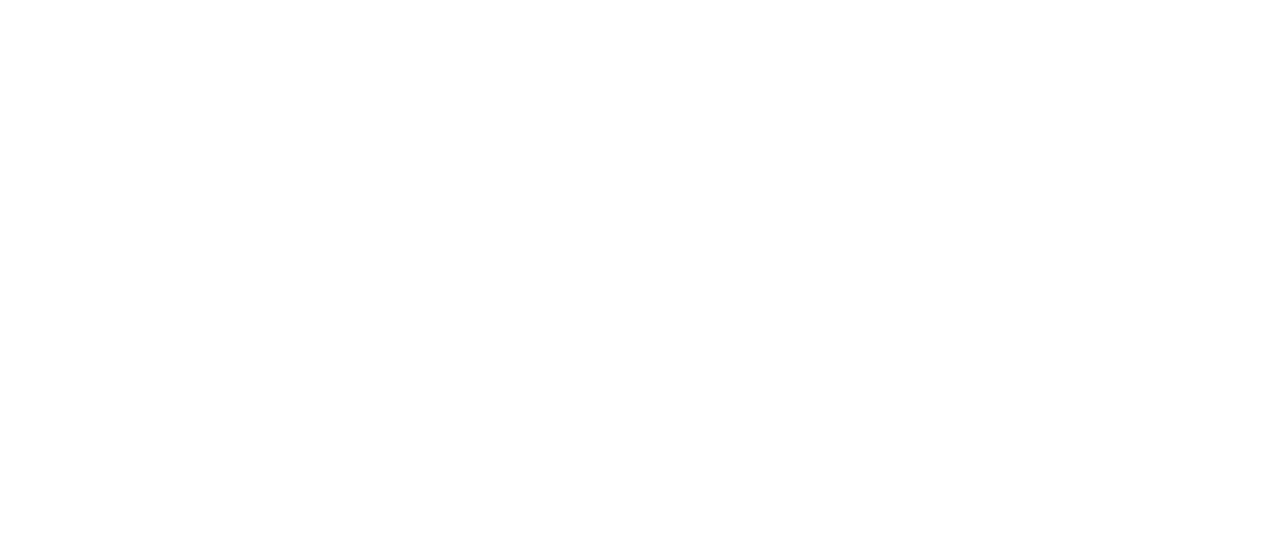 scroll, scrollTop: 0, scrollLeft: 0, axis: both 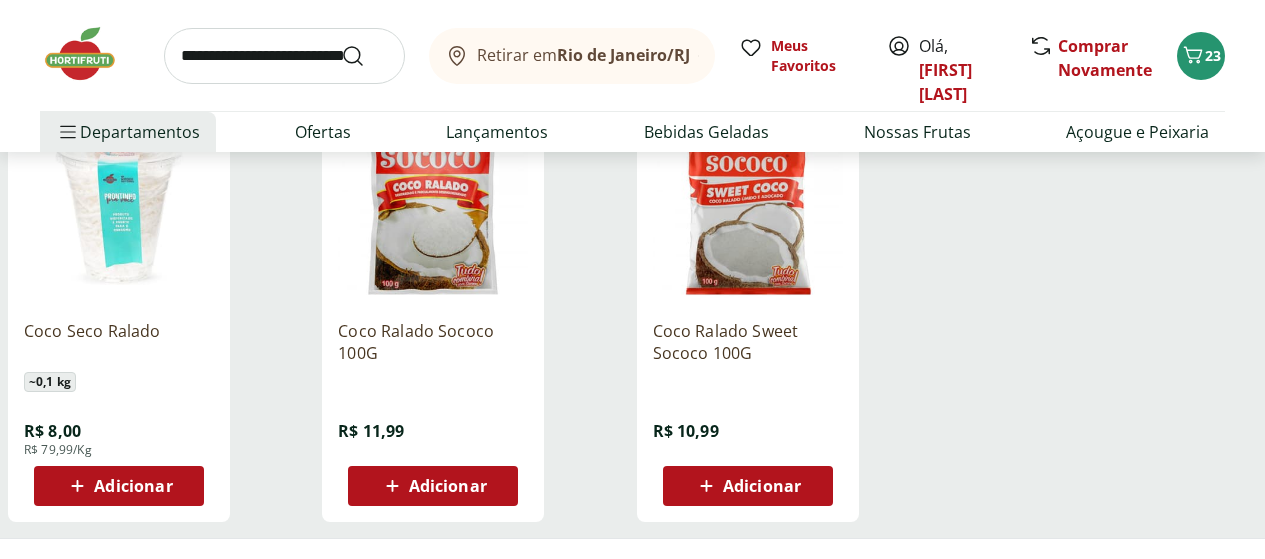 click on "Adicionar" at bounding box center [448, 486] 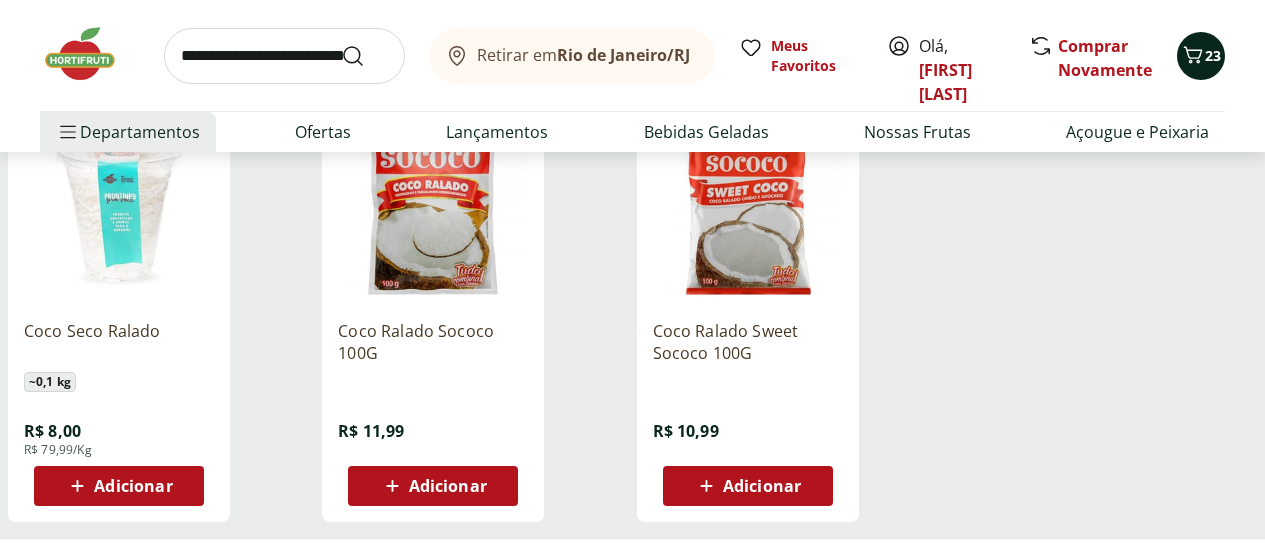 click 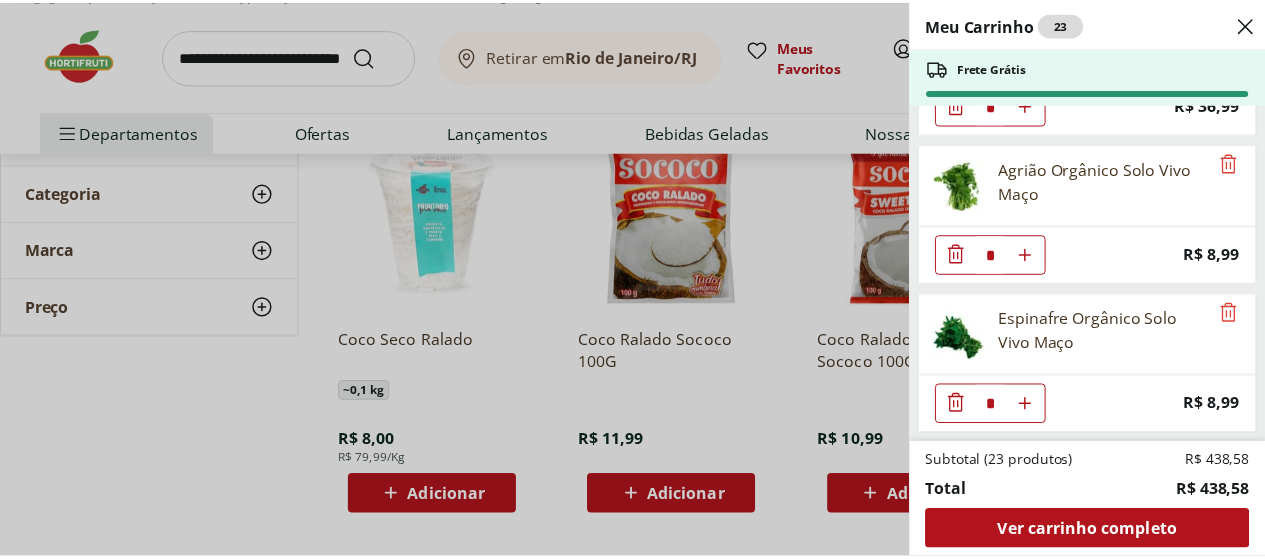 scroll, scrollTop: 319, scrollLeft: 0, axis: vertical 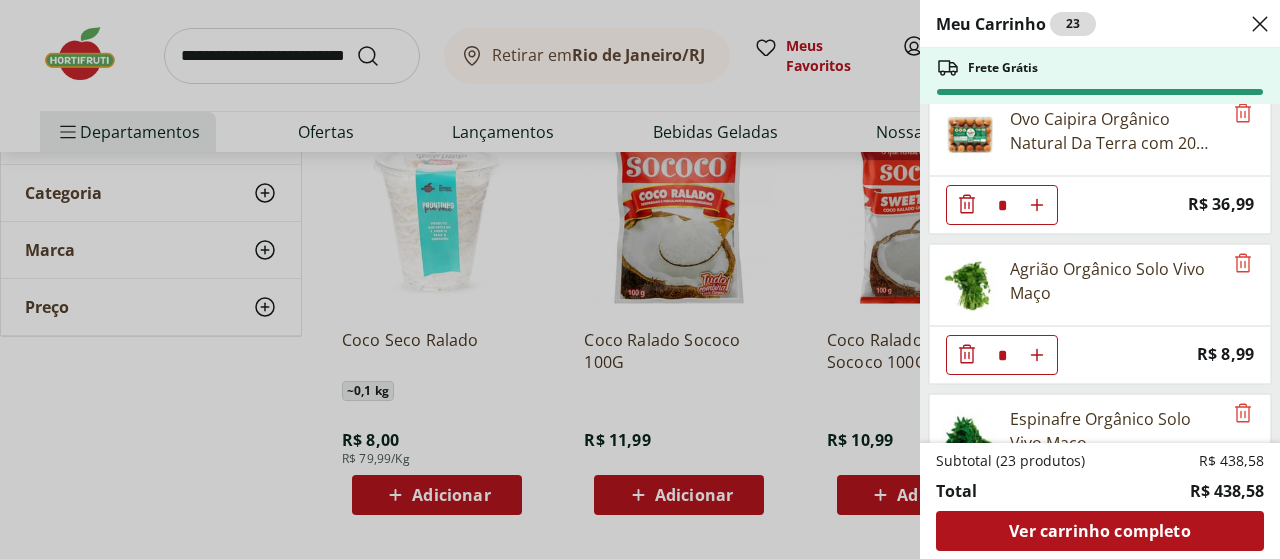 click 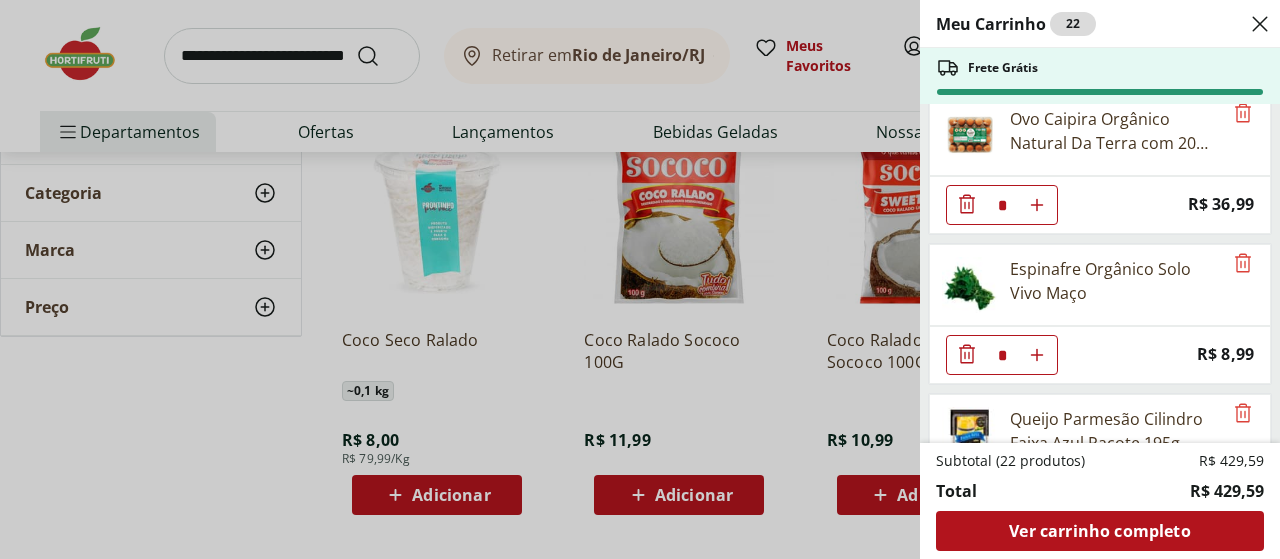 click on "Meu Carrinho 22 Frete Grátis Carne Moída Patinho Resfriada Natural da Terra 500g * Price: R$ [PRICE] Banana Nanica Orgânica * Price: R$ [PRICE] Ovo Caipira Orgânico Natural Da Terra com 20 unidades * Price: R$ [PRICE] Espinafre Orgânico Solo Vivo Maço * Price: R$ [PRICE] Queijo Parmesão Cilindro Faixa Azul Pacote 195g * Price: R$ [PRICE] Manteiga com Sal Aviação 200g * Price: R$ [PRICE] Abóbora Madura Frutifique 400g * Price: R$ [PRICE] Abóbora Cabotia Frutifique 400g * Price: R$ [PRICE] Pão Integral Grãos & Castanhas Nutrella Pacote 450G * Price: R$ [PRICE] Brócolis Americano Orgânico Bandeja * Price: R$ [PRICE] Couve-Flor Orgânico Unidade * Price: R$ [PRICE] Filé de Tilápia Congelado Natural da Terra 450g * Price: R$ [PRICE] Leite Desnatado Leitíssimo 1L * Price: R$ [PRICE] Iogurte Natural Desnatado 0% de Gordura Yorgus 500G * Price: R$ [PRICE] Biscoito Globo Salgado 30g * Price: R$ [PRICE] Couve Higienizada Processada Frutifique 150g * Price: R$ [PRICE] Rúcula Higienizado Frutifique 140g * Price: * Total" at bounding box center (640, 279) 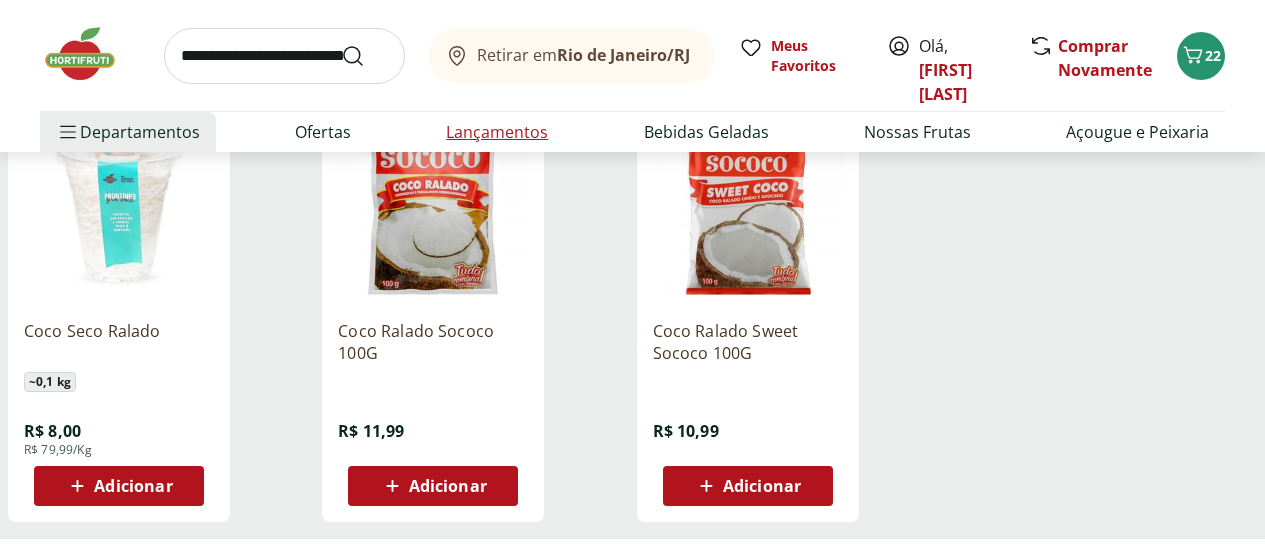 click on "Lançamentos" at bounding box center (497, 132) 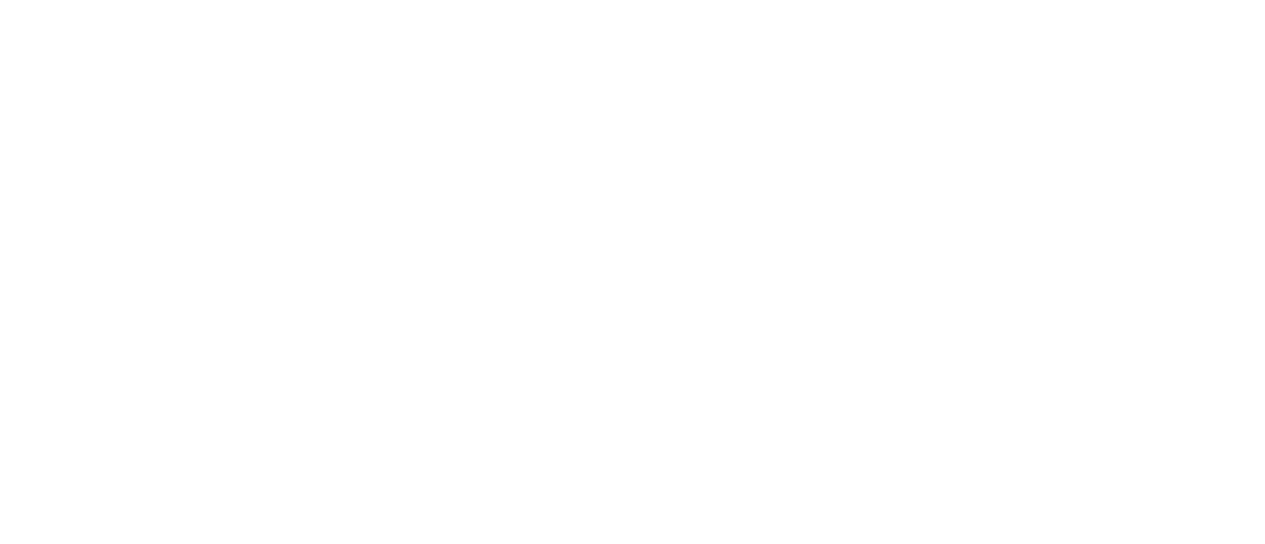 scroll, scrollTop: 0, scrollLeft: 0, axis: both 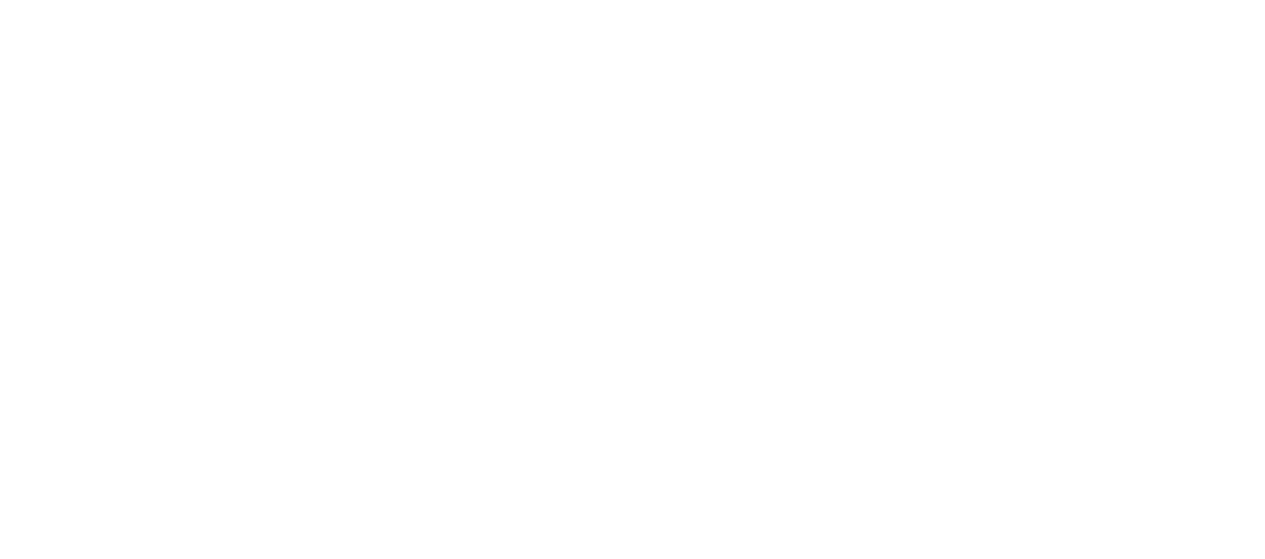 select on "**********" 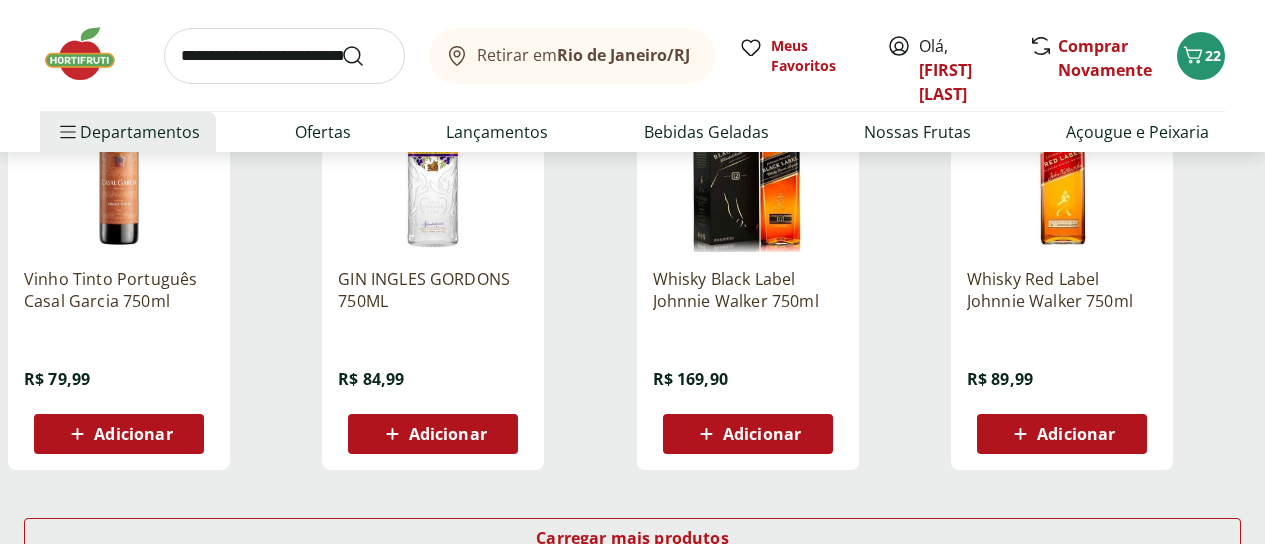 scroll, scrollTop: 1400, scrollLeft: 0, axis: vertical 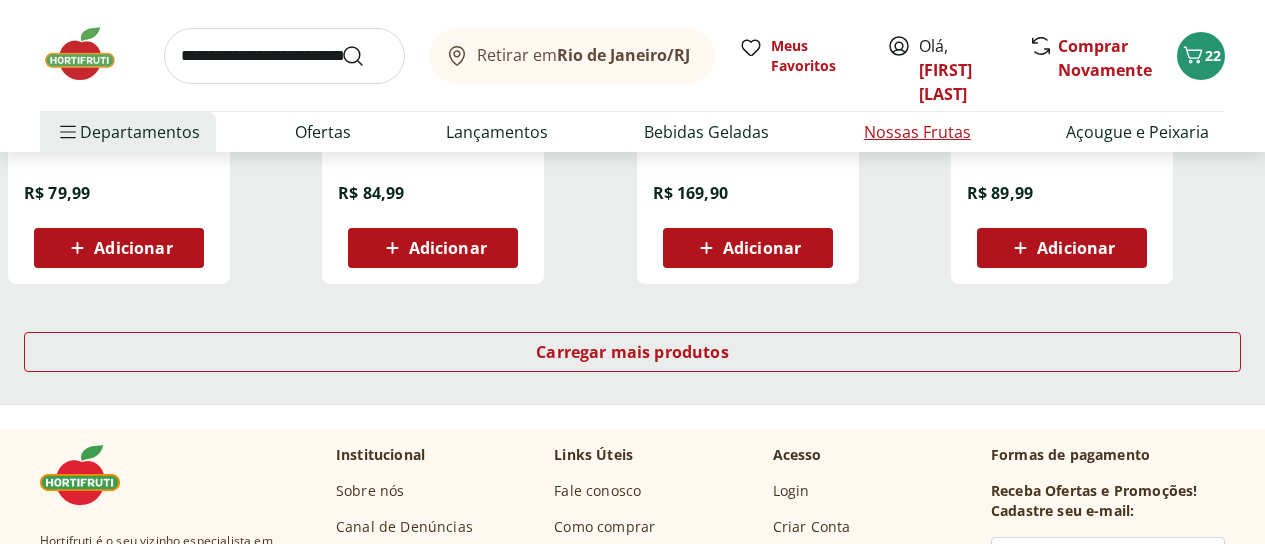 click on "Nossas Frutas" at bounding box center (917, 132) 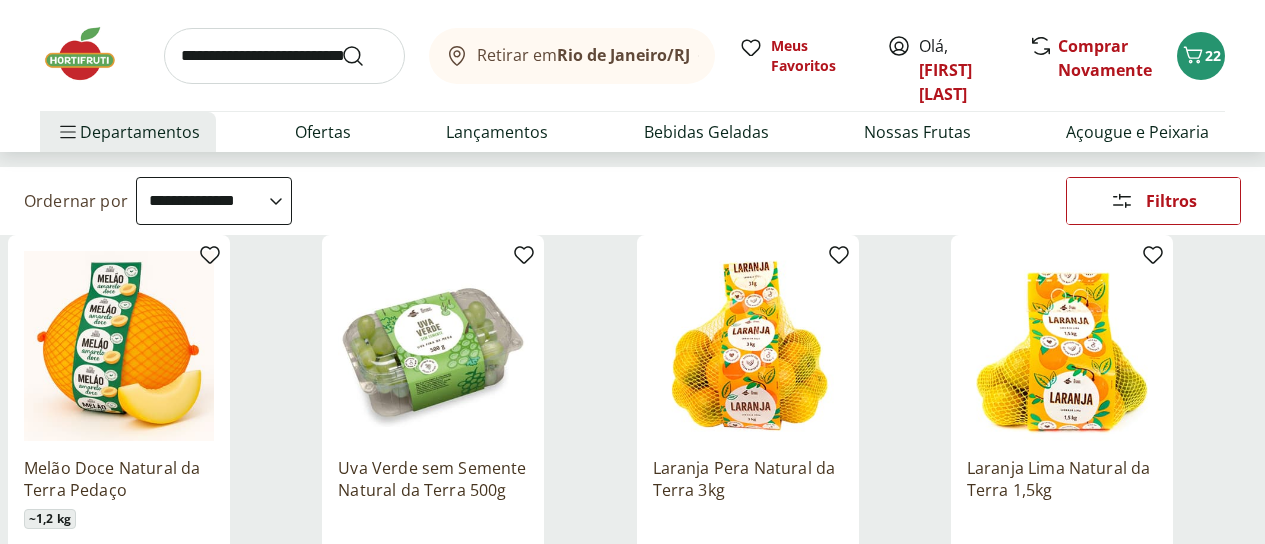 scroll, scrollTop: 200, scrollLeft: 0, axis: vertical 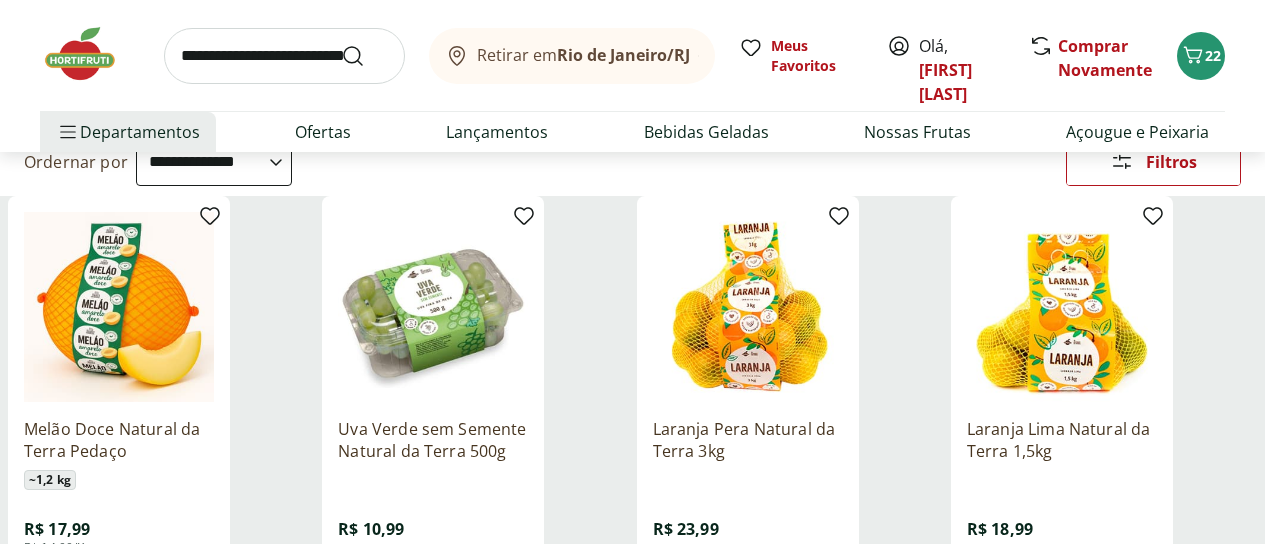 click at bounding box center [284, 56] 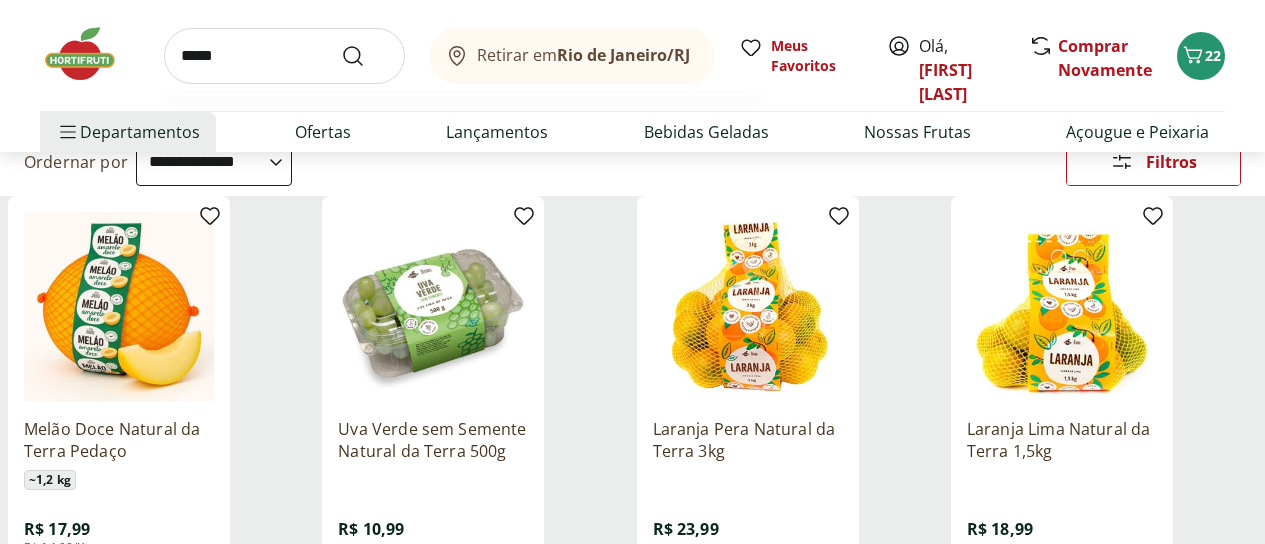 type on "*****" 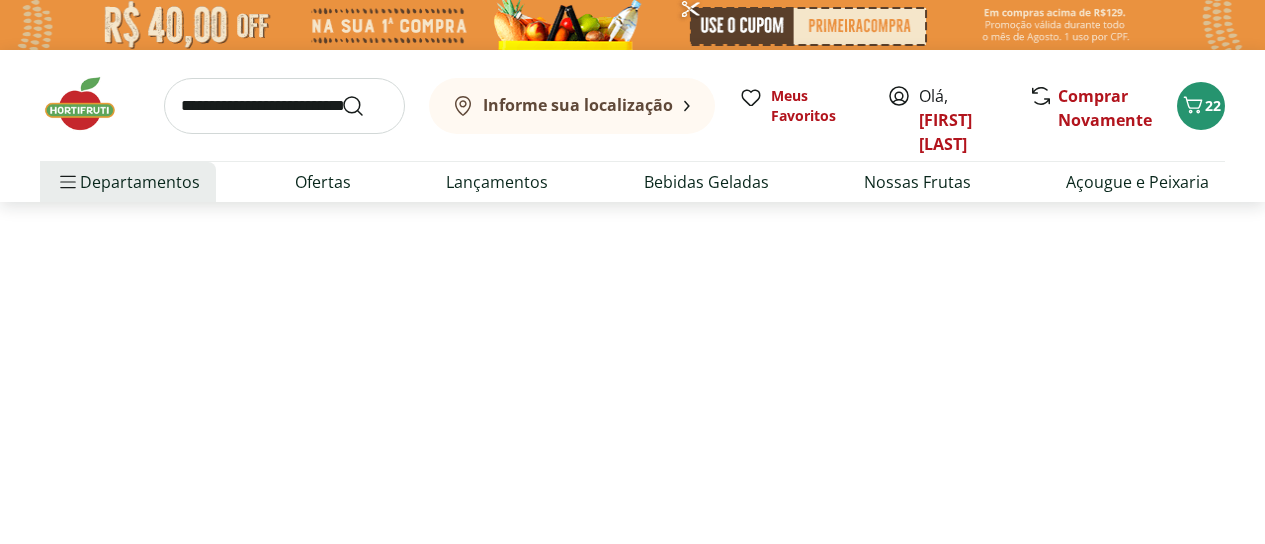 select on "**********" 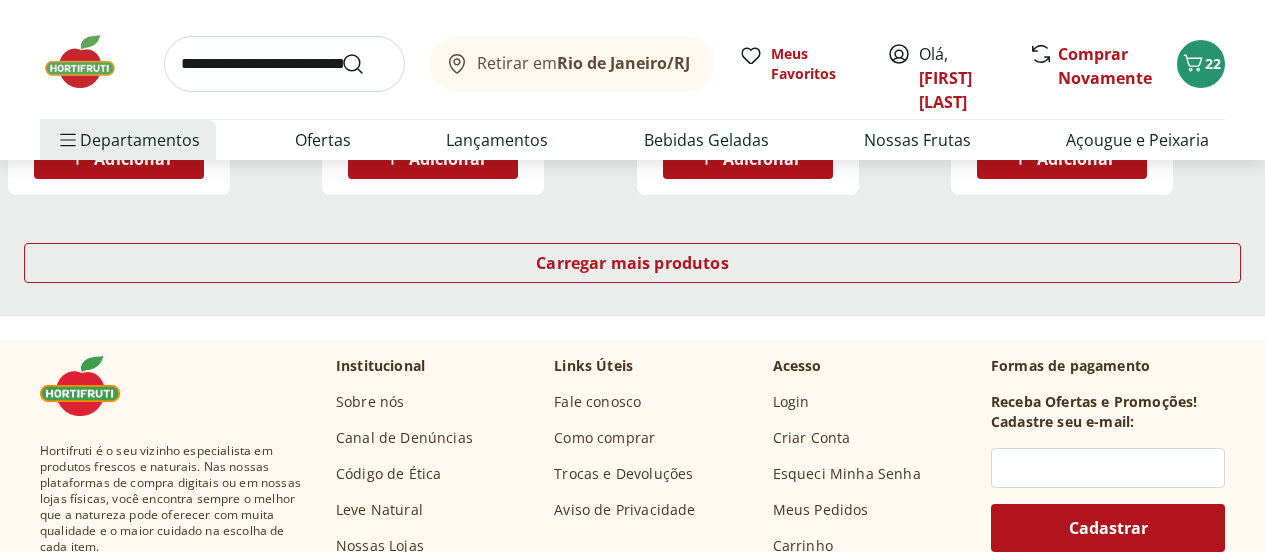 scroll, scrollTop: 1500, scrollLeft: 0, axis: vertical 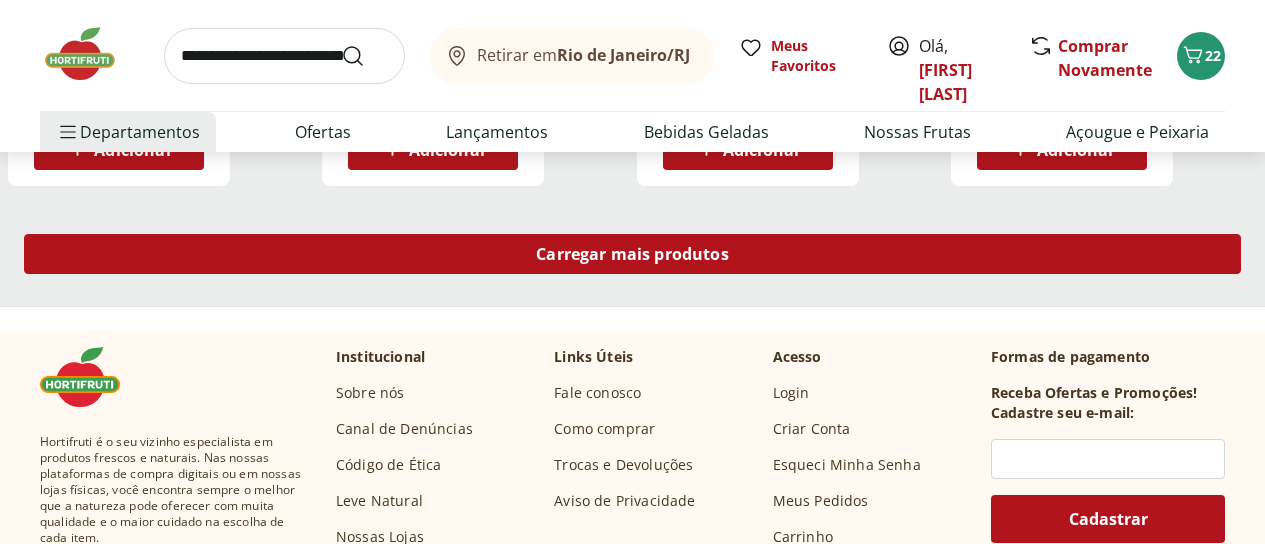 click on "Carregar mais produtos" at bounding box center [632, 254] 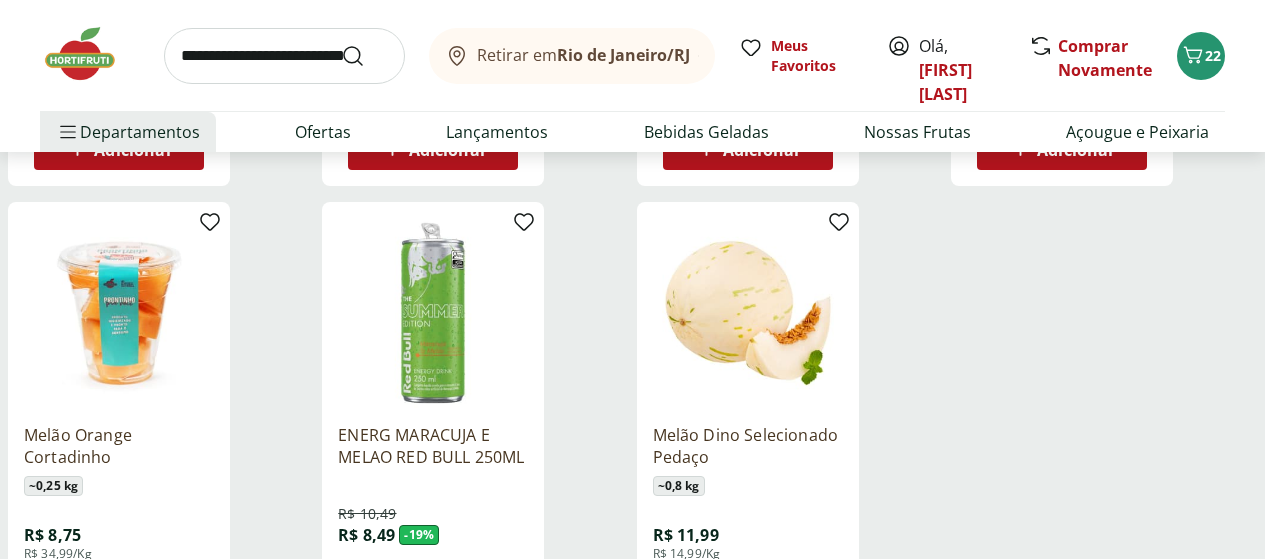 click at bounding box center [284, 56] 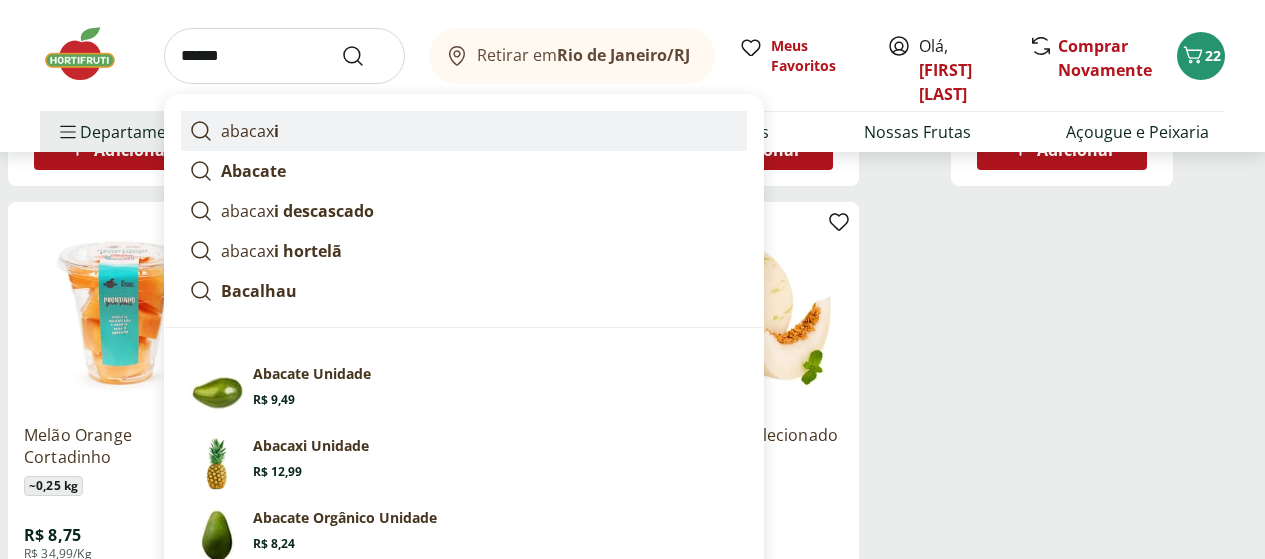 click on "abacax i" at bounding box center (250, 131) 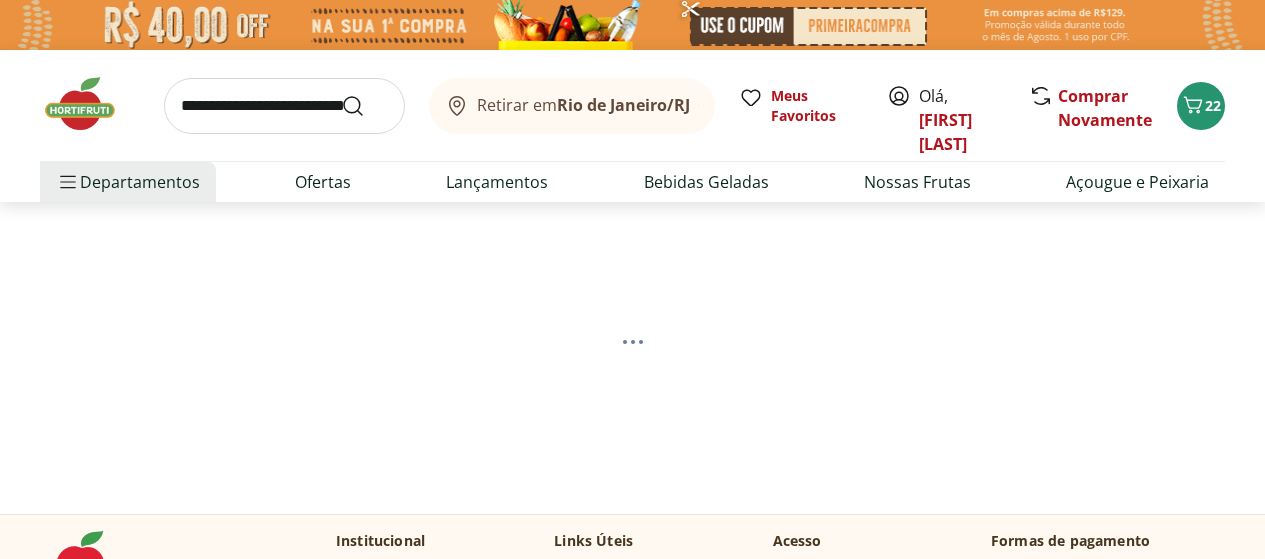 scroll, scrollTop: 0, scrollLeft: 0, axis: both 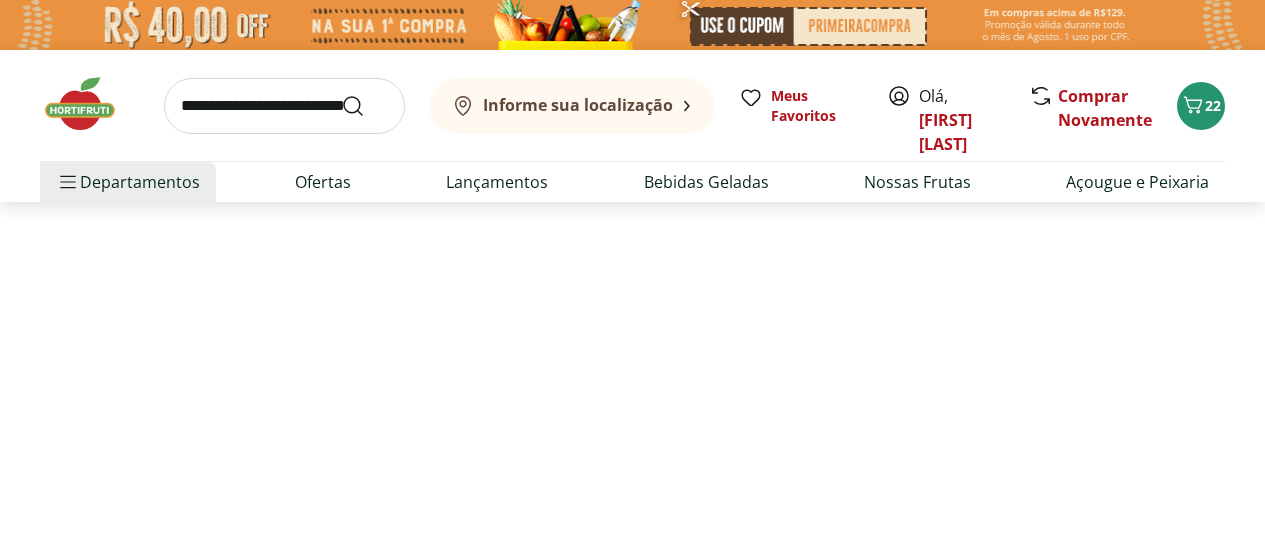 select on "**********" 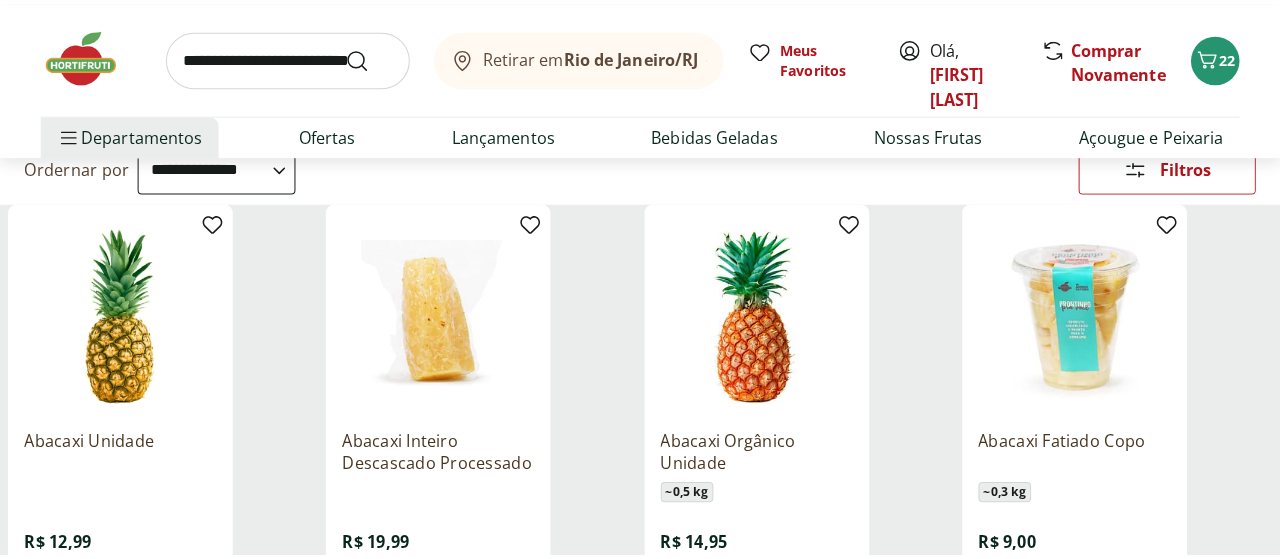 scroll, scrollTop: 300, scrollLeft: 0, axis: vertical 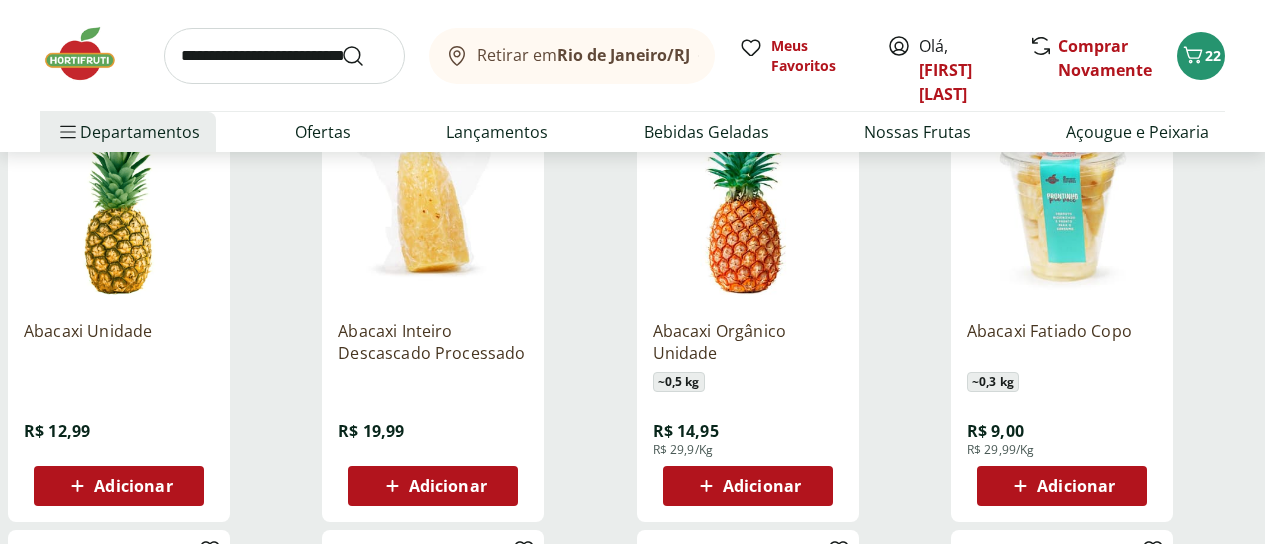 click on "Adicionar" at bounding box center (762, 486) 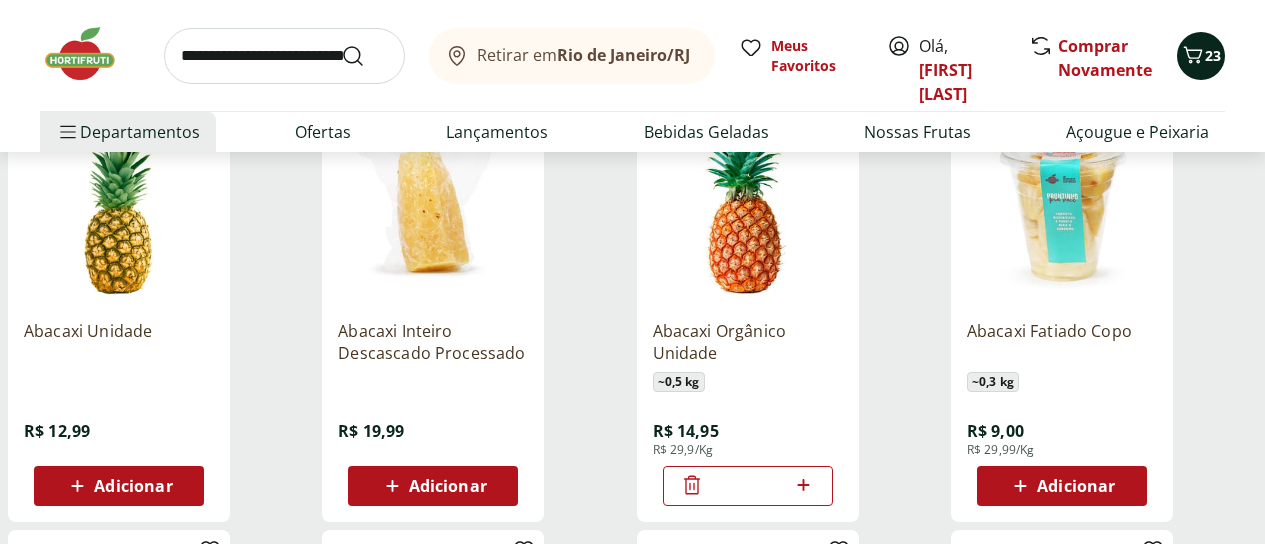 click 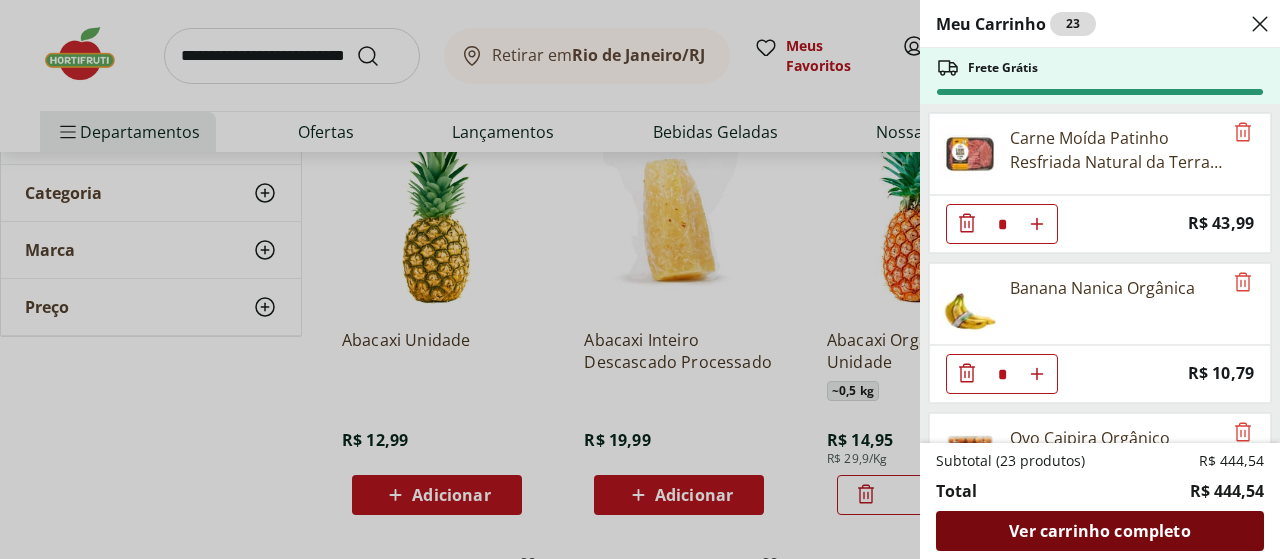 click on "Ver carrinho completo" at bounding box center (1099, 531) 